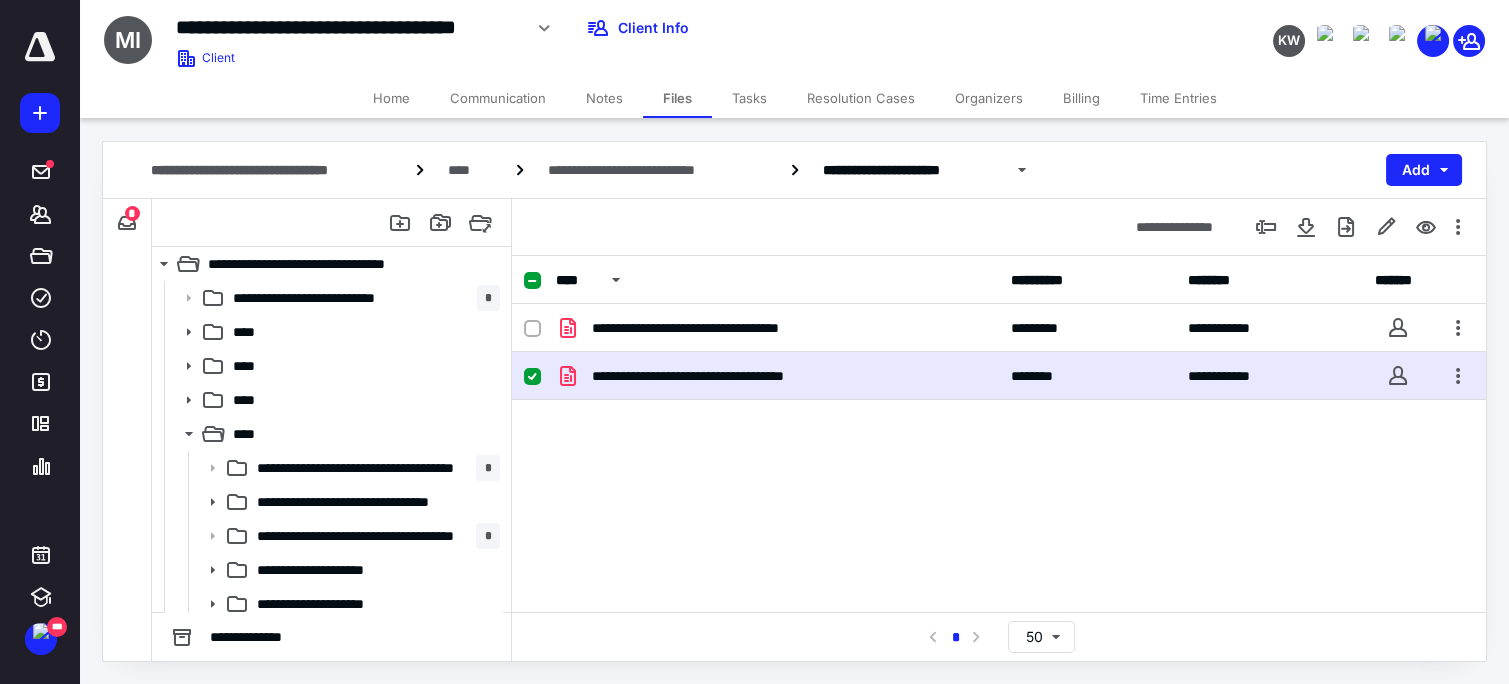 scroll, scrollTop: 0, scrollLeft: 0, axis: both 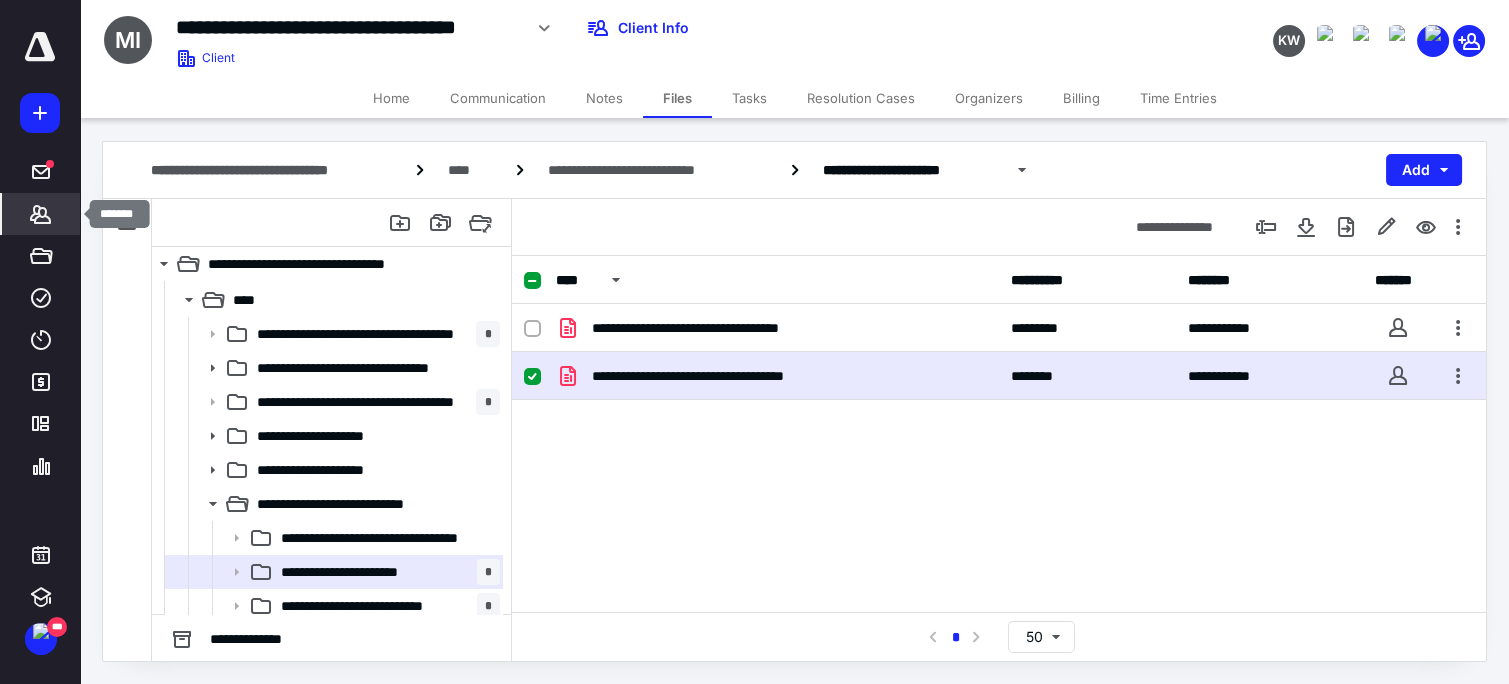click 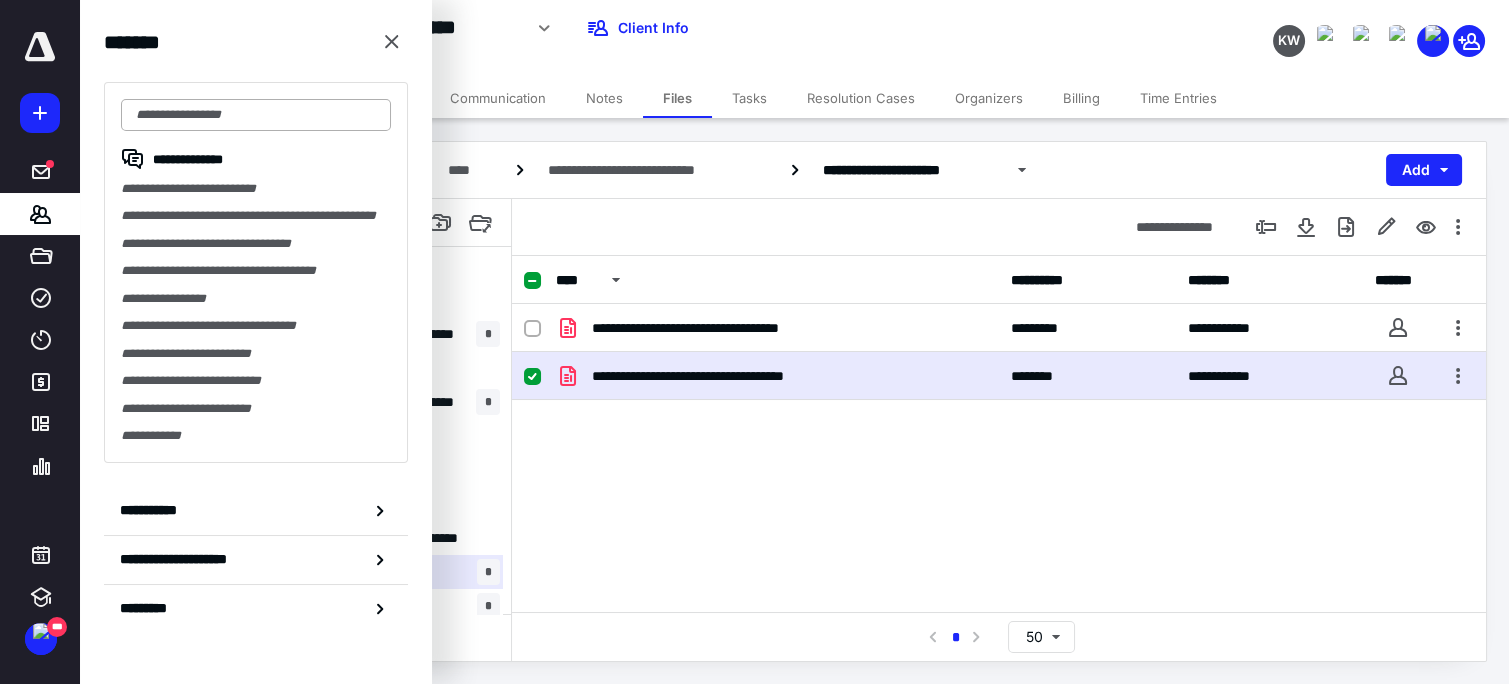 click at bounding box center [256, 115] 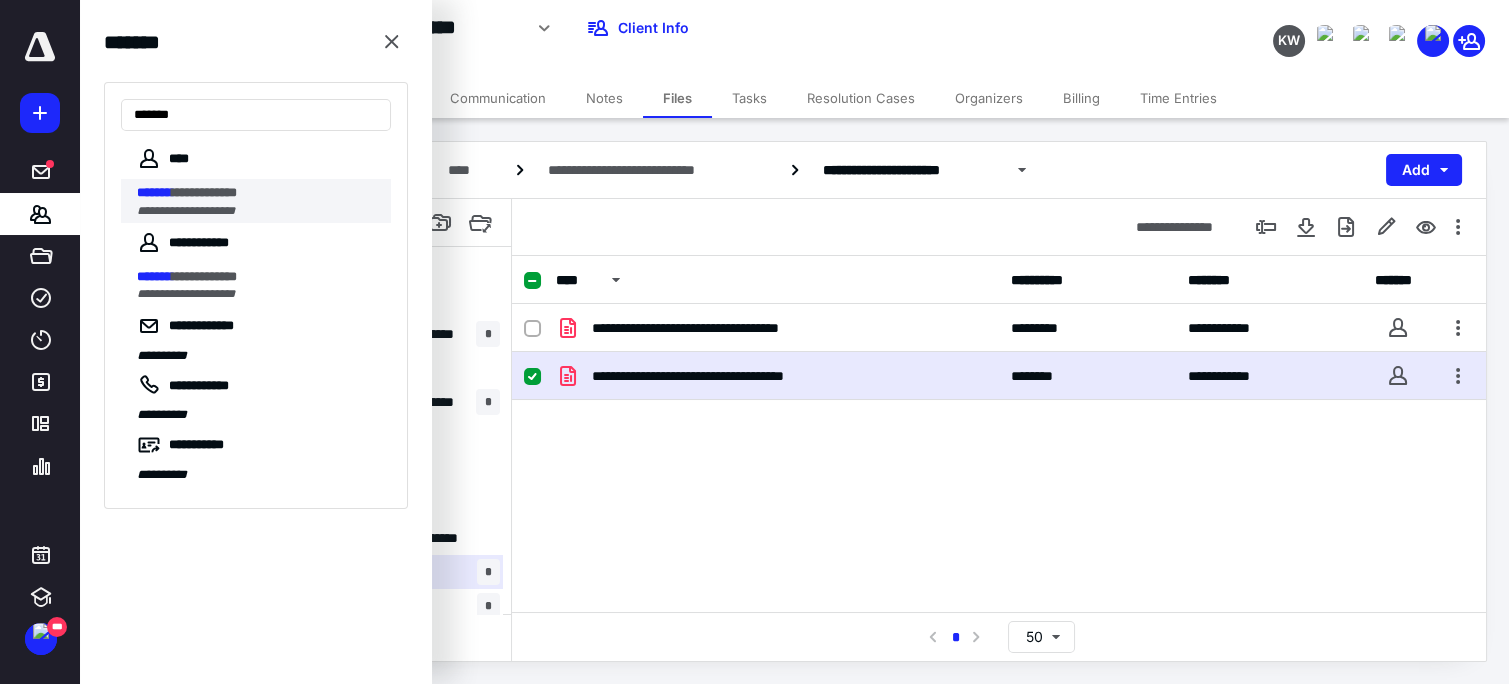 type on "*******" 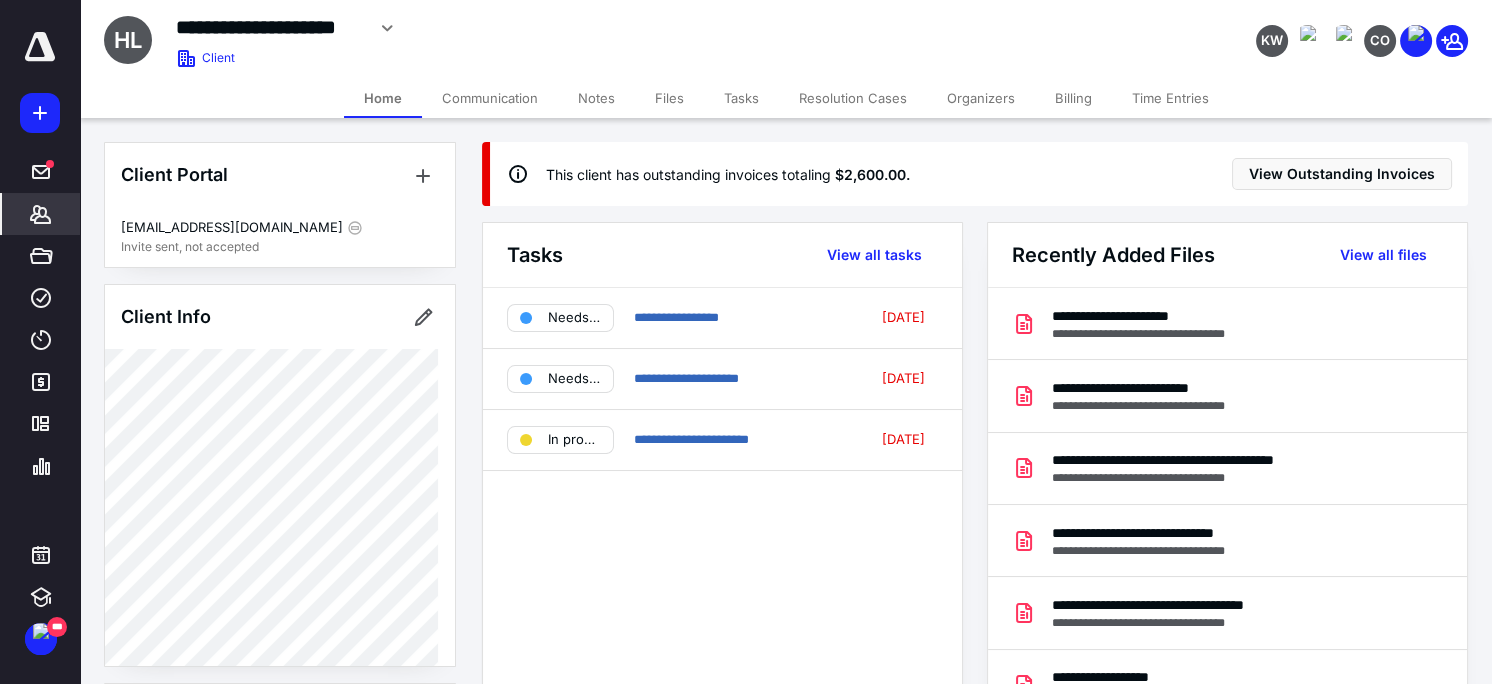click on "Tasks" at bounding box center [741, 98] 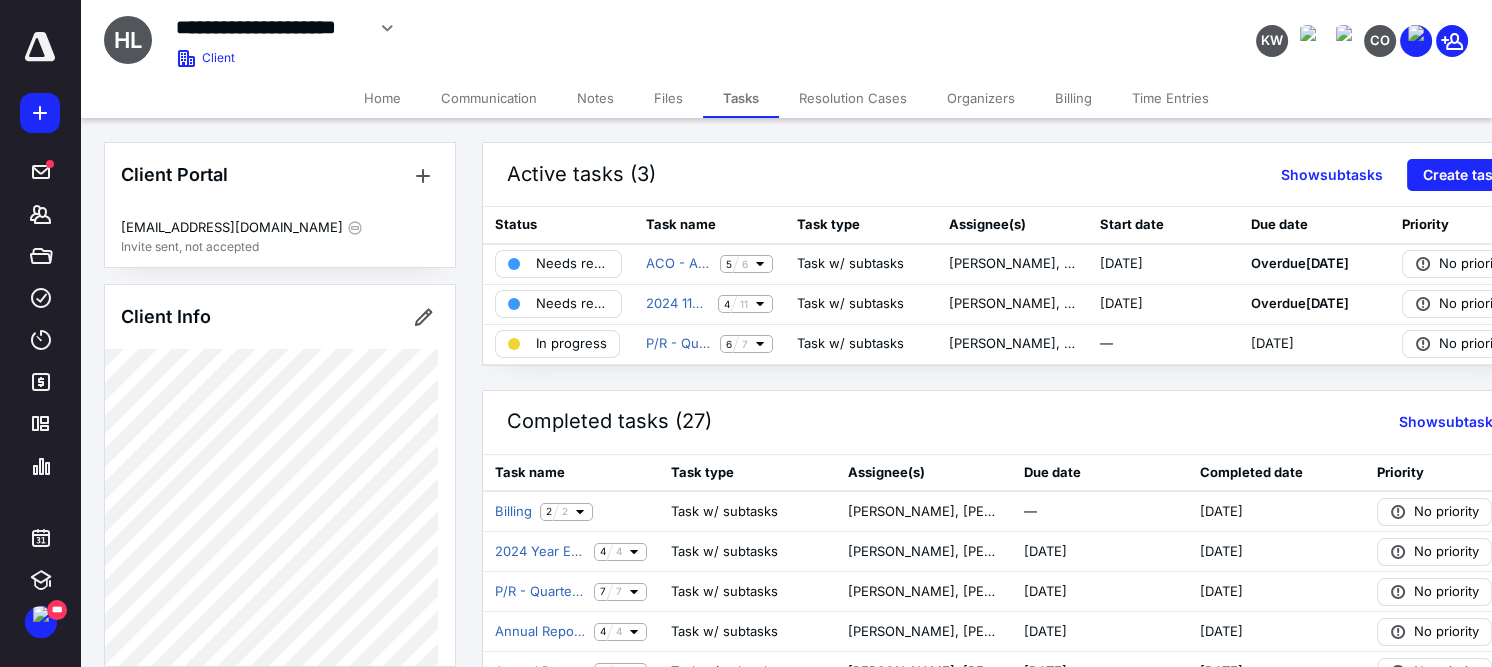 click on "Files" at bounding box center (668, 98) 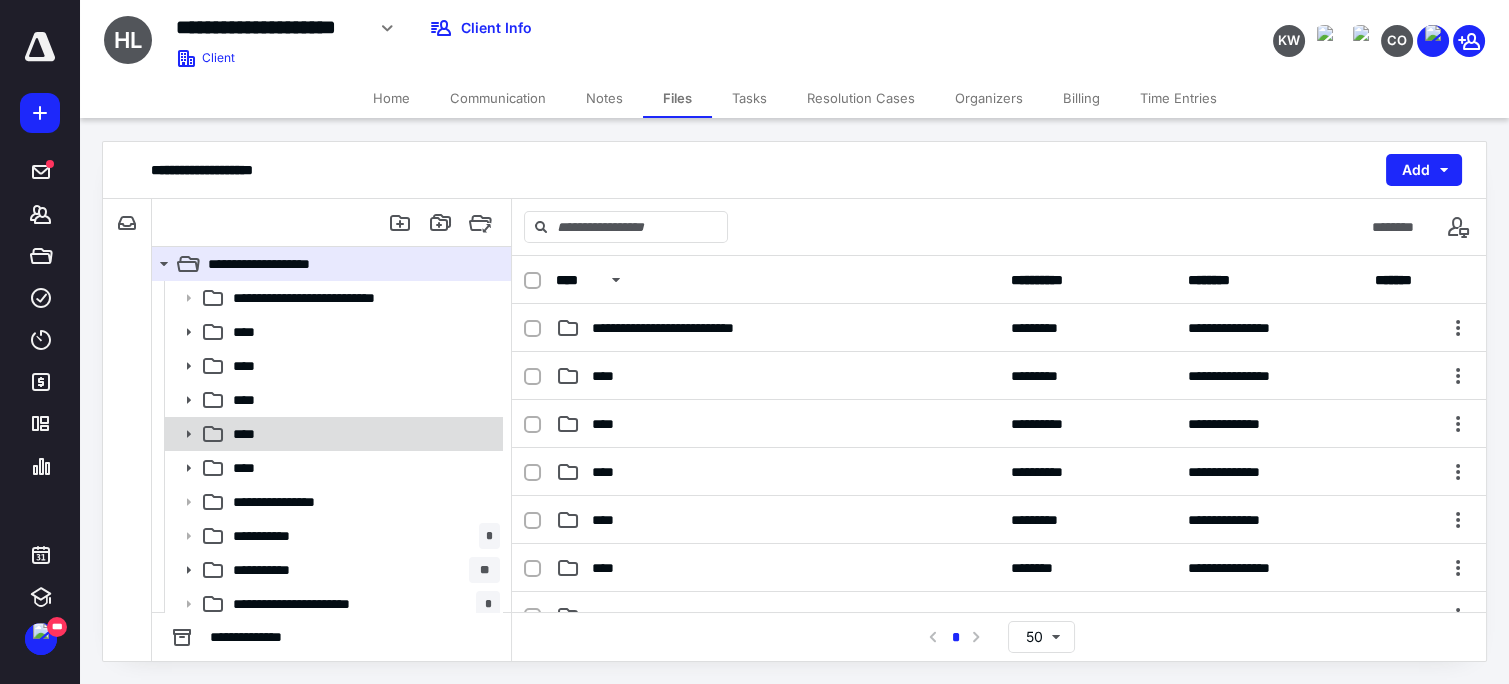click 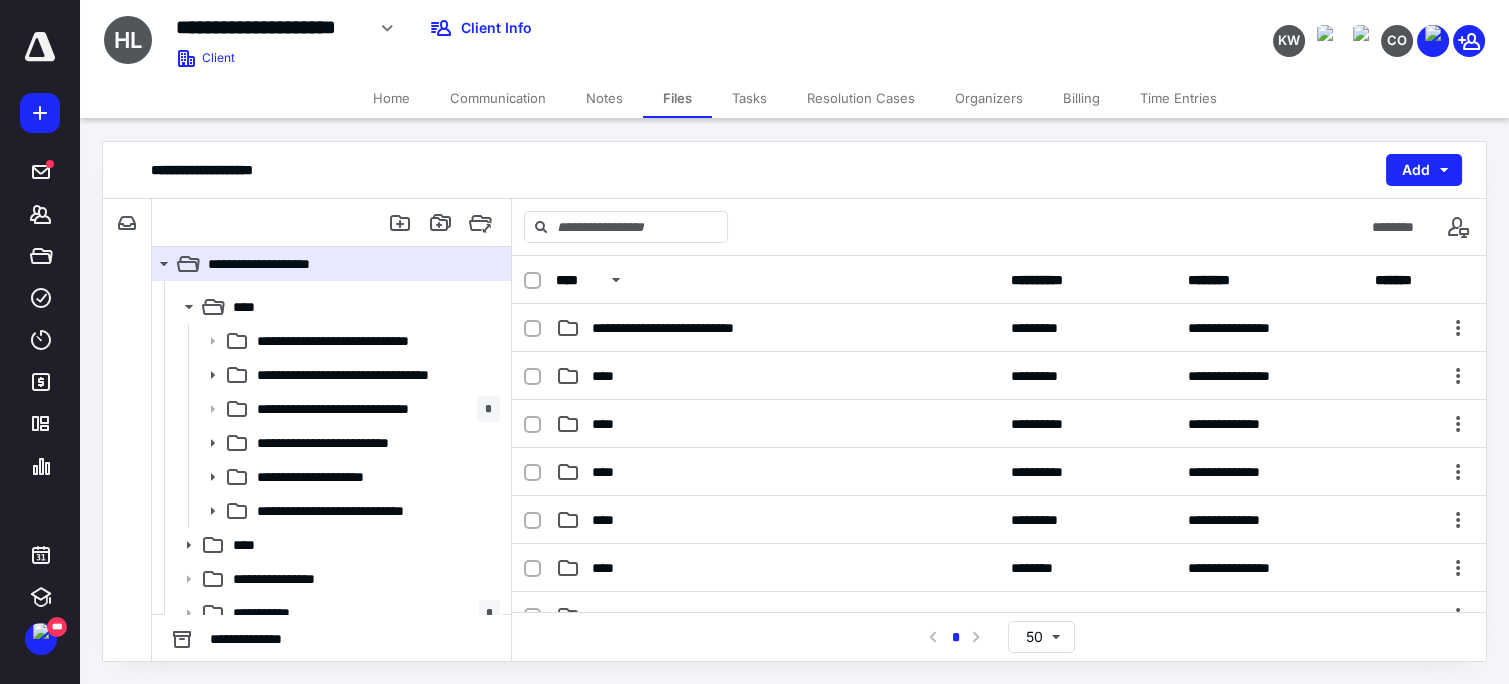 scroll, scrollTop: 131, scrollLeft: 0, axis: vertical 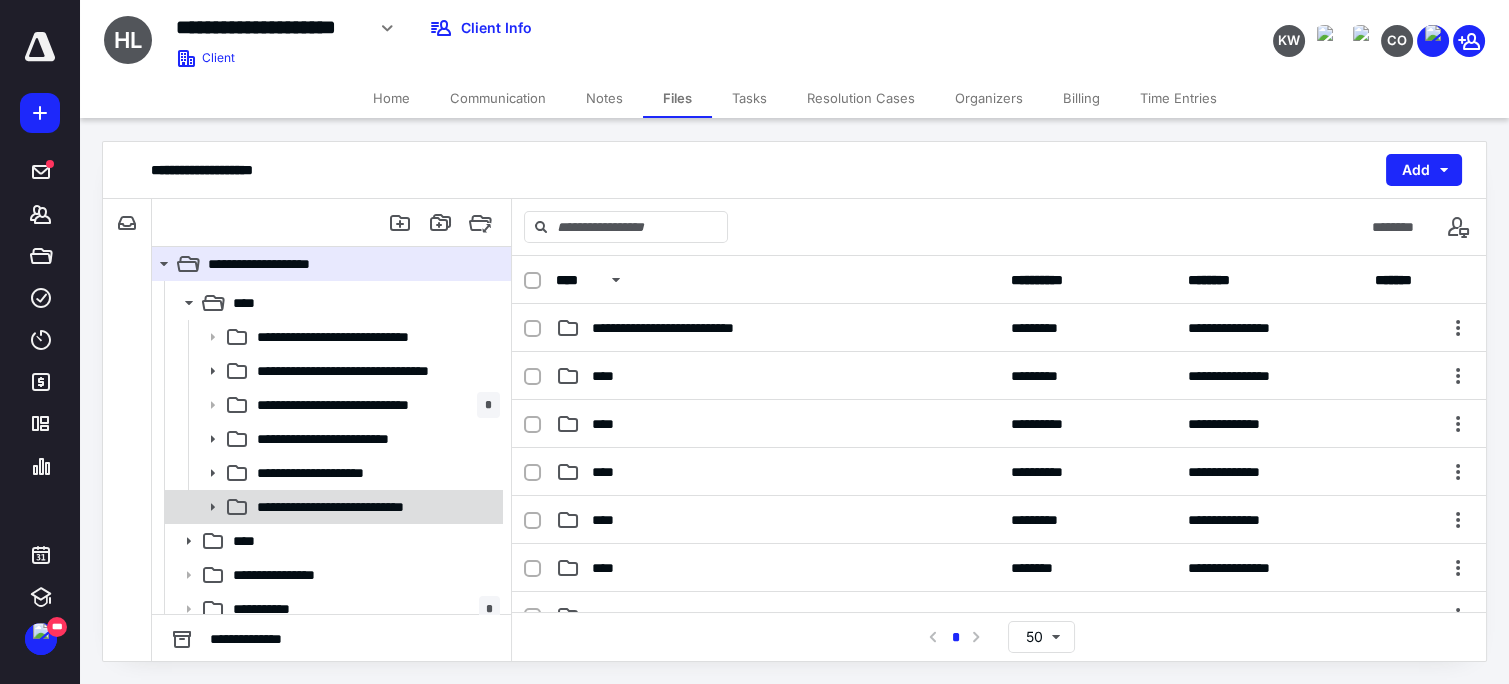 click 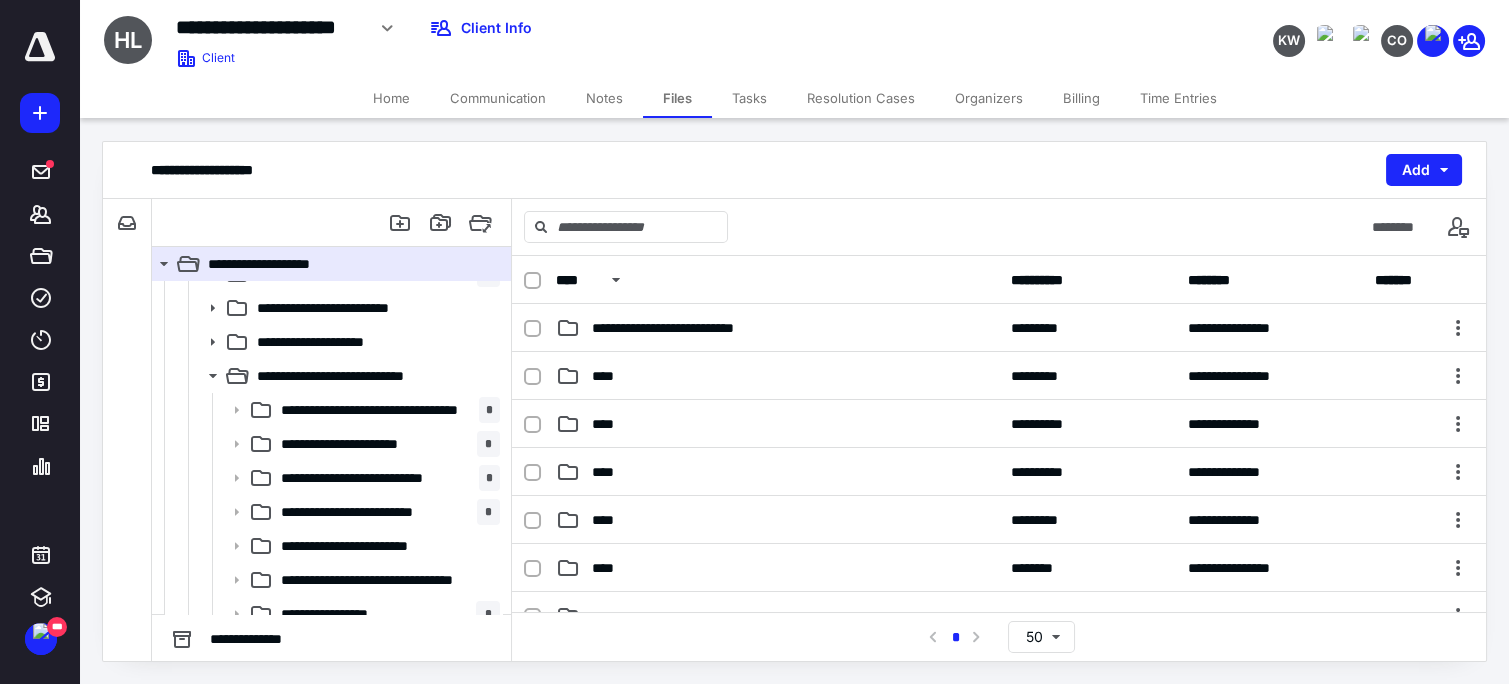 scroll, scrollTop: 308, scrollLeft: 0, axis: vertical 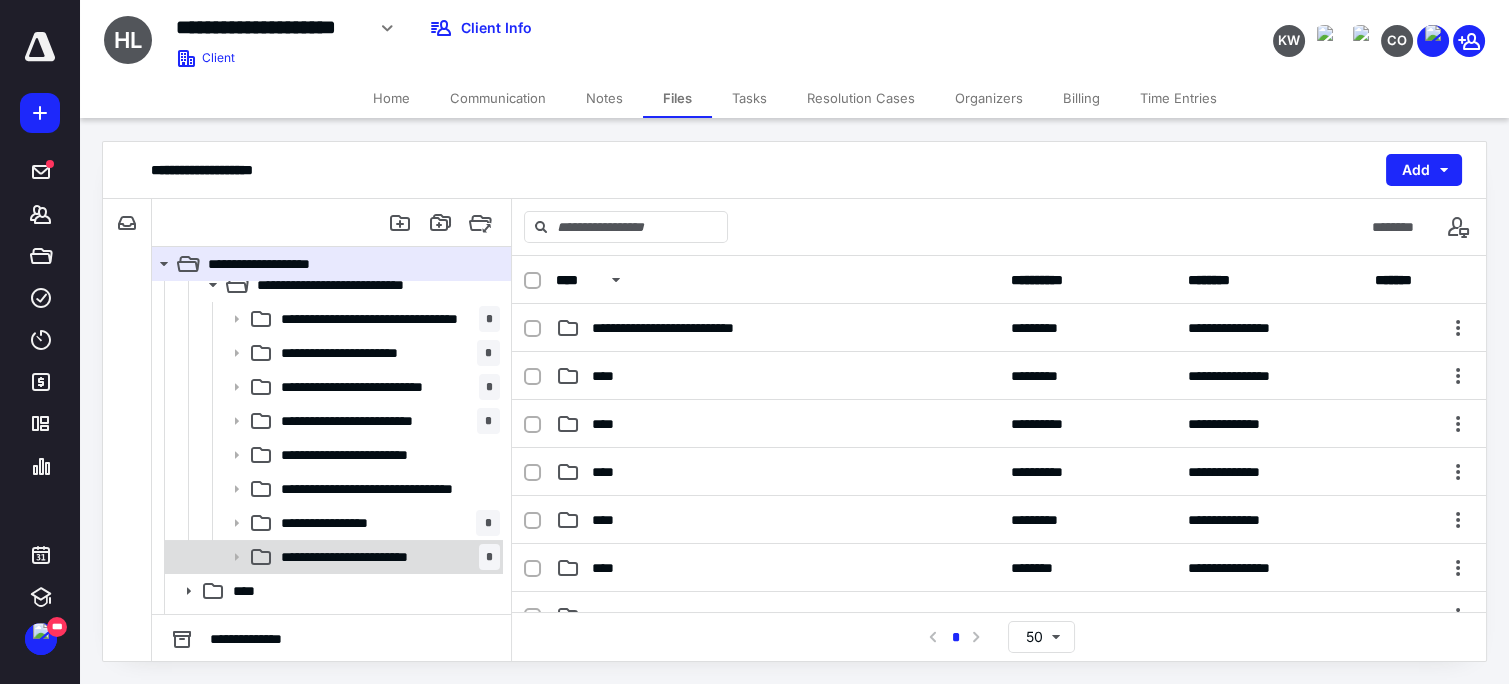 click 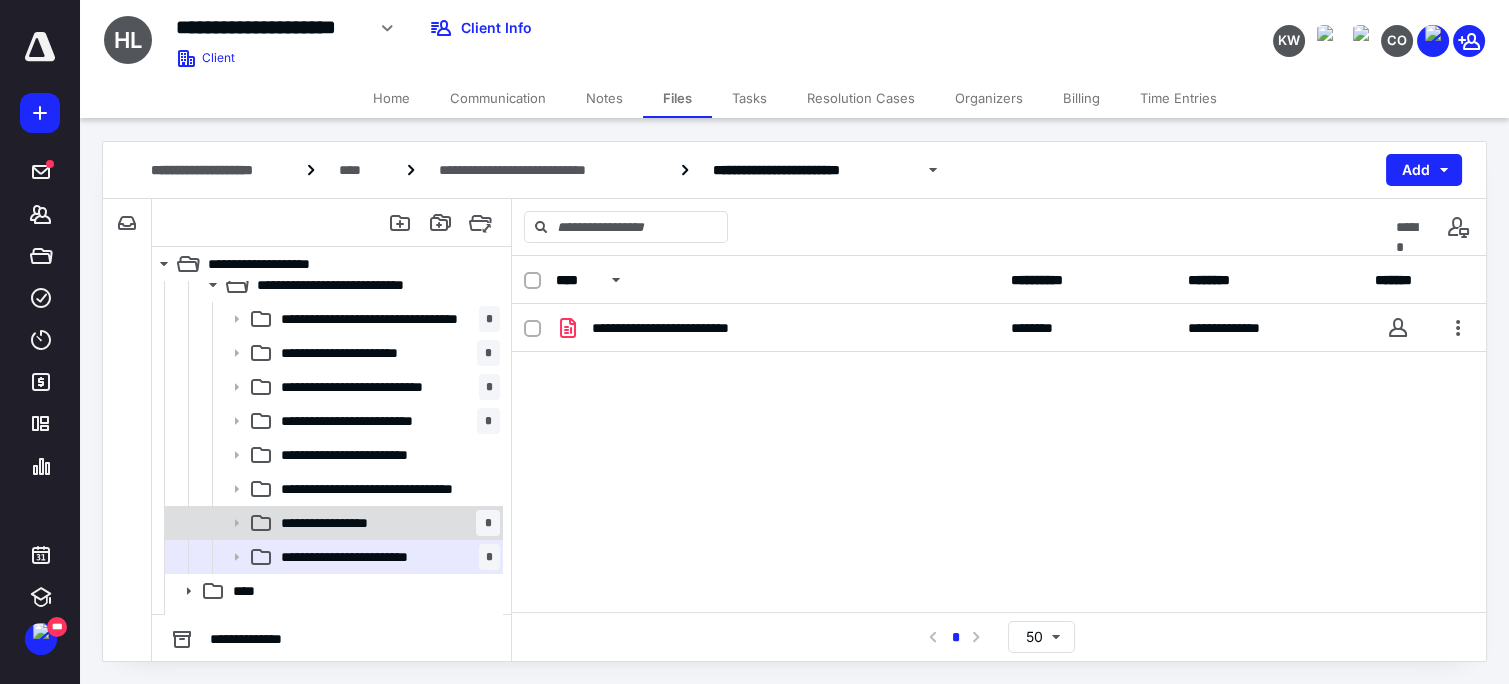 click 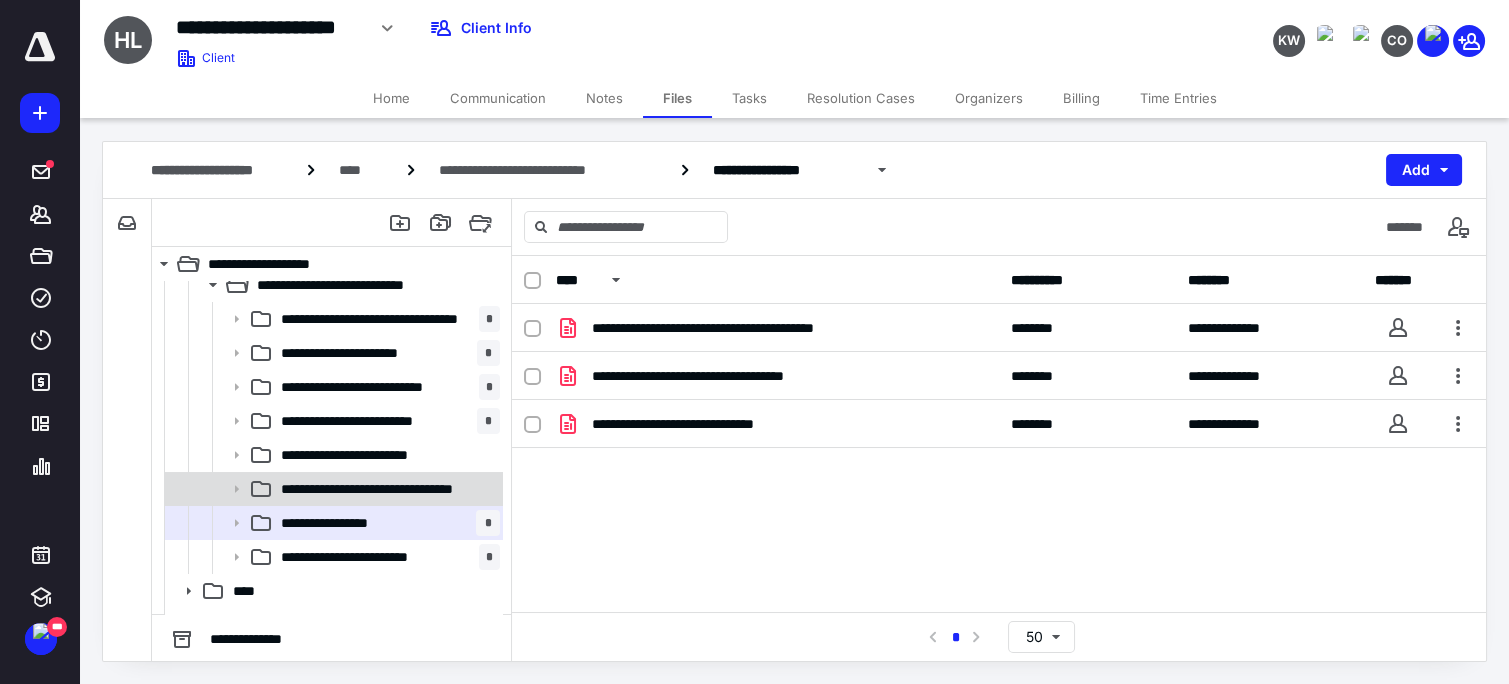 click 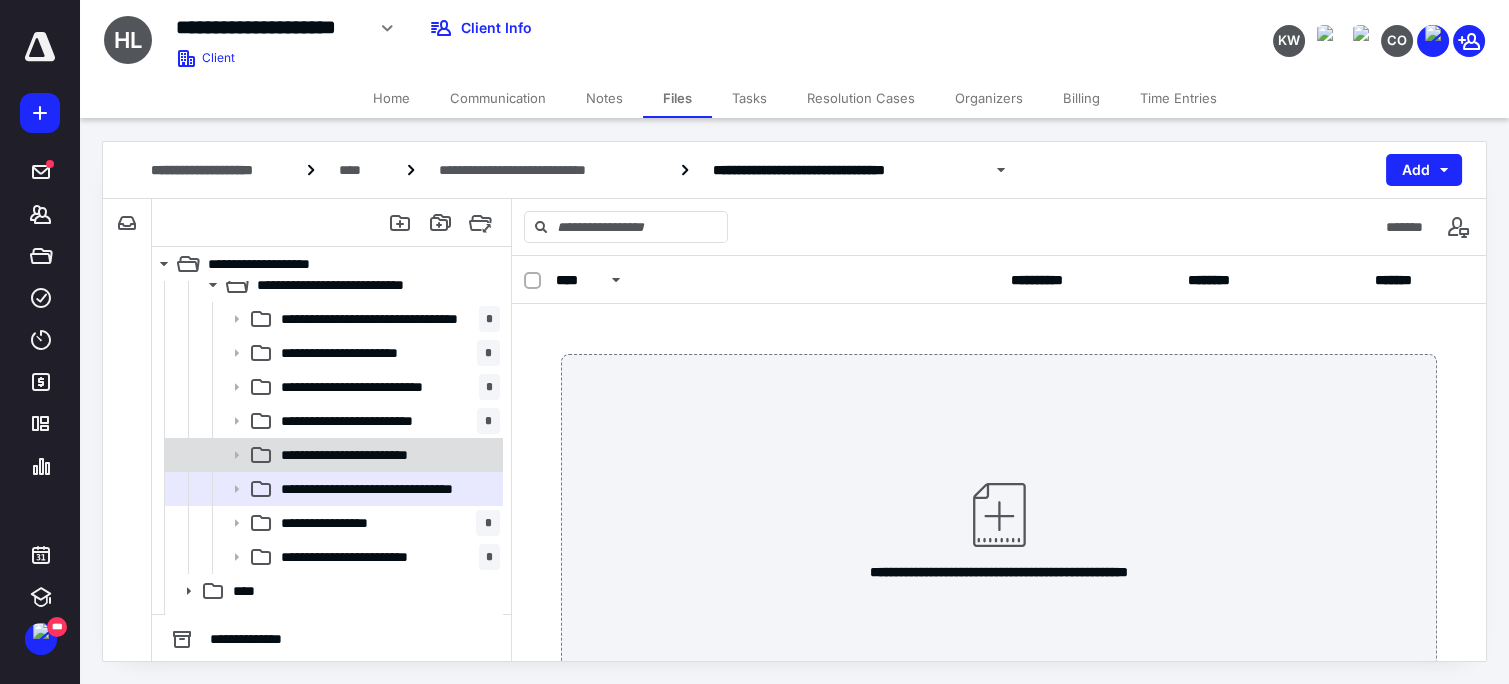 click 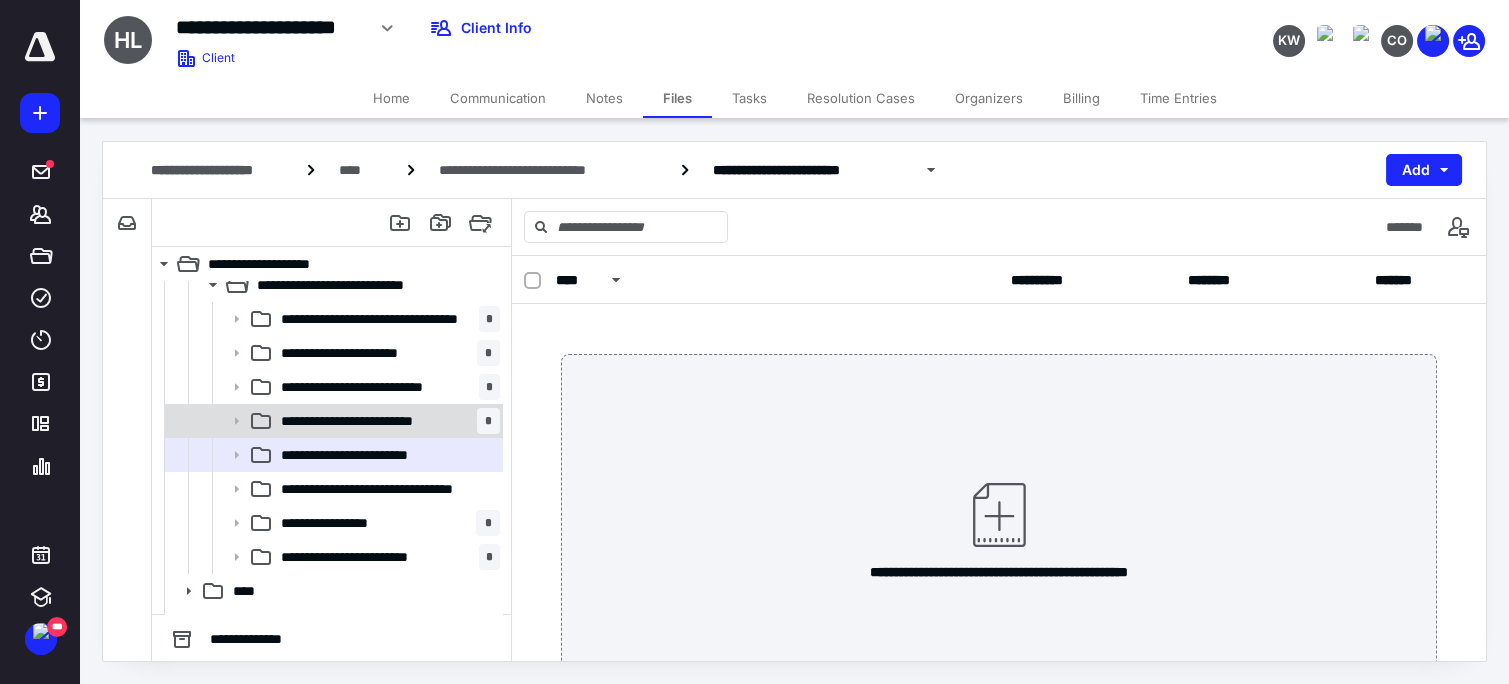 click 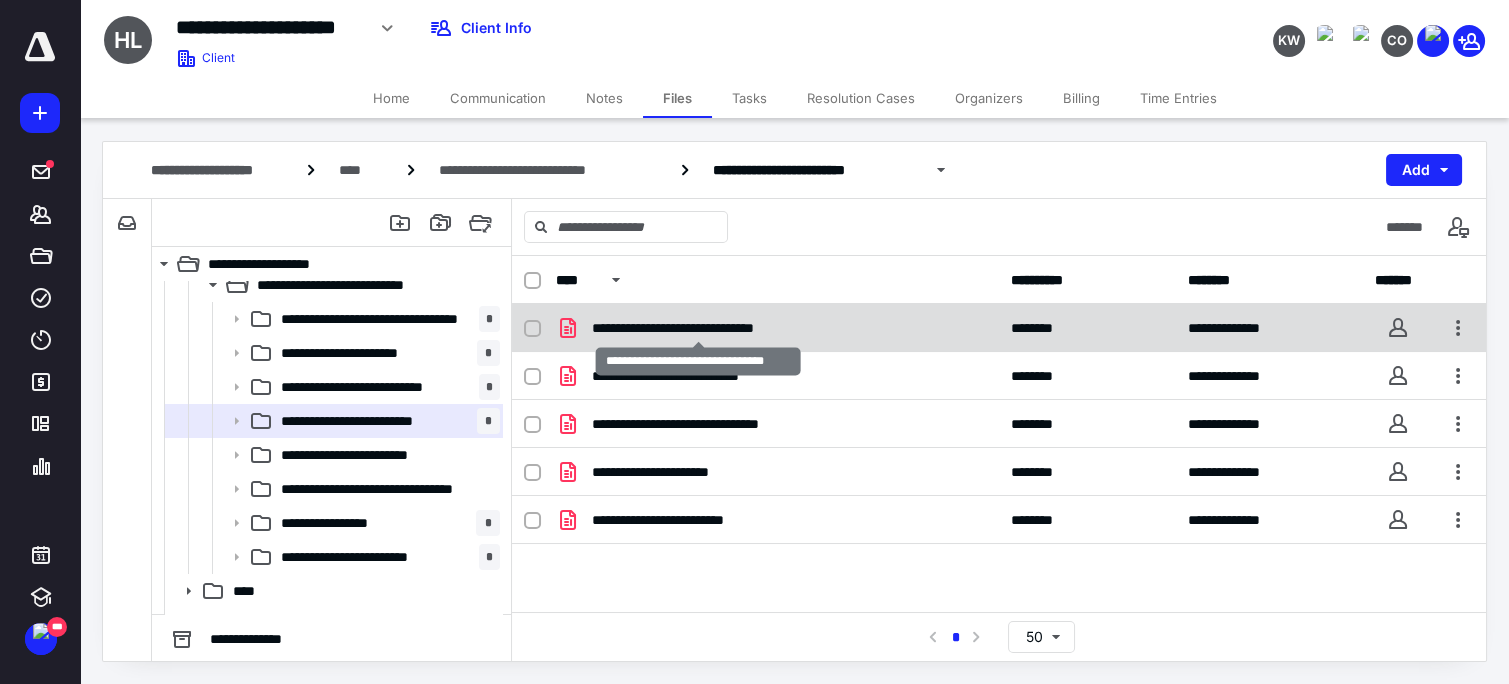 click on "**********" at bounding box center [699, 328] 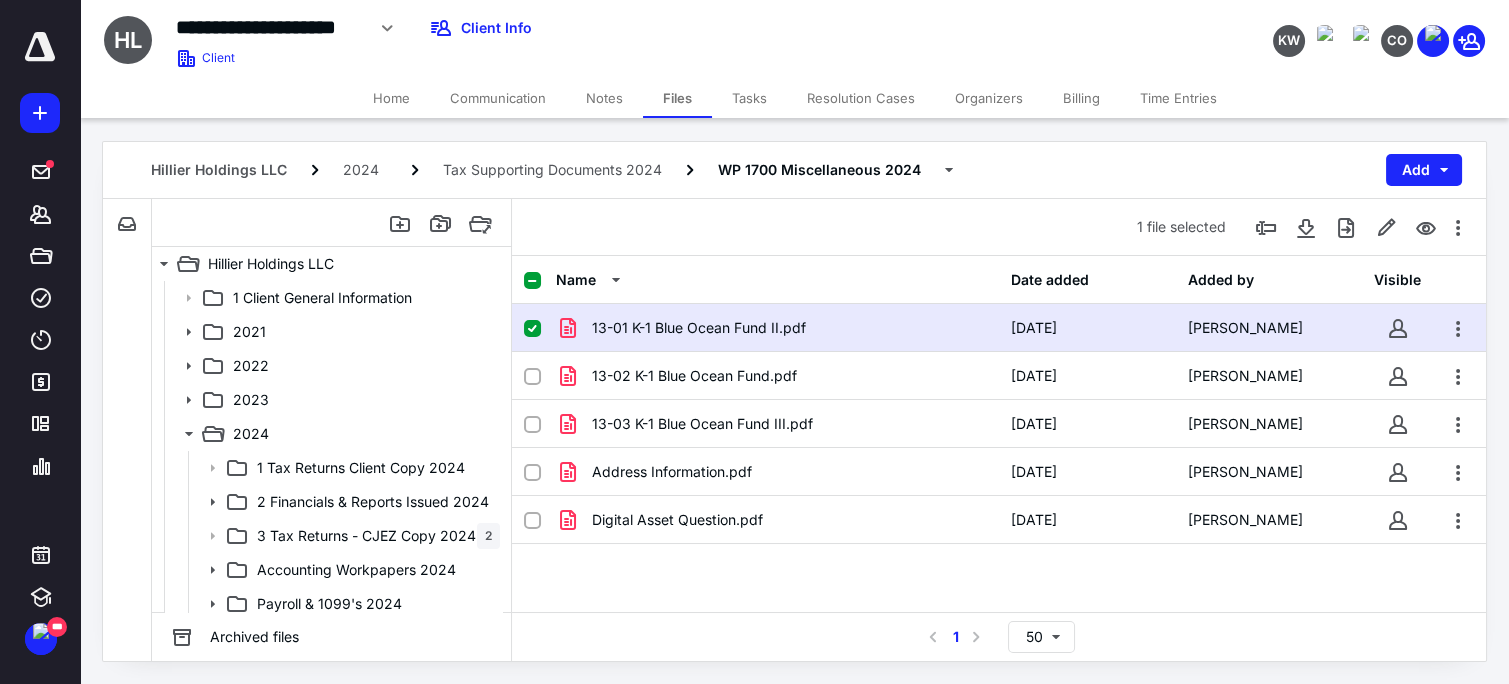 scroll, scrollTop: 353, scrollLeft: 0, axis: vertical 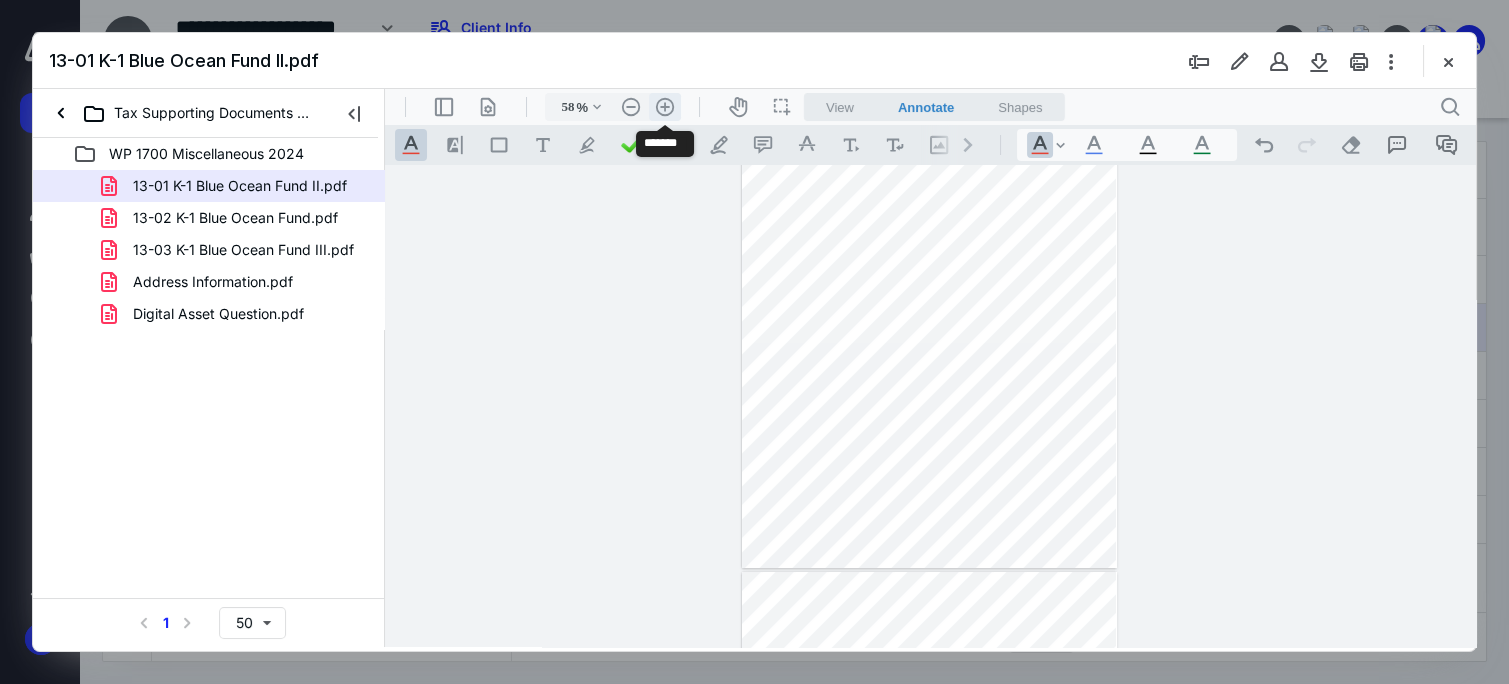 click on ".cls-1{fill:#abb0c4;} icon - header - zoom - in - line" at bounding box center (665, 107) 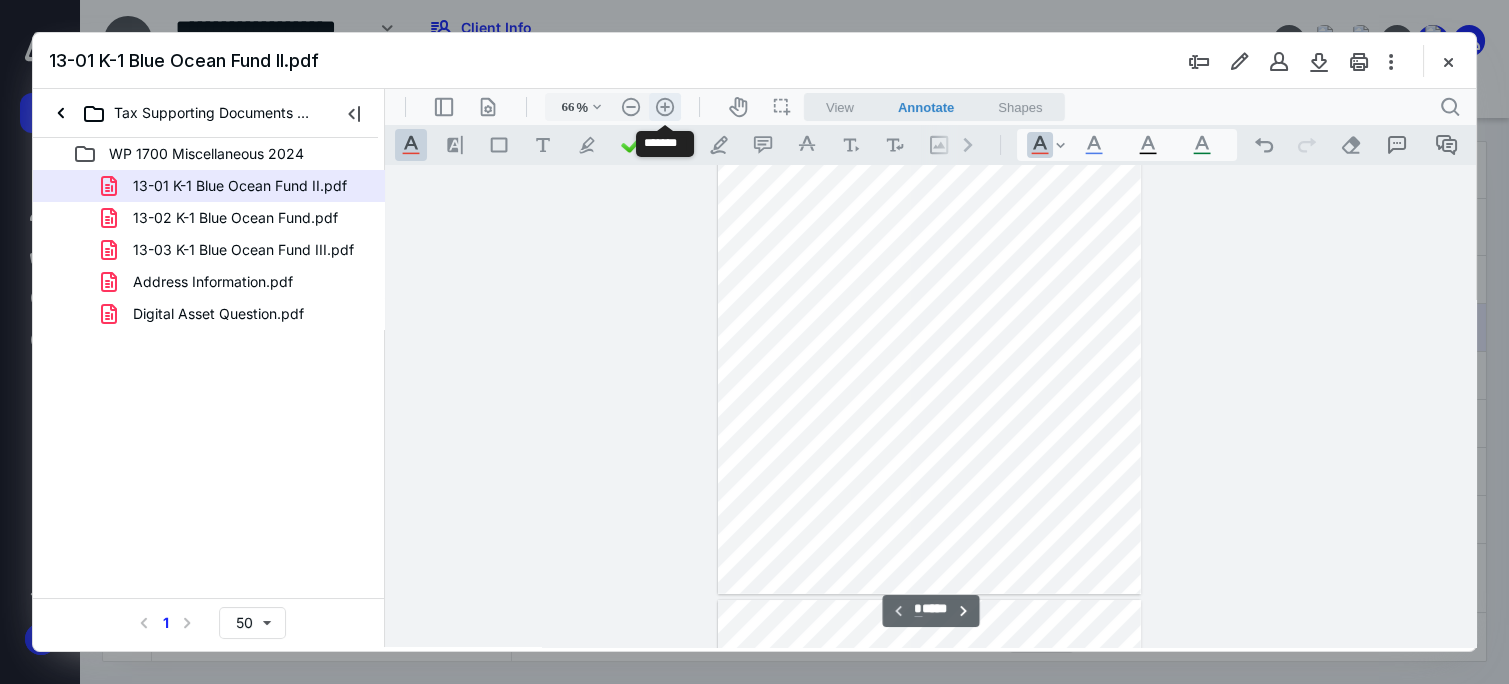 click on ".cls-1{fill:#abb0c4;} icon - header - zoom - in - line" at bounding box center [665, 107] 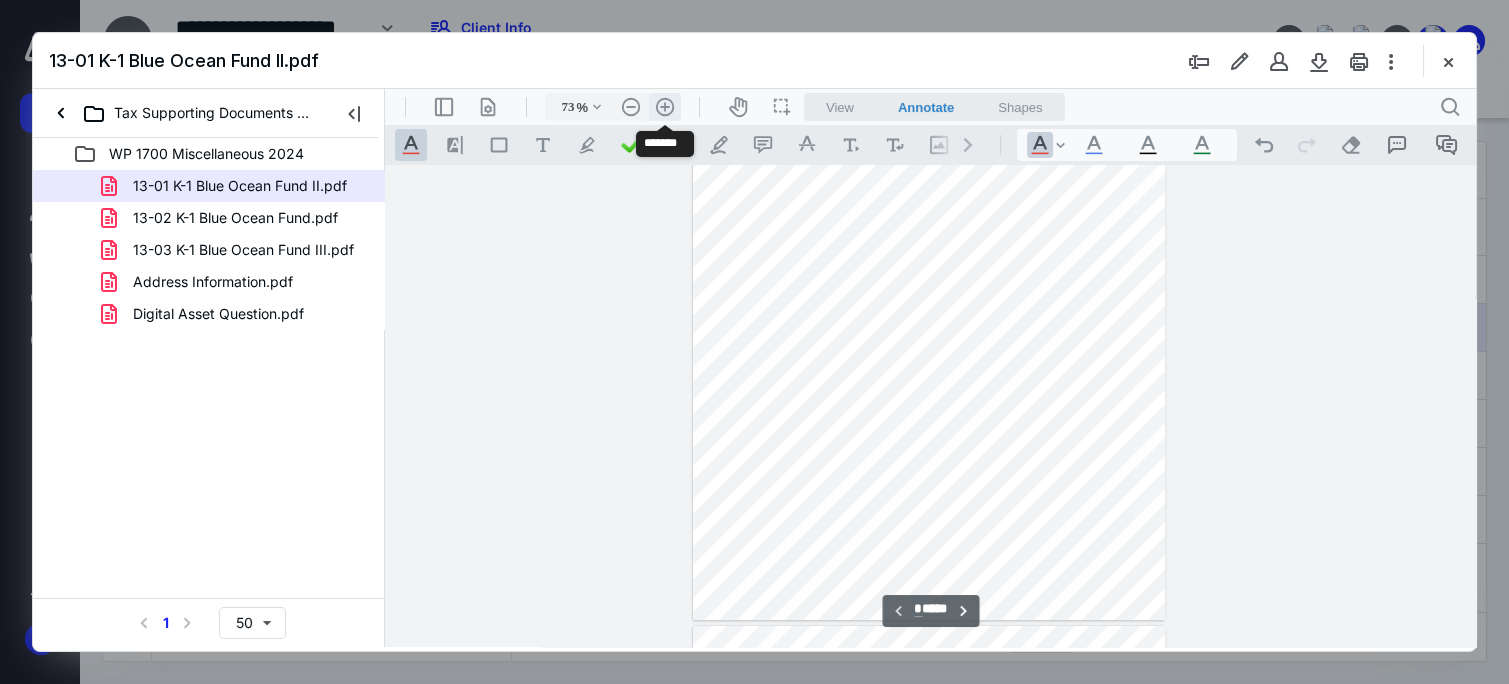click on ".cls-1{fill:#abb0c4;} icon - header - zoom - in - line" at bounding box center (665, 107) 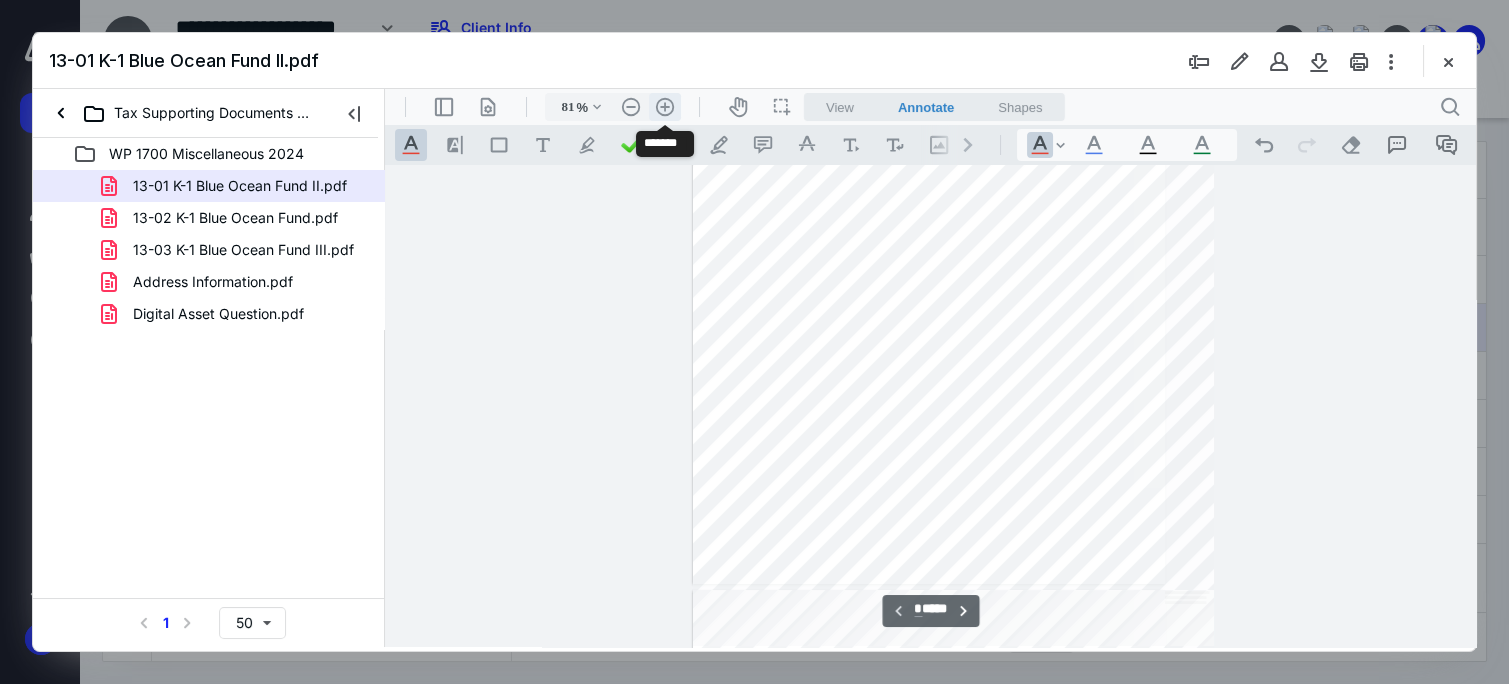 click on ".cls-1{fill:#abb0c4;} icon - header - zoom - in - line" at bounding box center [665, 107] 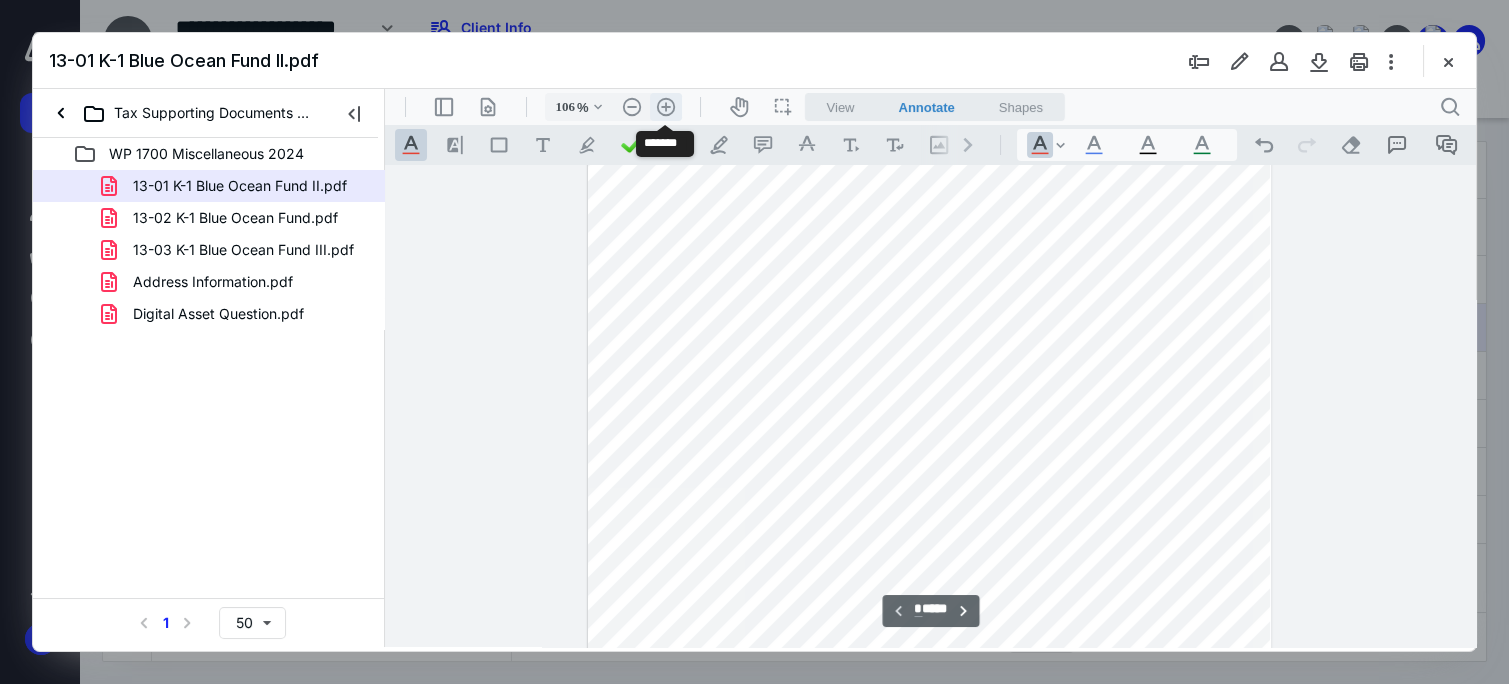 scroll, scrollTop: 308, scrollLeft: 0, axis: vertical 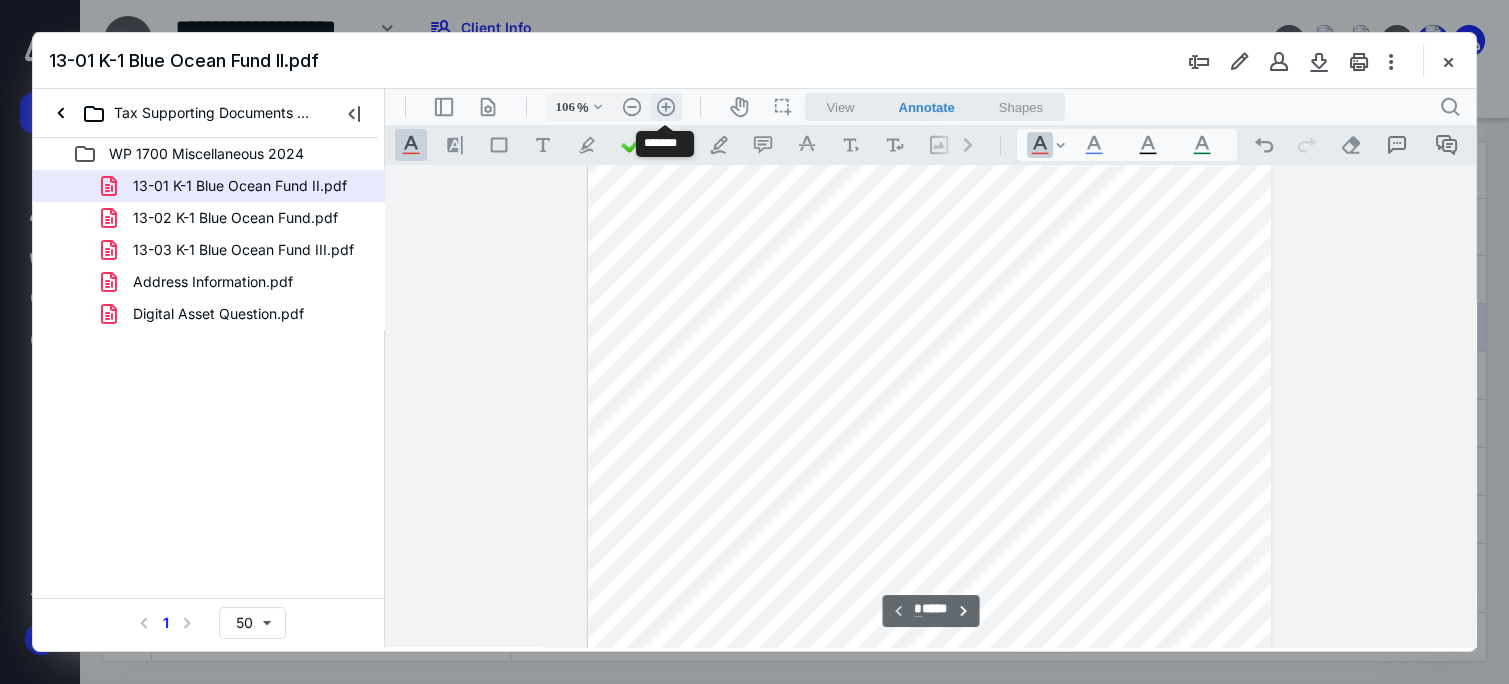 click on ".cls-1{fill:#abb0c4;} icon - header - zoom - in - line" at bounding box center [666, 107] 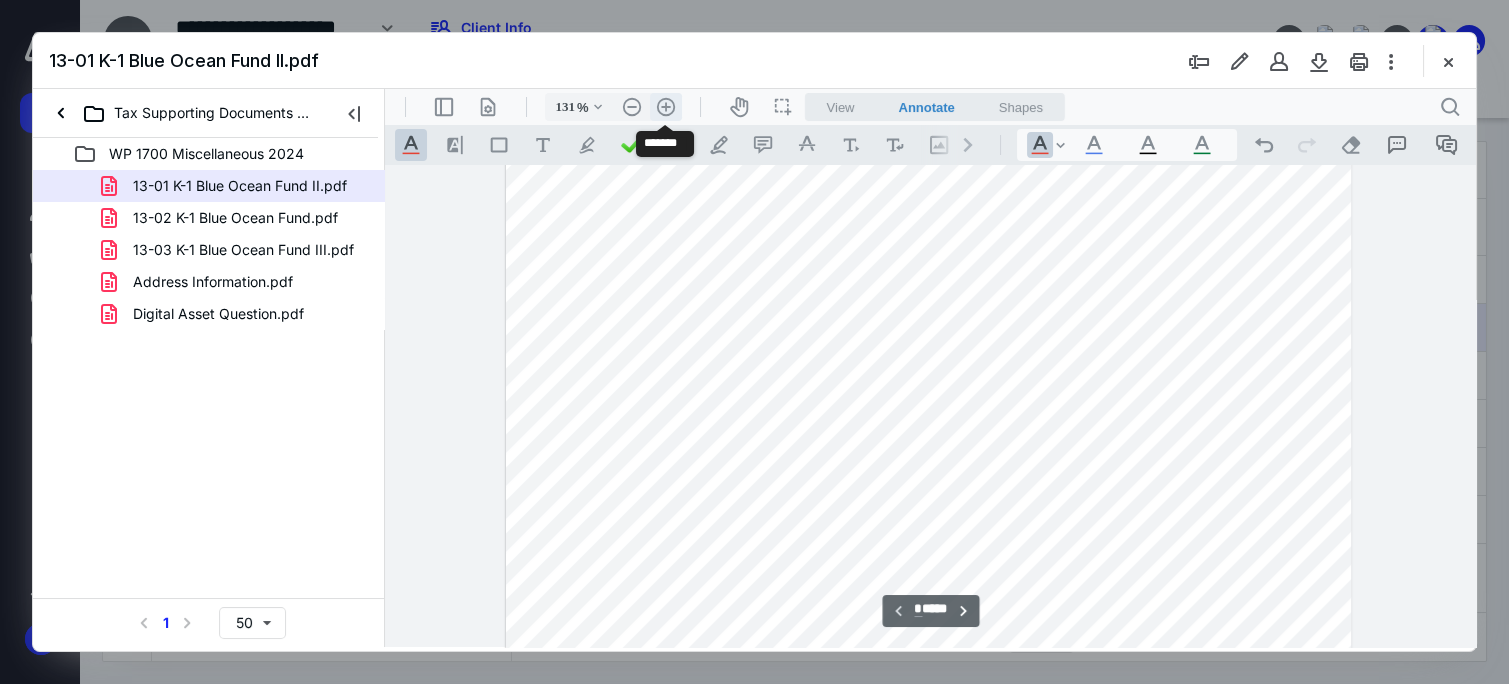click on ".cls-1{fill:#abb0c4;} icon - header - zoom - in - line" at bounding box center (666, 107) 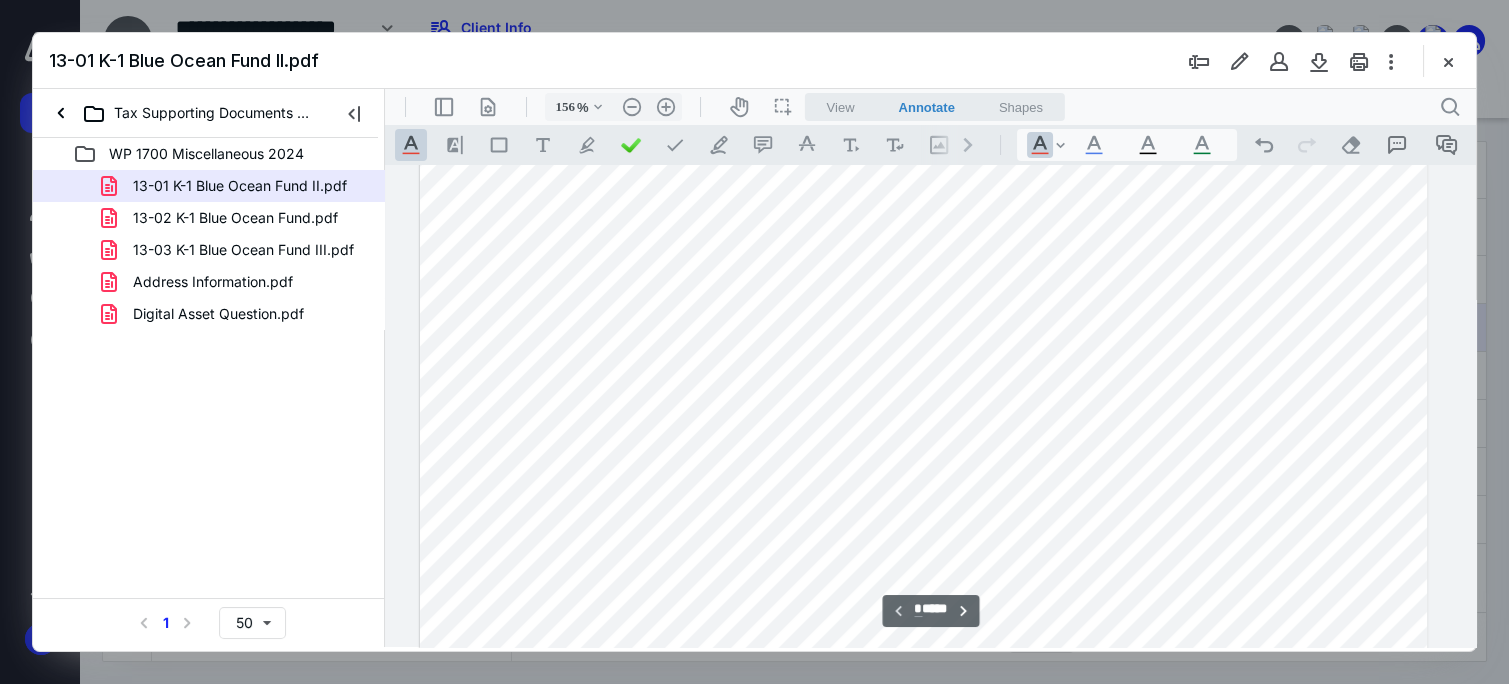 click at bounding box center [923, 262] 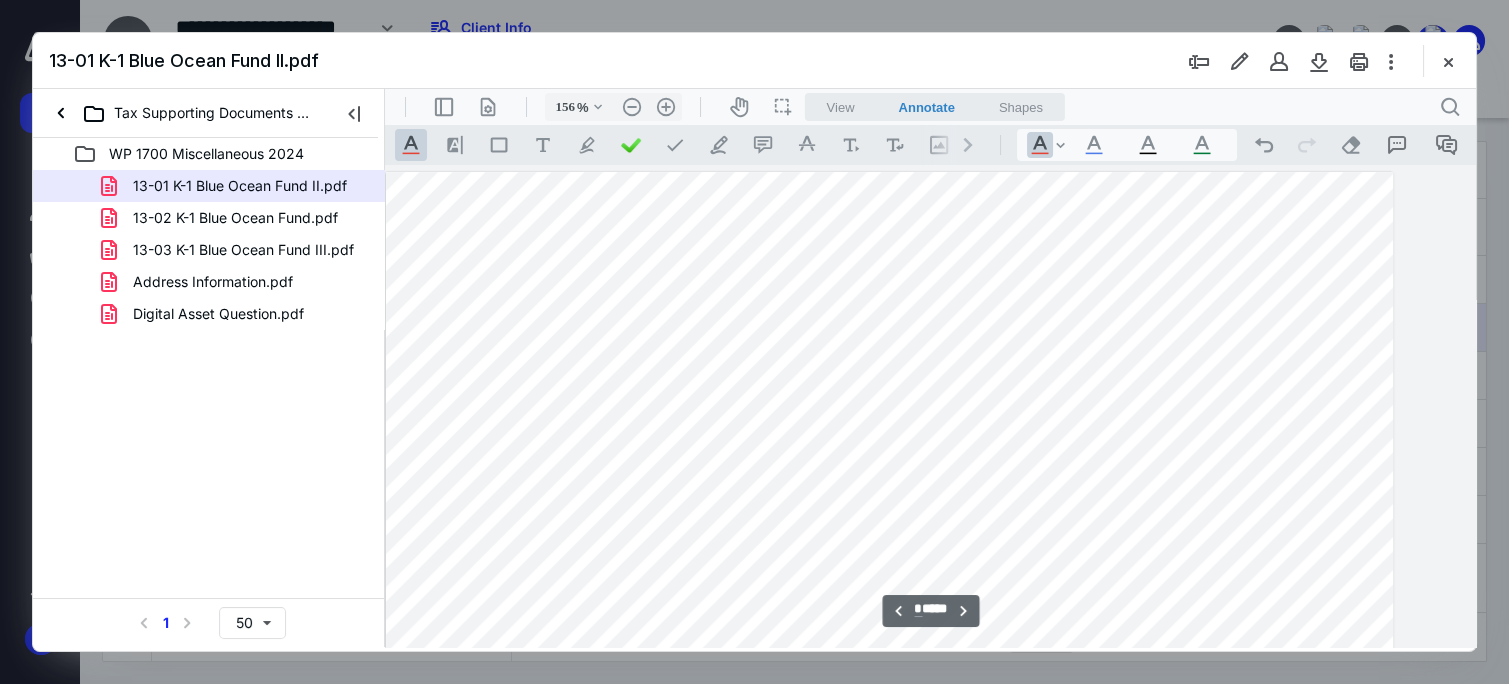 scroll, scrollTop: 2590, scrollLeft: 143, axis: both 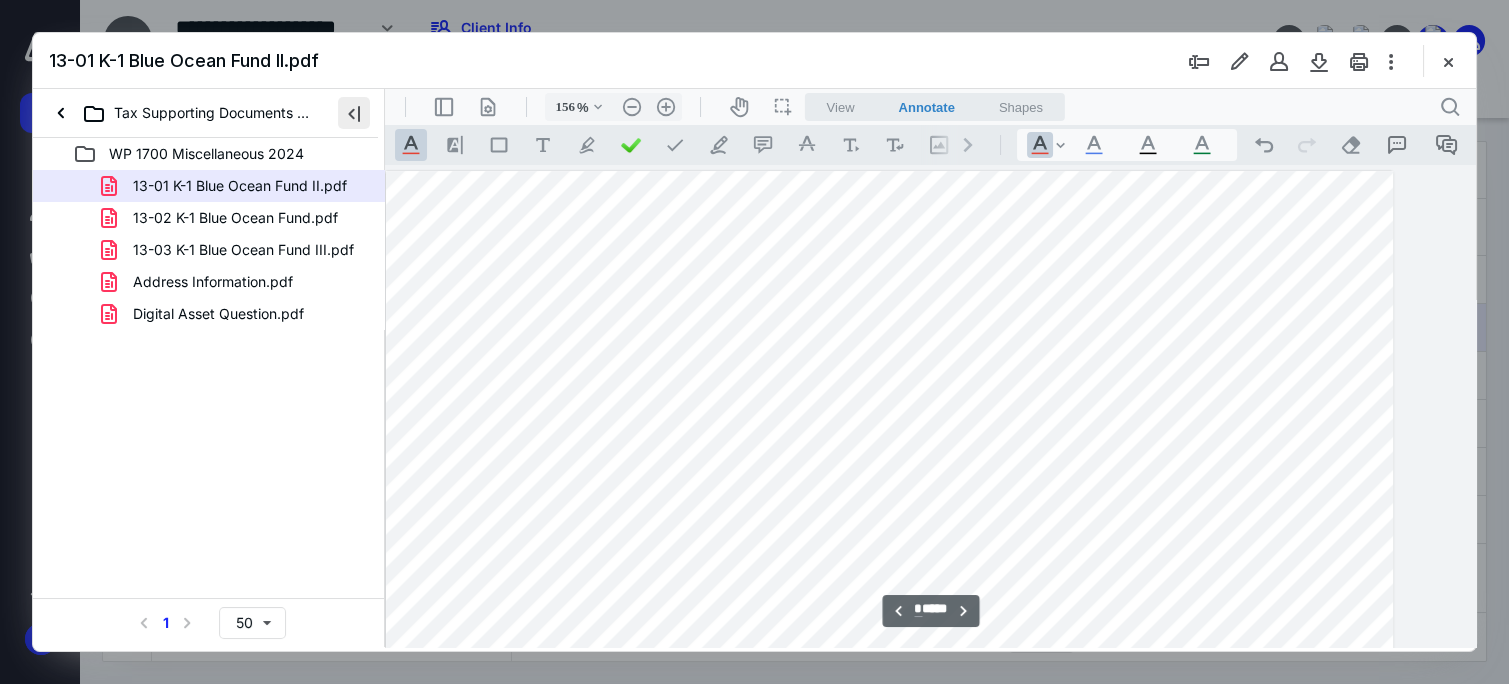 click at bounding box center [354, 113] 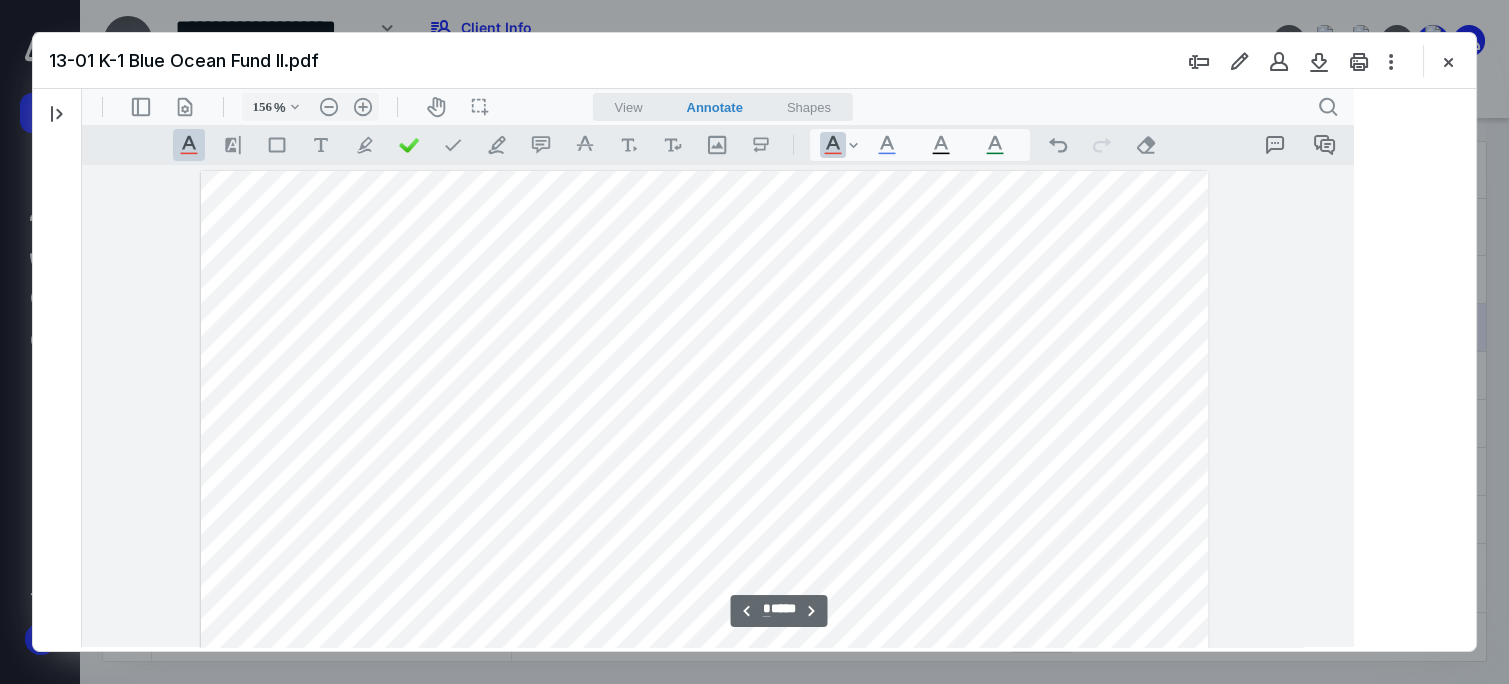 scroll, scrollTop: 2590, scrollLeft: 0, axis: vertical 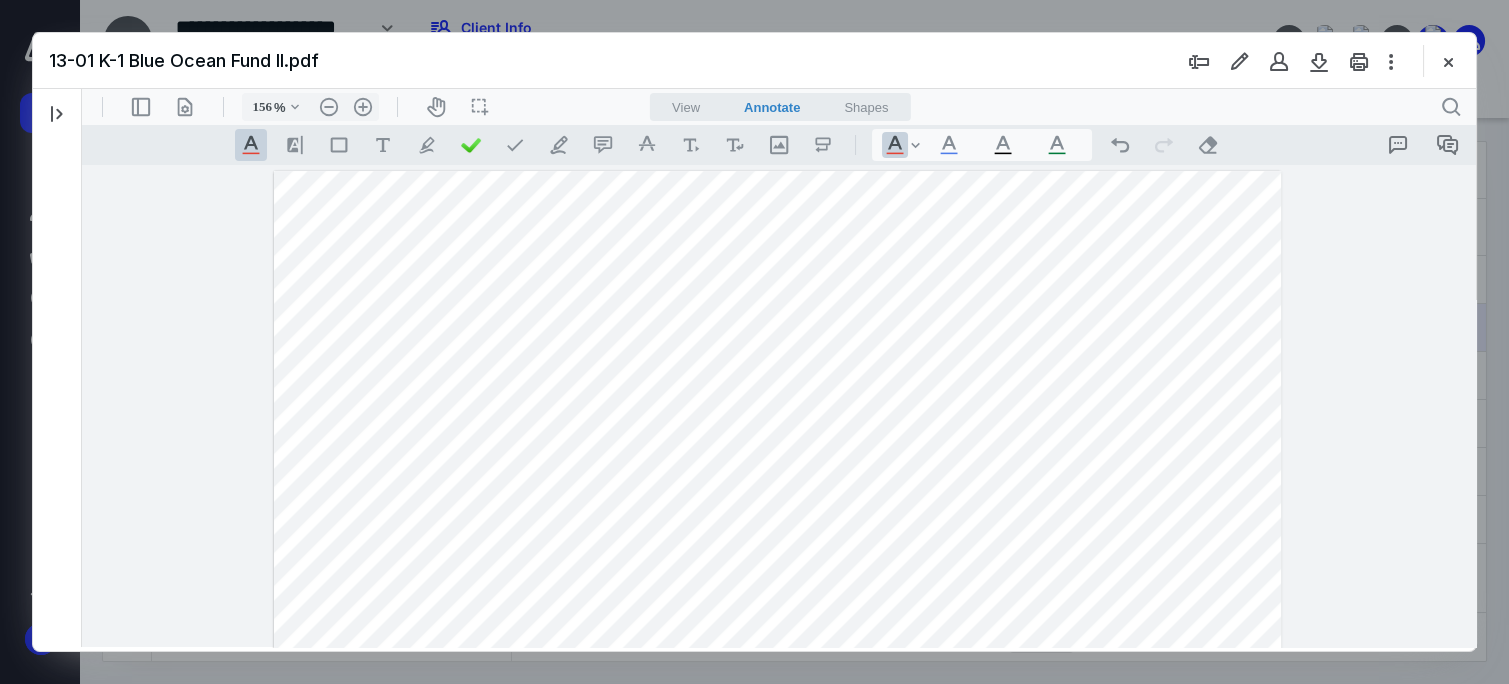 click at bounding box center (777, 813) 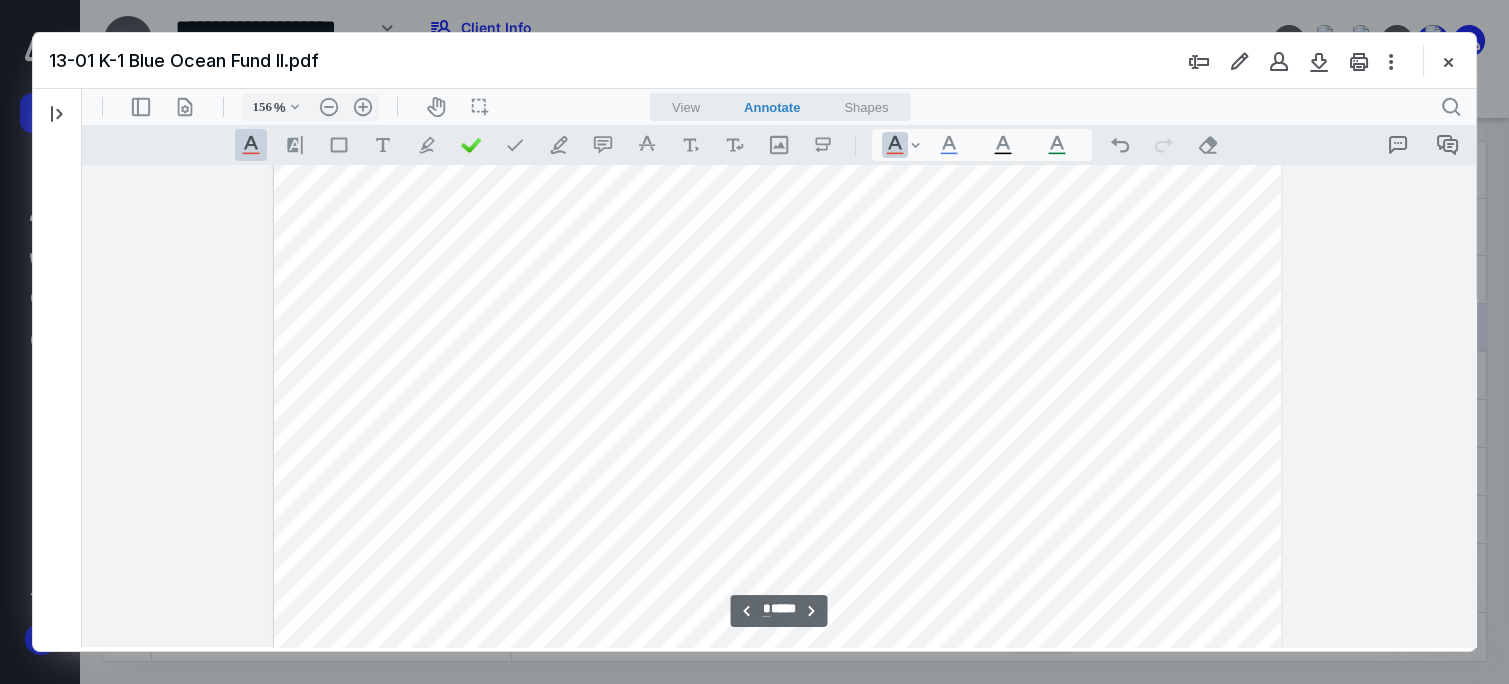 scroll, scrollTop: 3128, scrollLeft: 0, axis: vertical 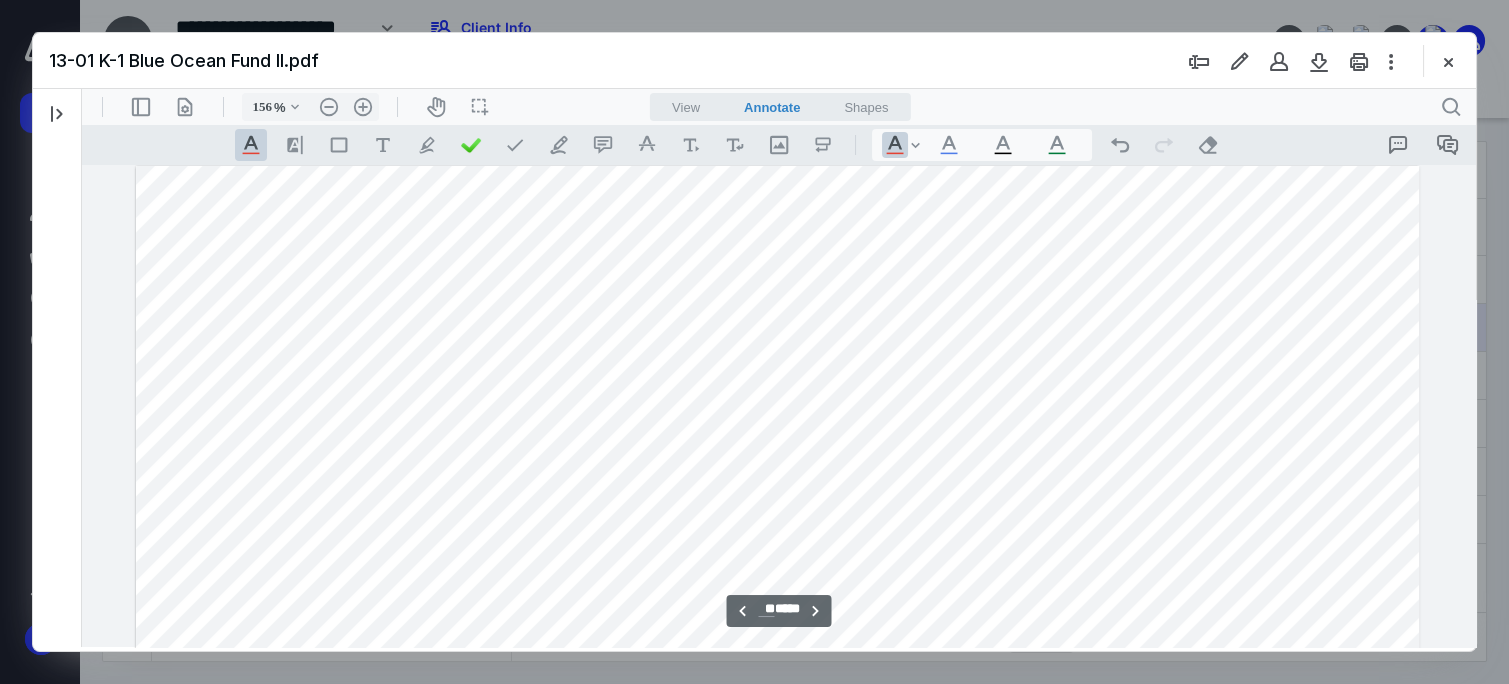click at bounding box center [778, 669] 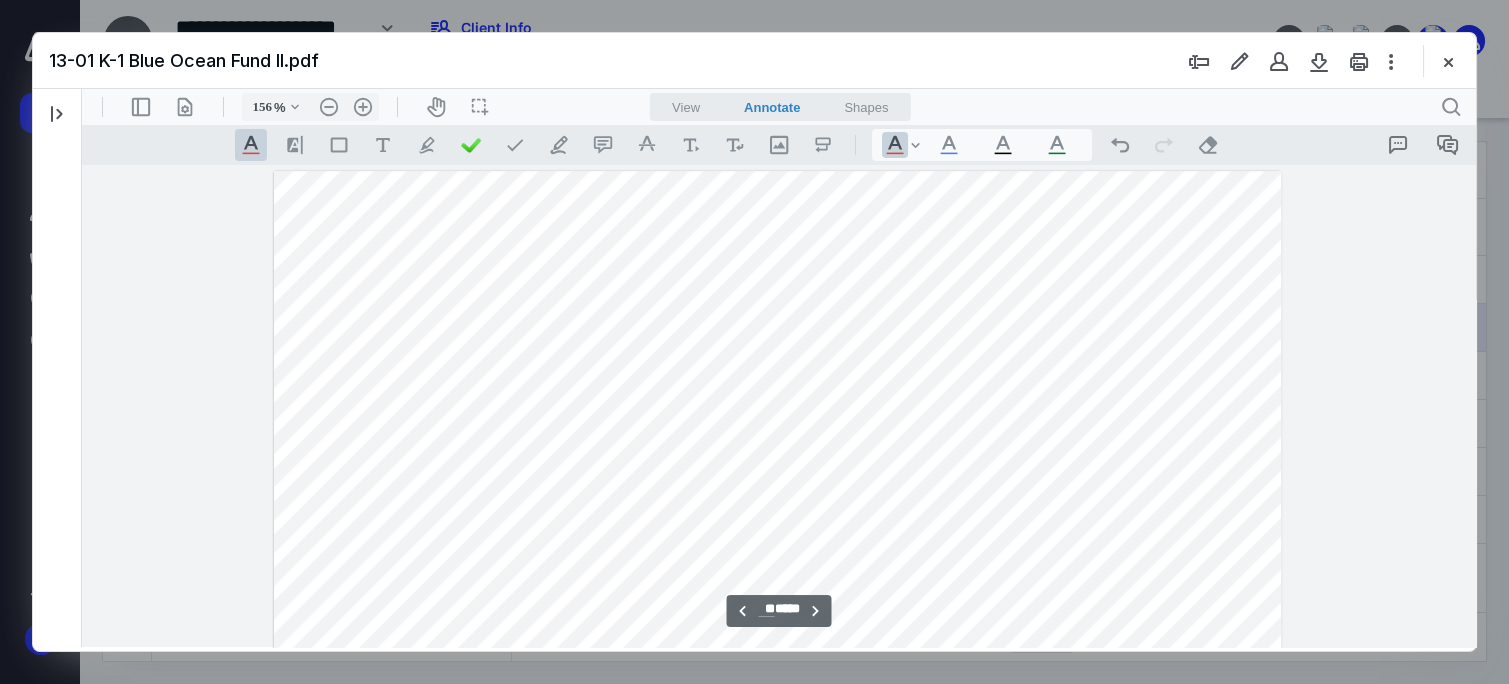 scroll, scrollTop: 17683, scrollLeft: 0, axis: vertical 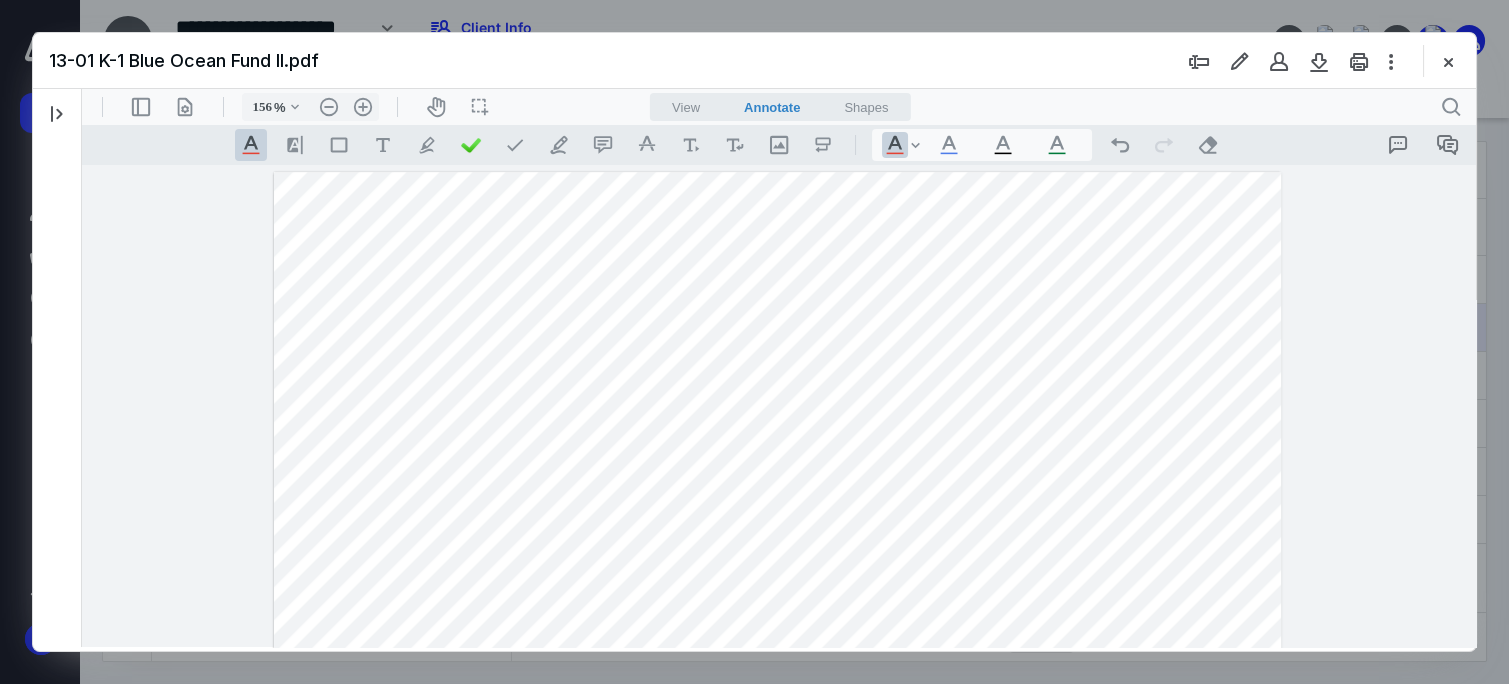 click at bounding box center (777, 814) 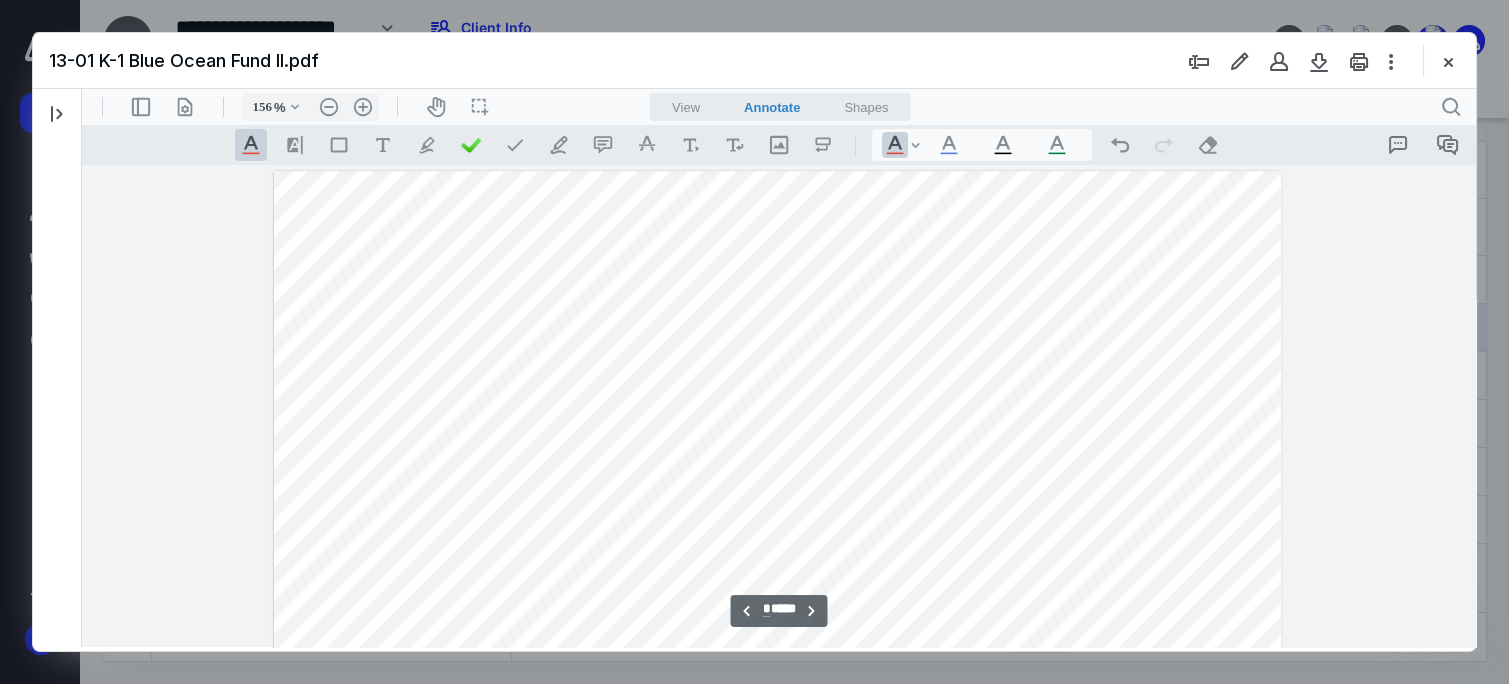 scroll, scrollTop: 2590, scrollLeft: 0, axis: vertical 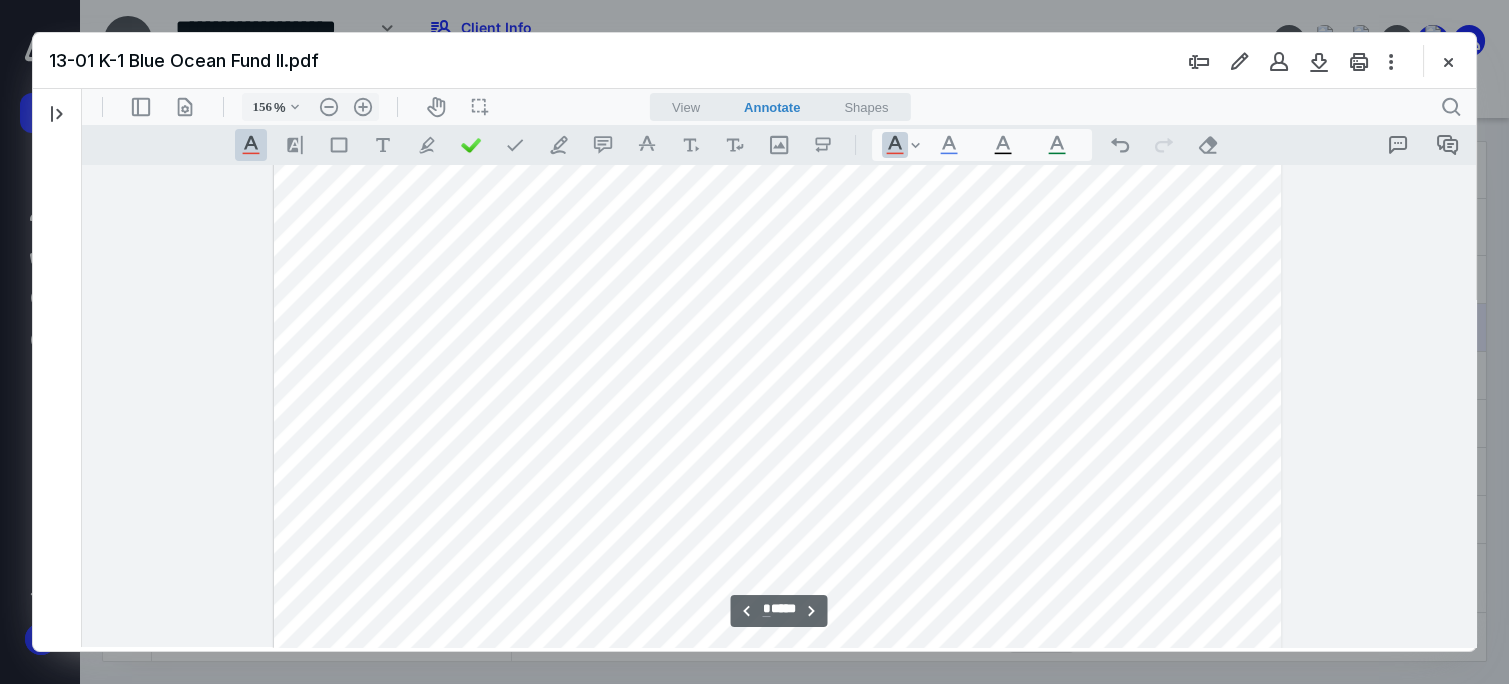 click at bounding box center (777, 106) 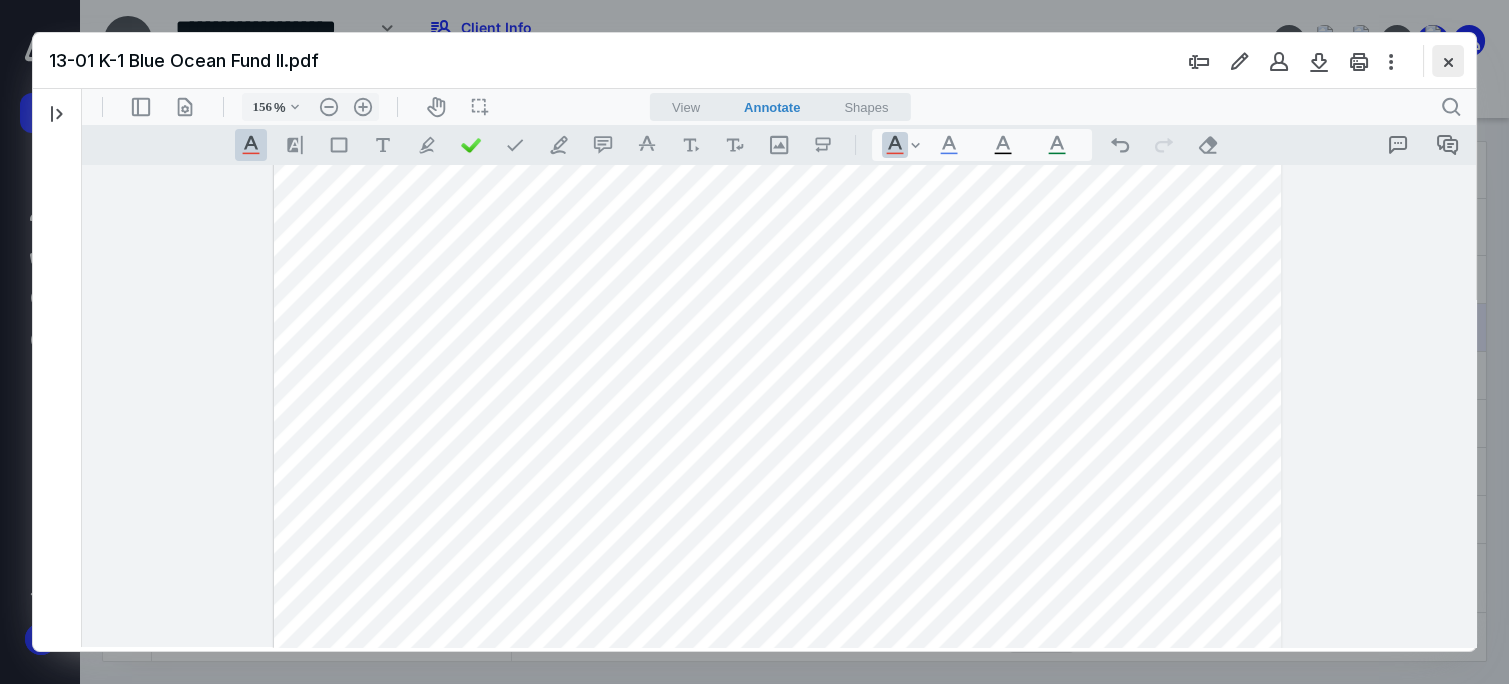 click at bounding box center (1448, 61) 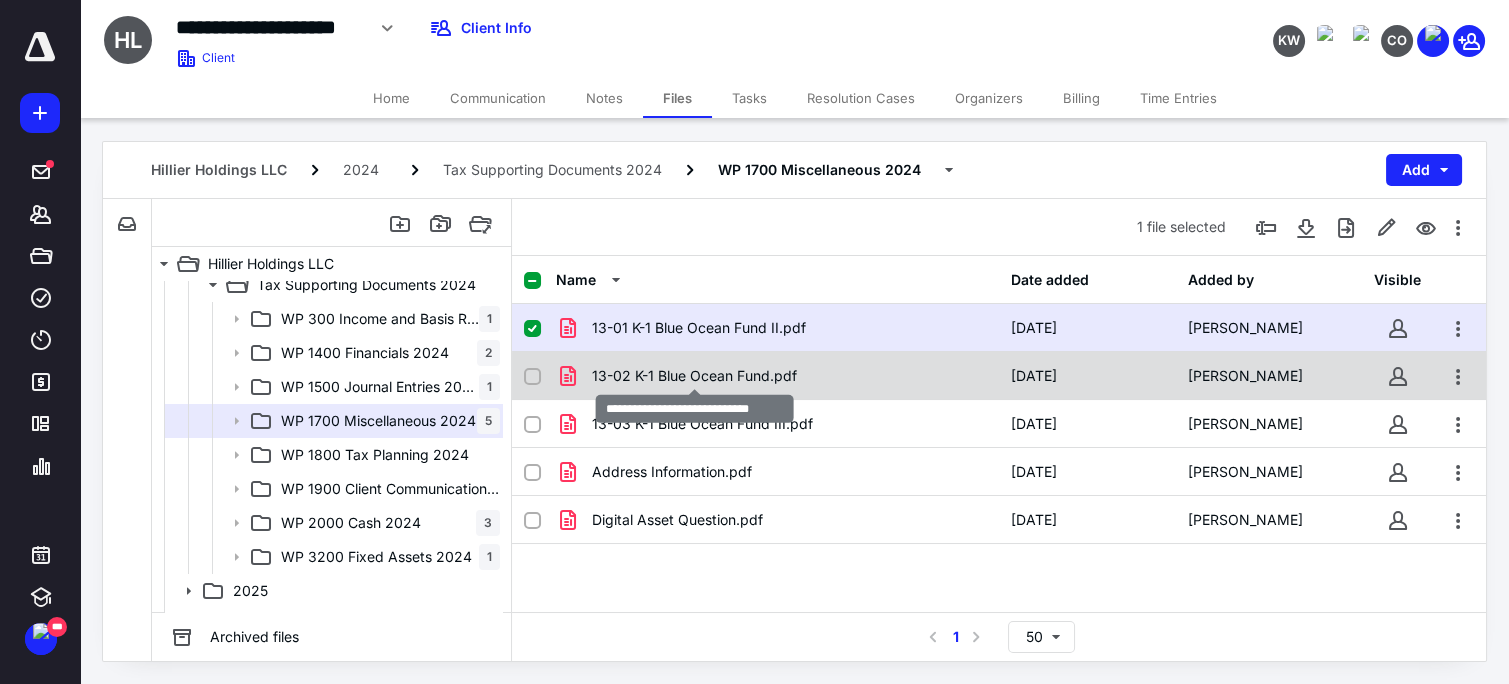 click on "13-02 K-1 Blue Ocean Fund.pdf" at bounding box center (694, 376) 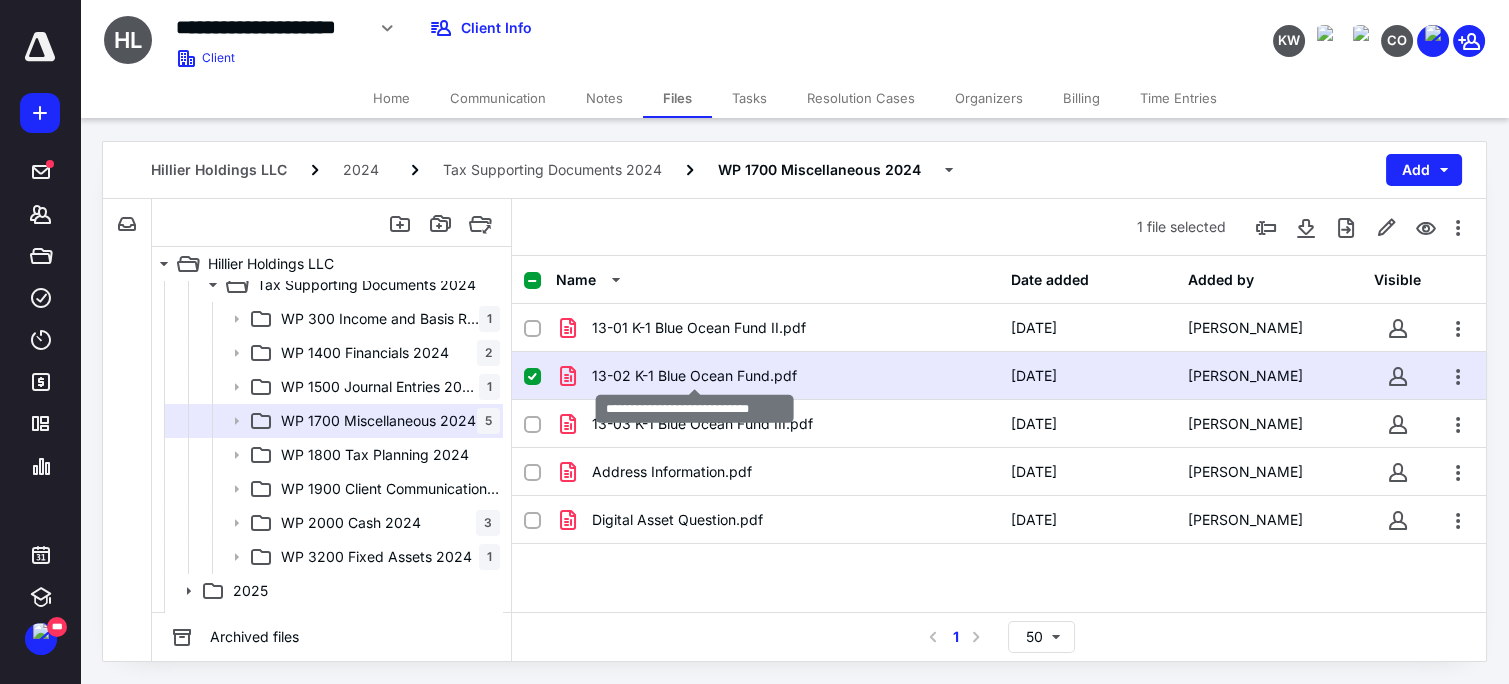 click on "13-02 K-1 Blue Ocean Fund.pdf" at bounding box center (694, 376) 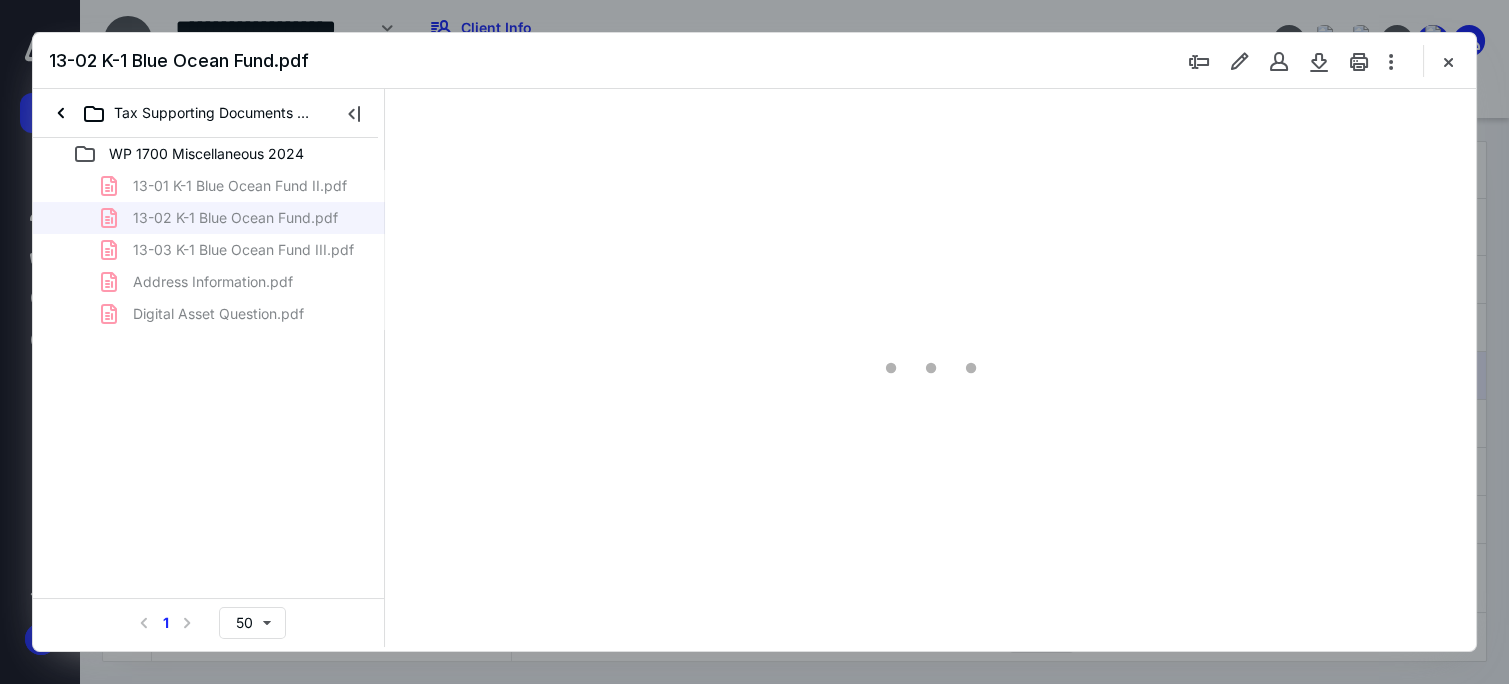 scroll, scrollTop: 0, scrollLeft: 0, axis: both 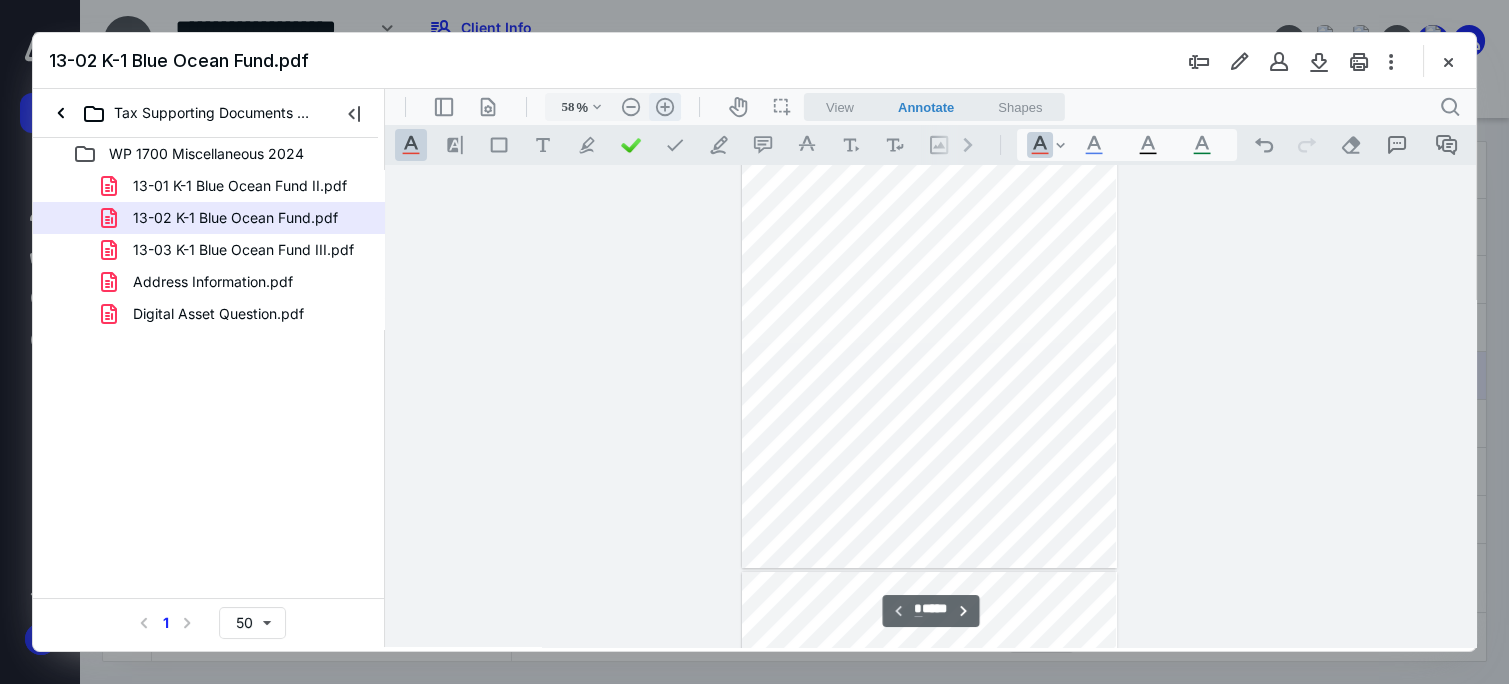 click on ".cls-1{fill:#abb0c4;} icon - header - zoom - in - line" at bounding box center (665, 107) 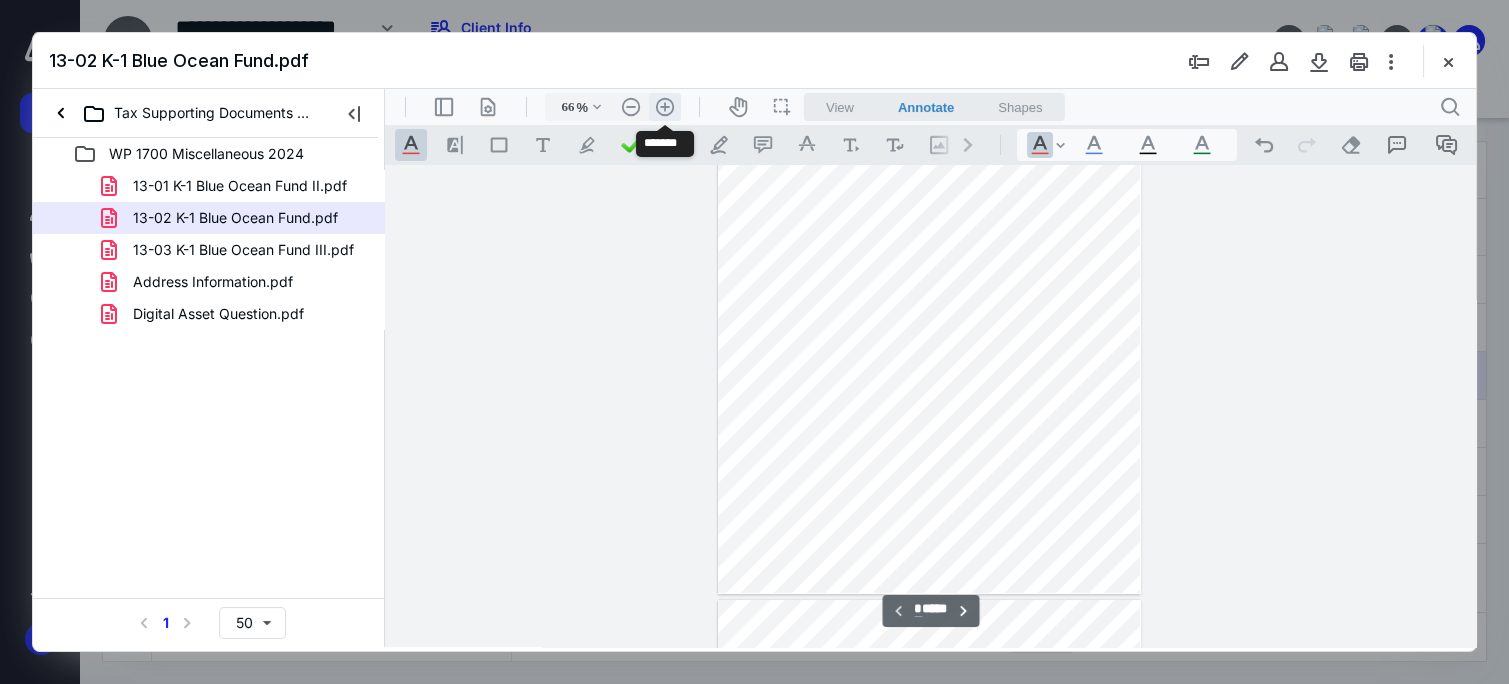 click on ".cls-1{fill:#abb0c4;} icon - header - zoom - in - line" at bounding box center [665, 107] 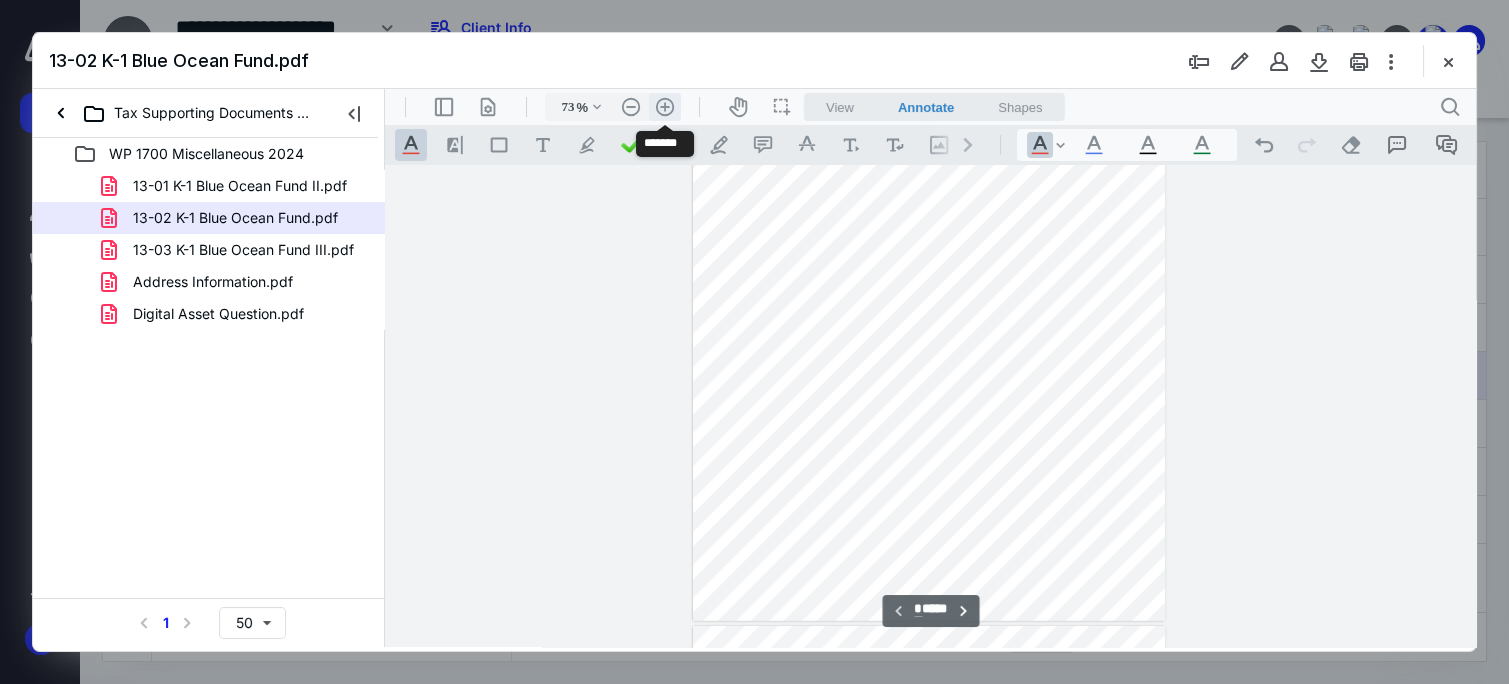 click on ".cls-1{fill:#abb0c4;} icon - header - zoom - in - line" at bounding box center [665, 107] 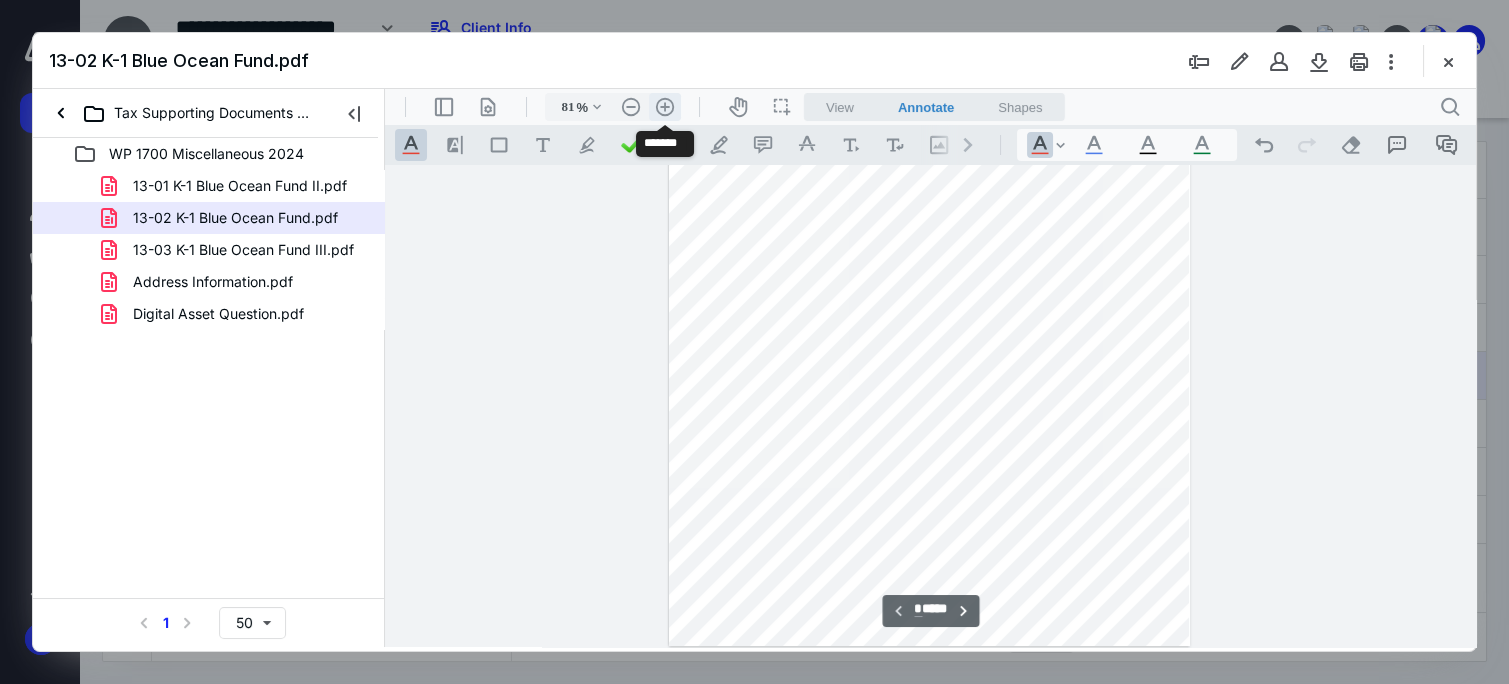 click on ".cls-1{fill:#abb0c4;} icon - header - zoom - in - line" at bounding box center (665, 107) 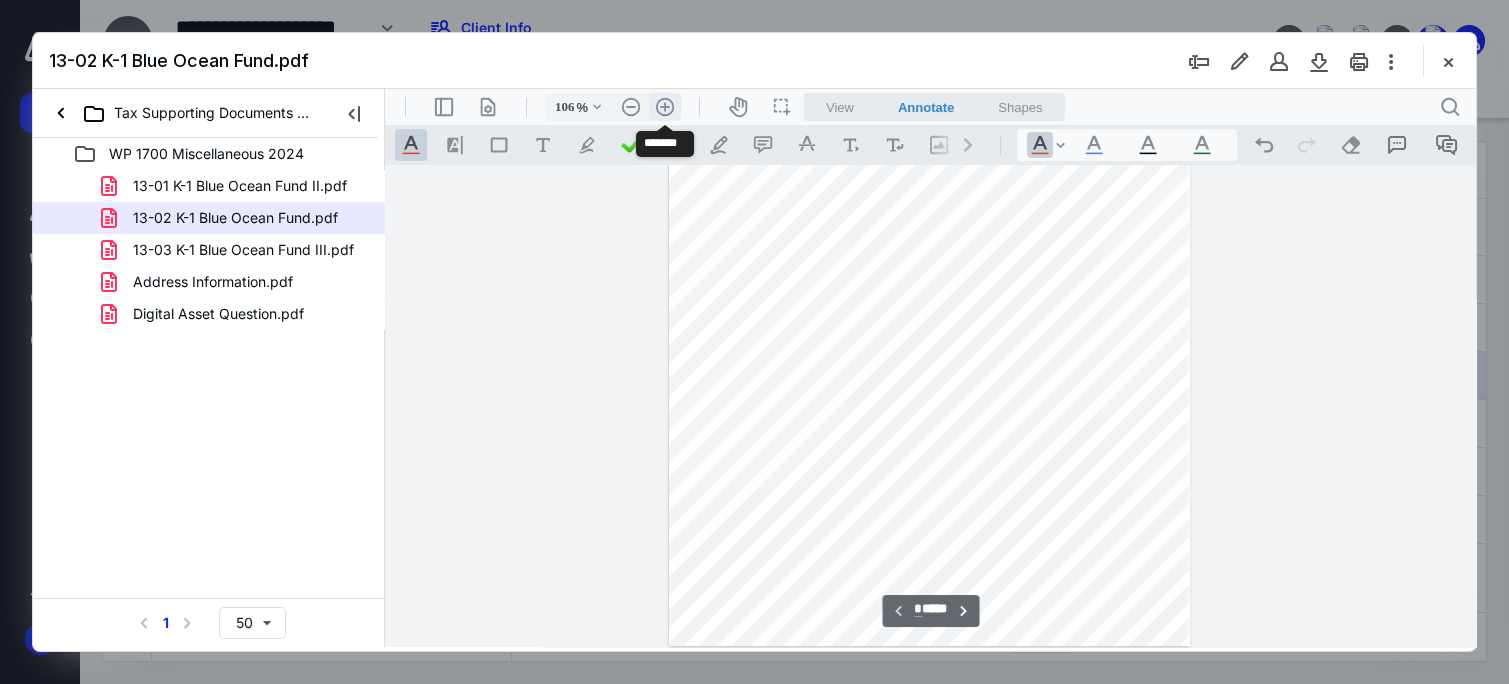 scroll, scrollTop: 308, scrollLeft: 0, axis: vertical 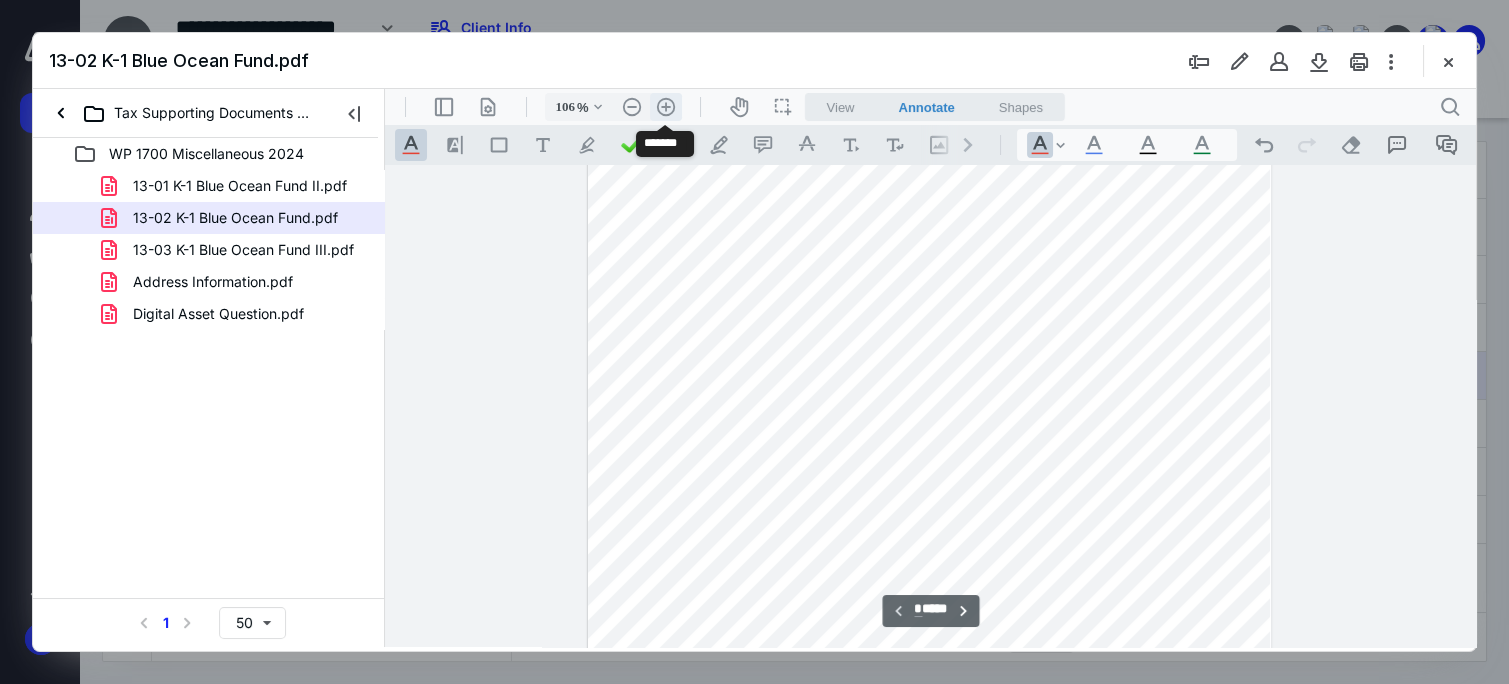 click on ".cls-1{fill:#abb0c4;} icon - header - zoom - in - line" at bounding box center [666, 107] 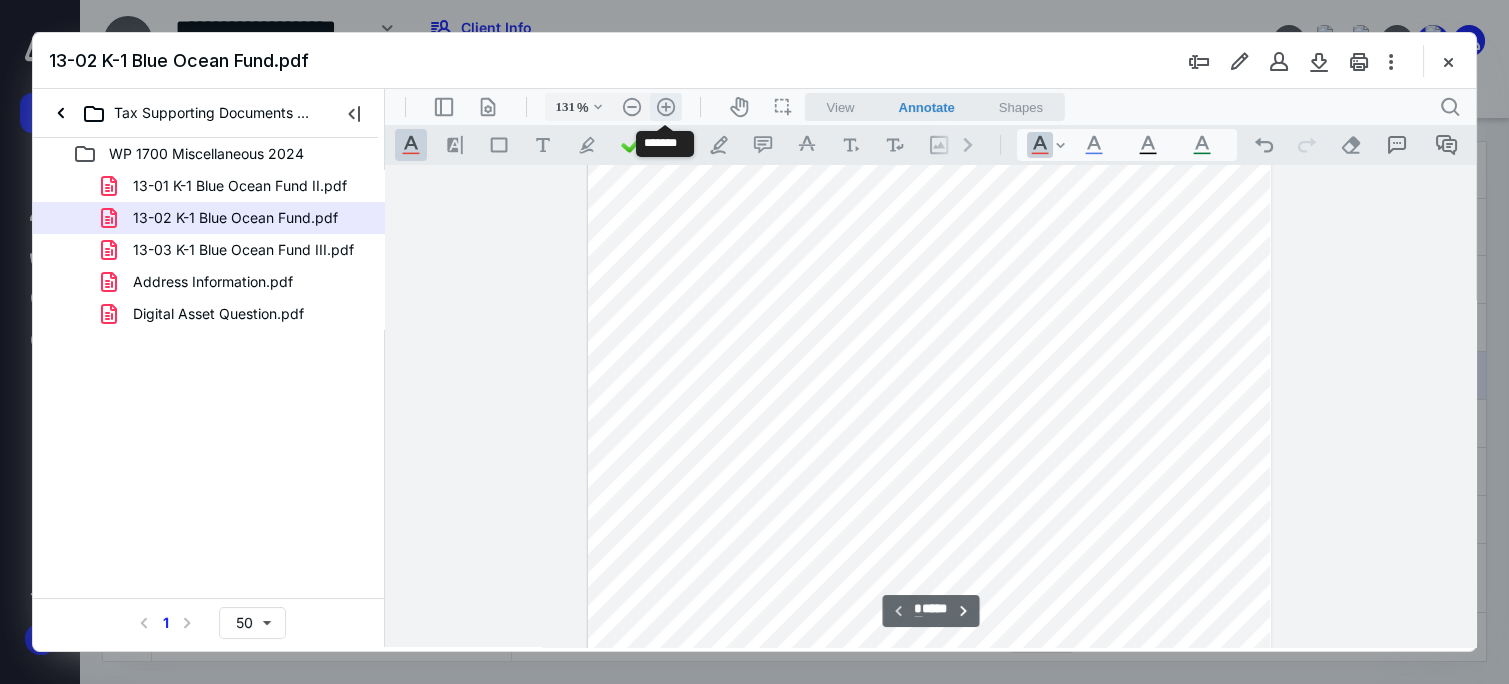 scroll, scrollTop: 429, scrollLeft: 4, axis: both 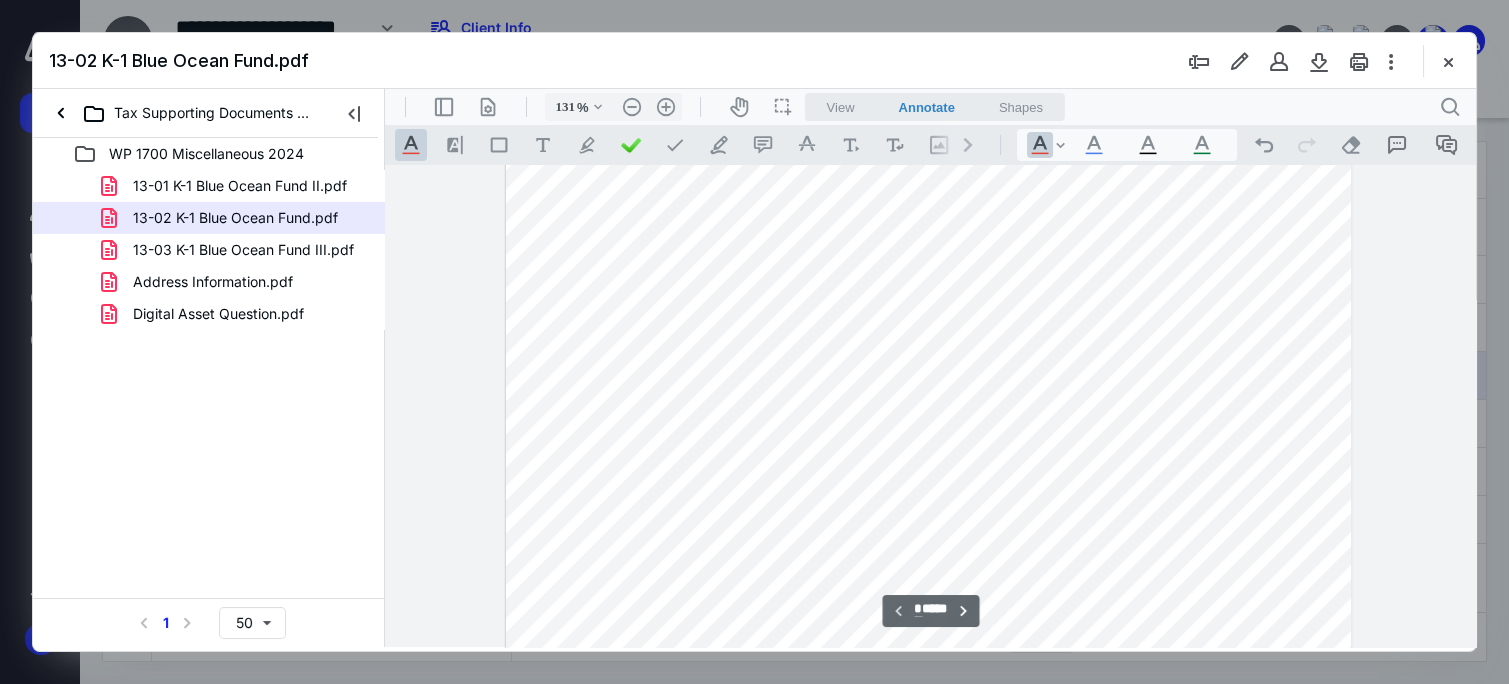 click at bounding box center (928, 279) 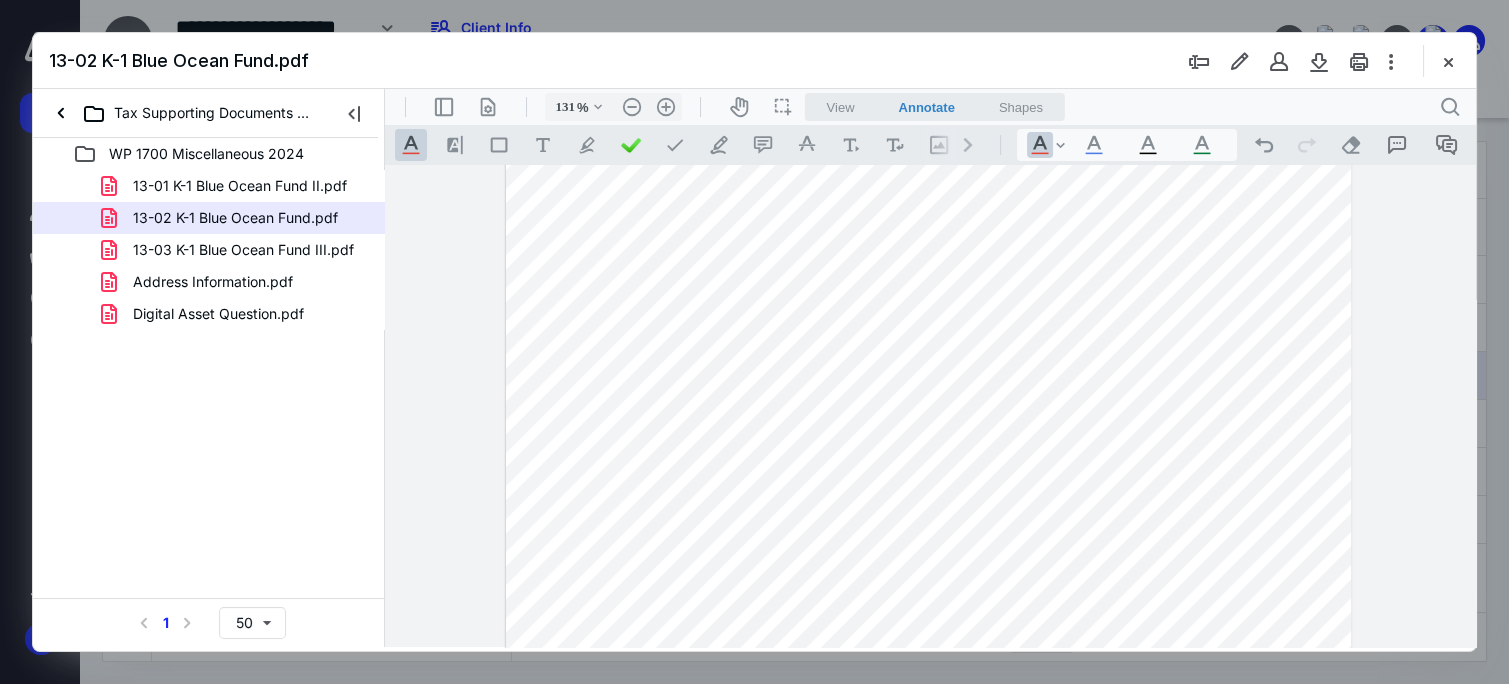 click at bounding box center (928, 279) 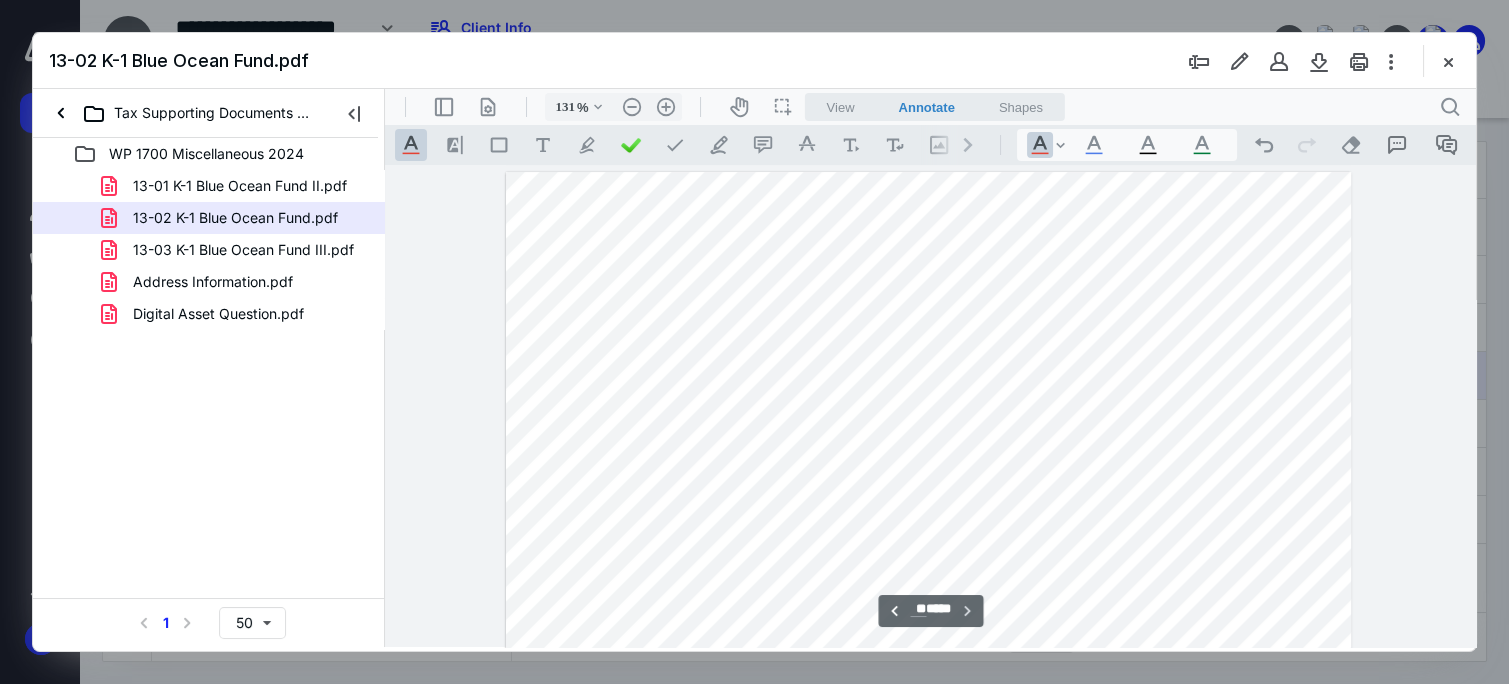 scroll, scrollTop: 16622, scrollLeft: 6, axis: both 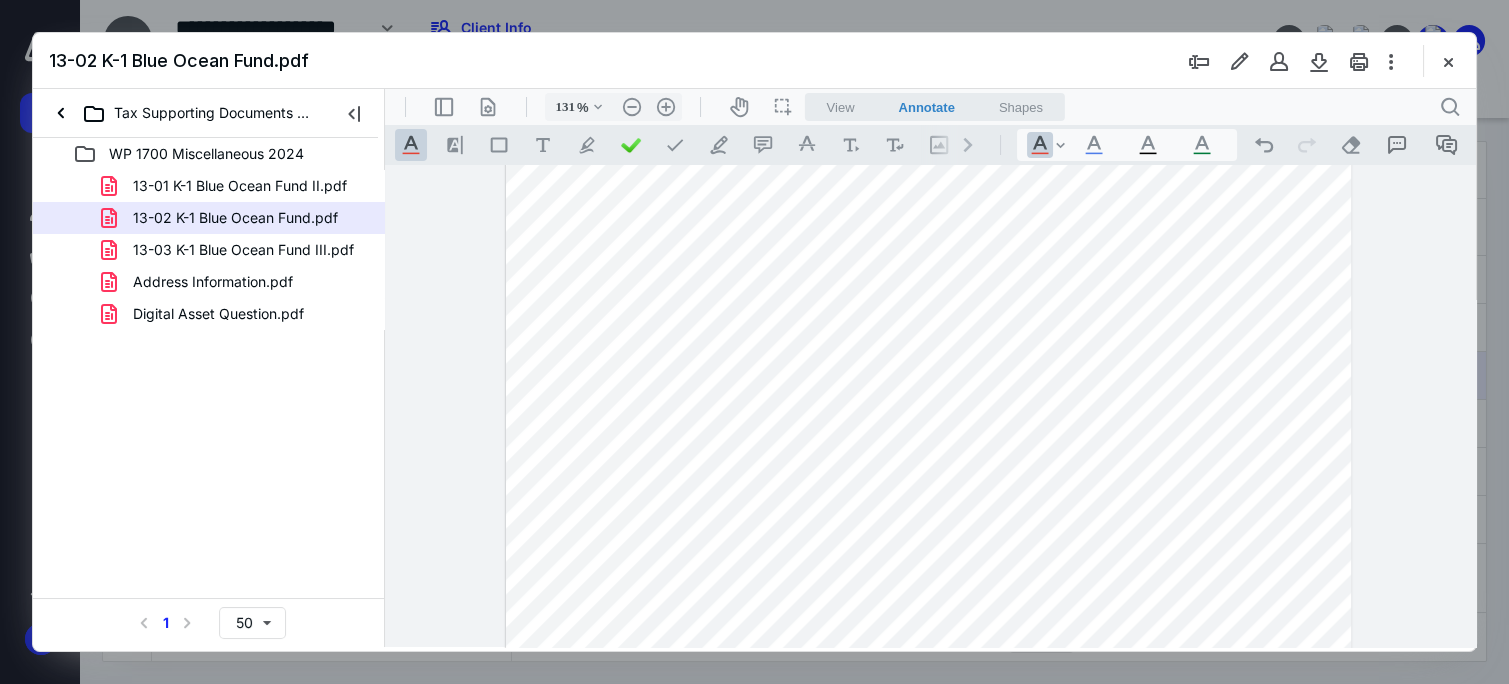 click at bounding box center (928, 571) 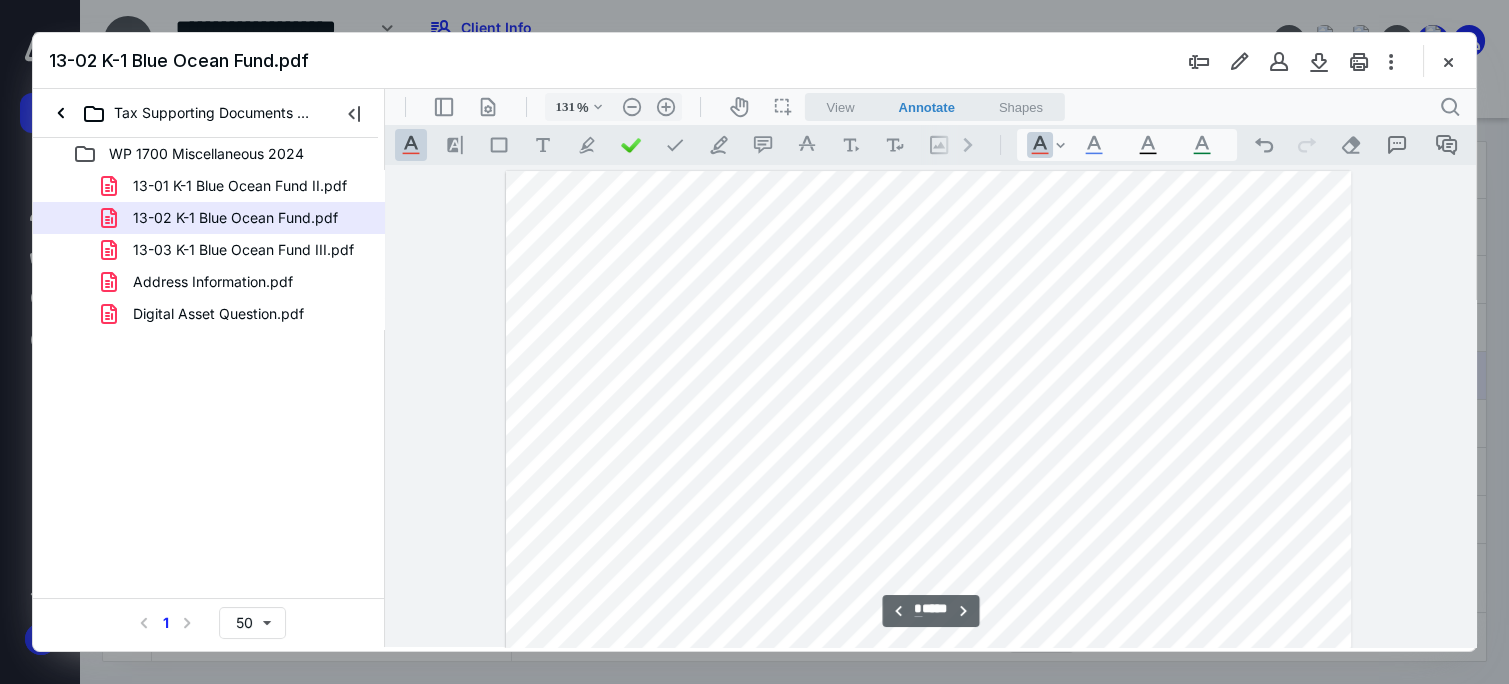 type on "*" 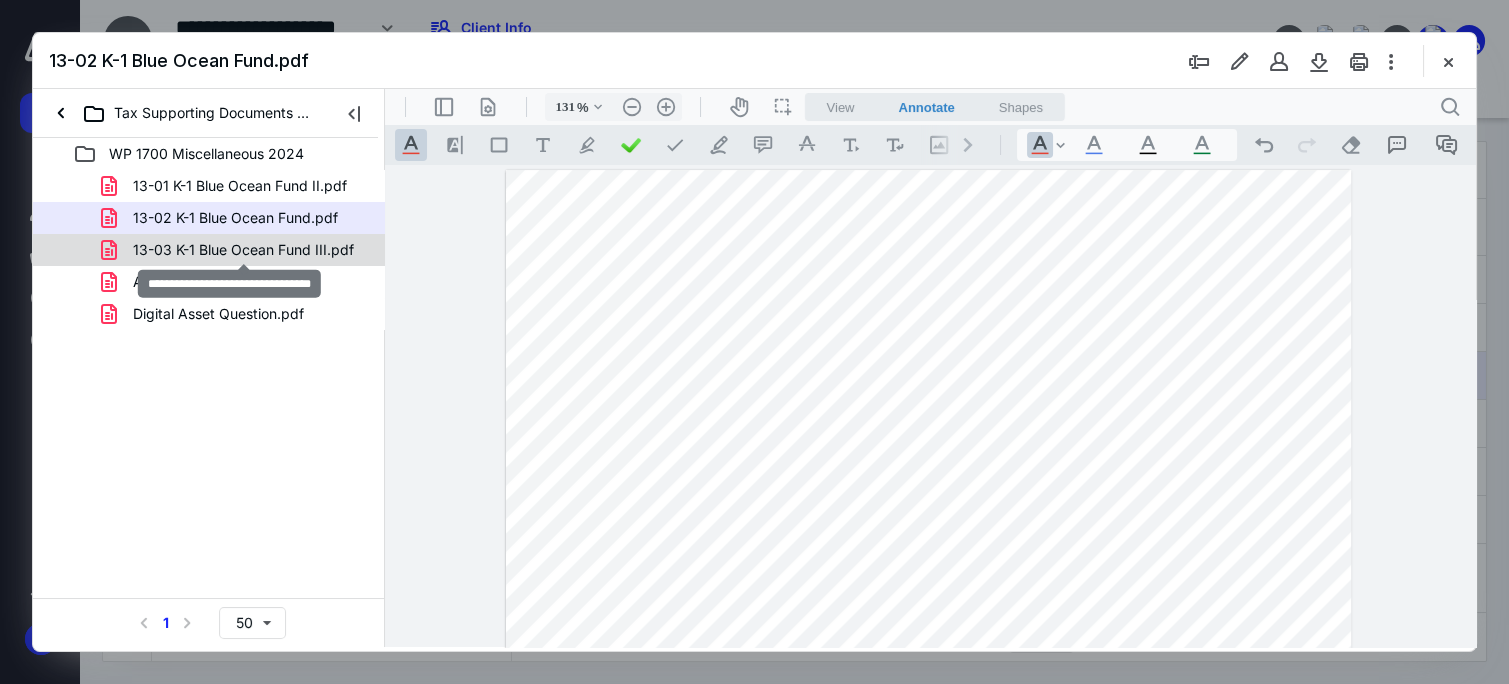 click on "13-03 K-1 Blue Ocean Fund III.pdf" at bounding box center [243, 250] 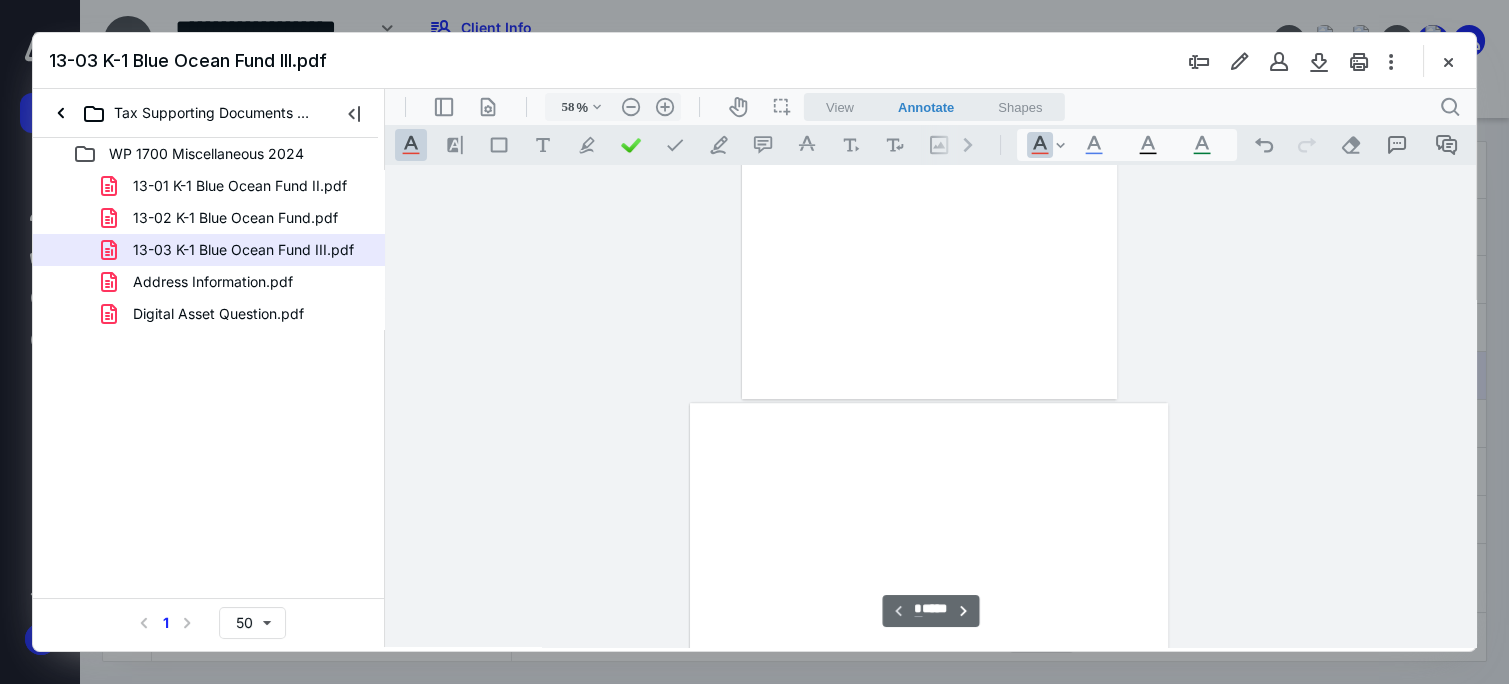 scroll, scrollTop: 77, scrollLeft: 0, axis: vertical 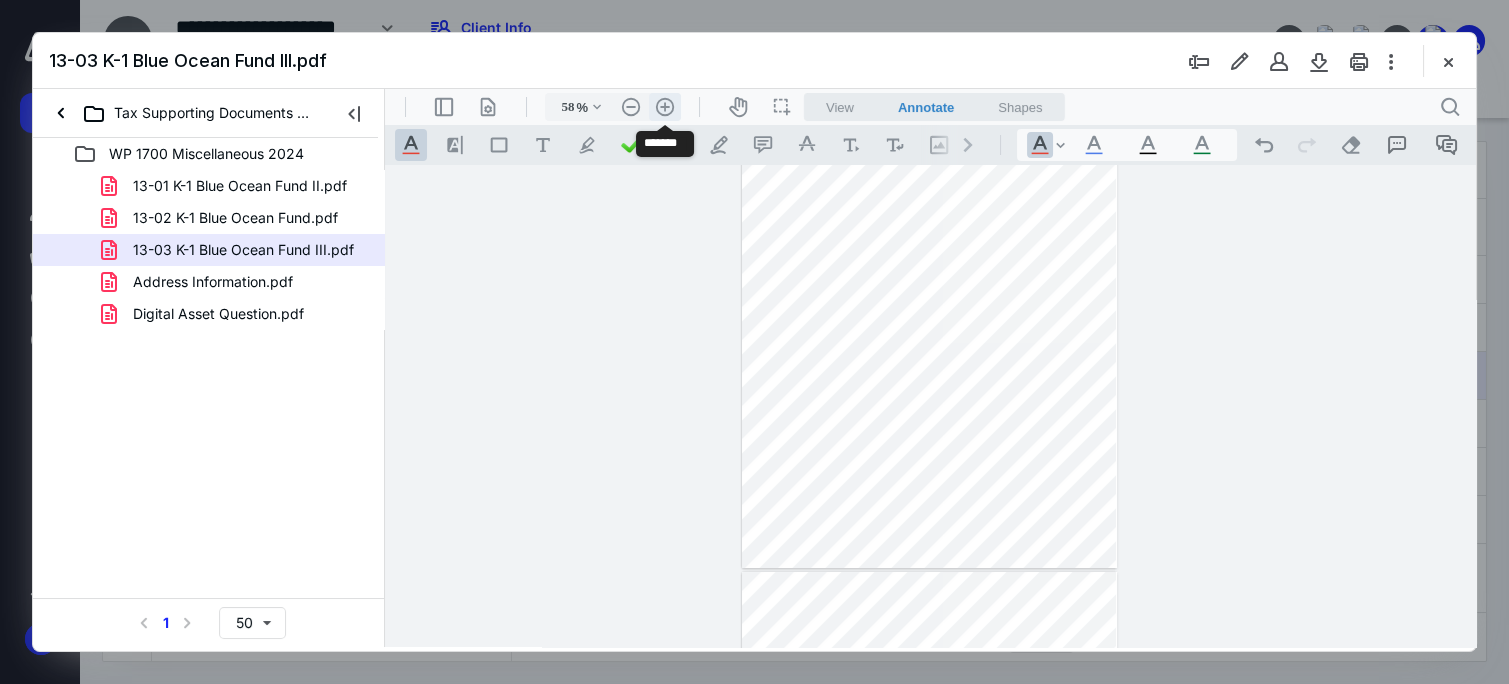 click on ".cls-1{fill:#abb0c4;} icon - header - zoom - in - line" at bounding box center [665, 107] 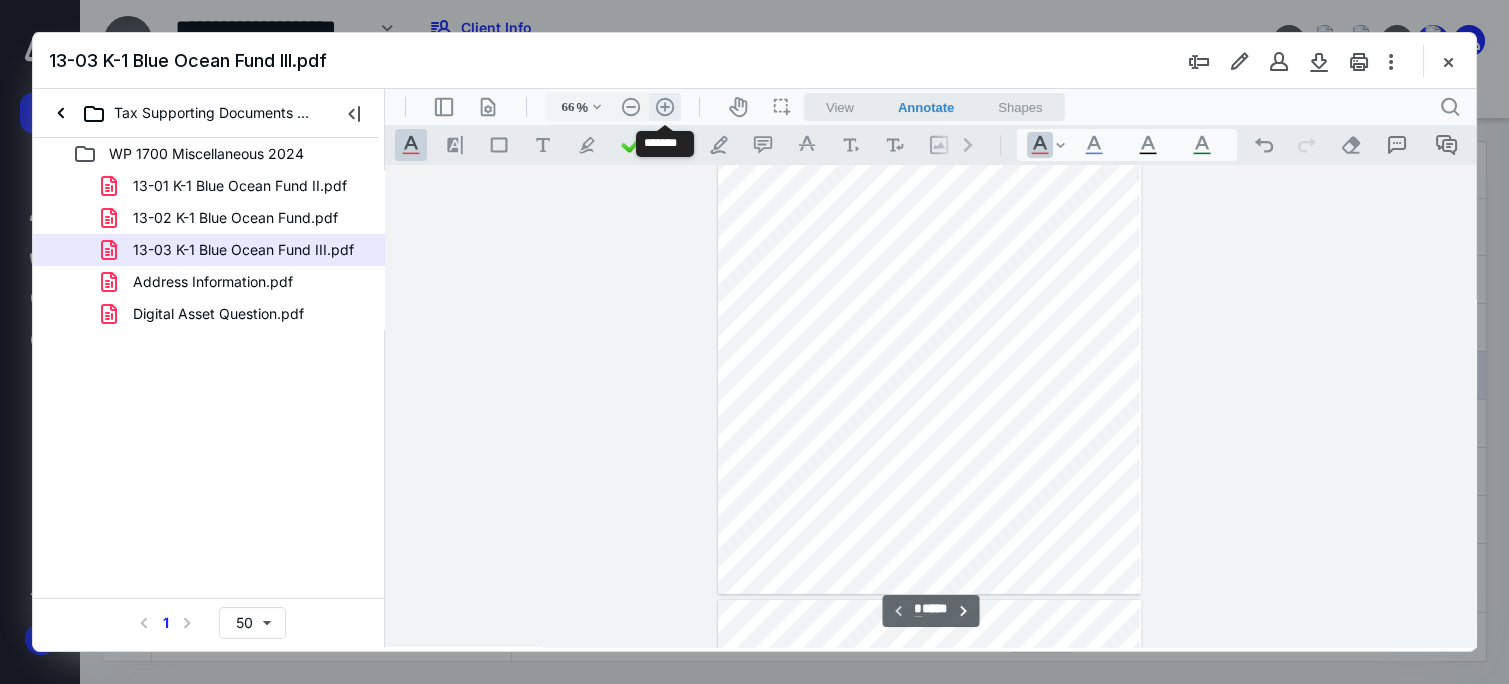 type 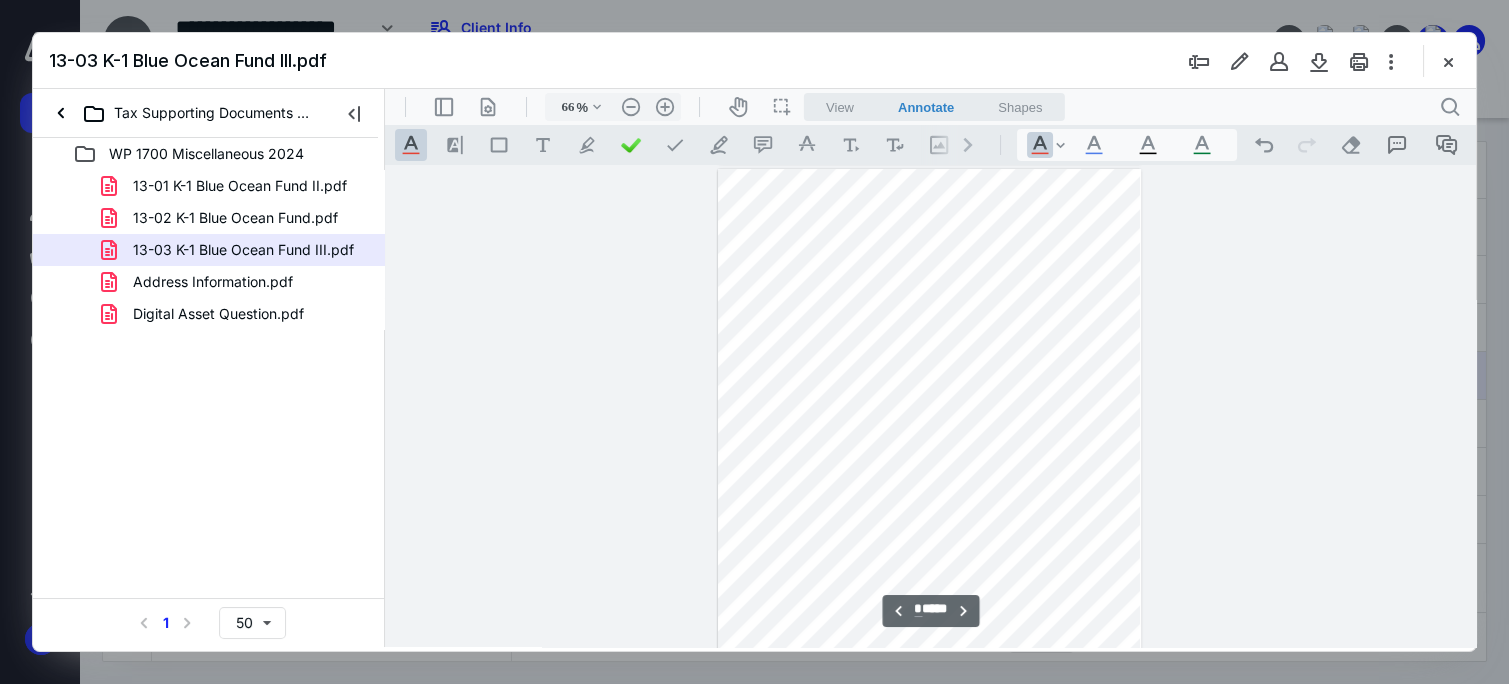 type on "*" 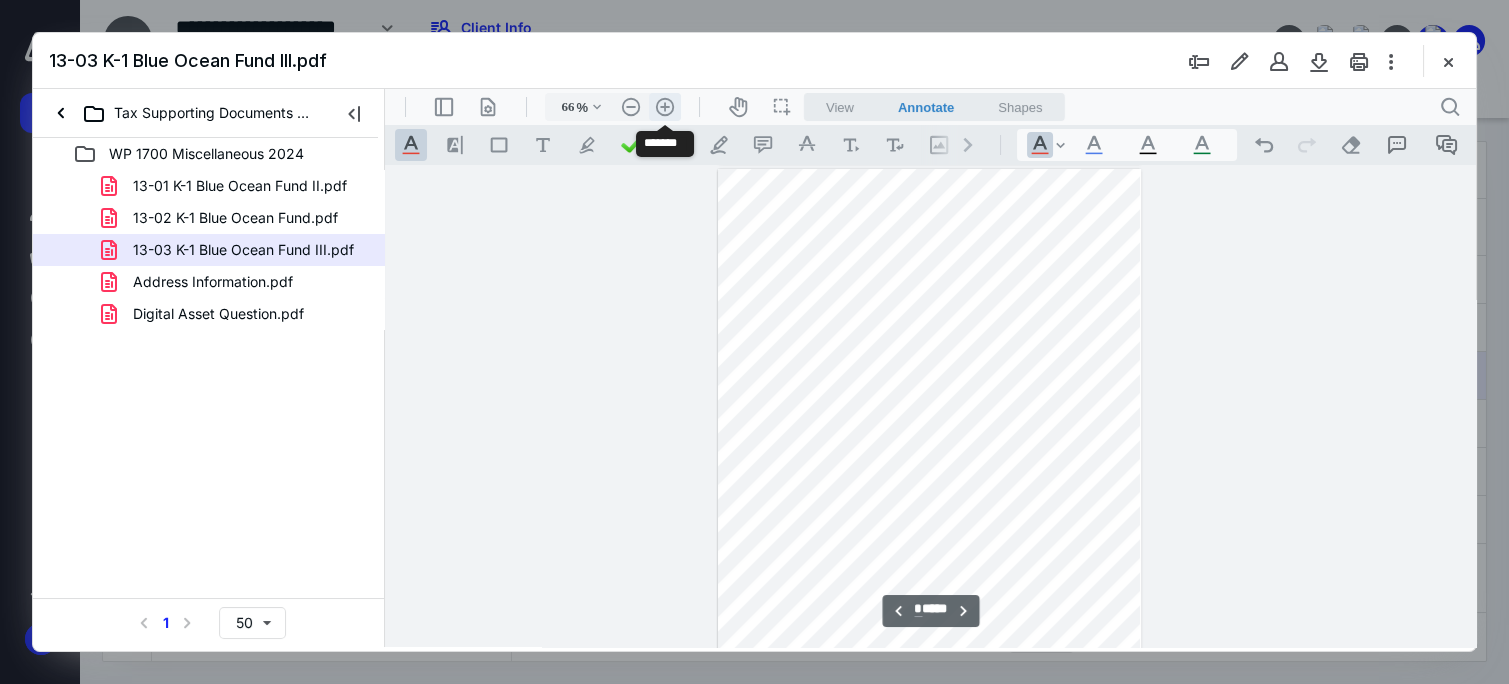 click on ".cls-1{fill:#abb0c4;} icon - header - zoom - in - line" at bounding box center (665, 107) 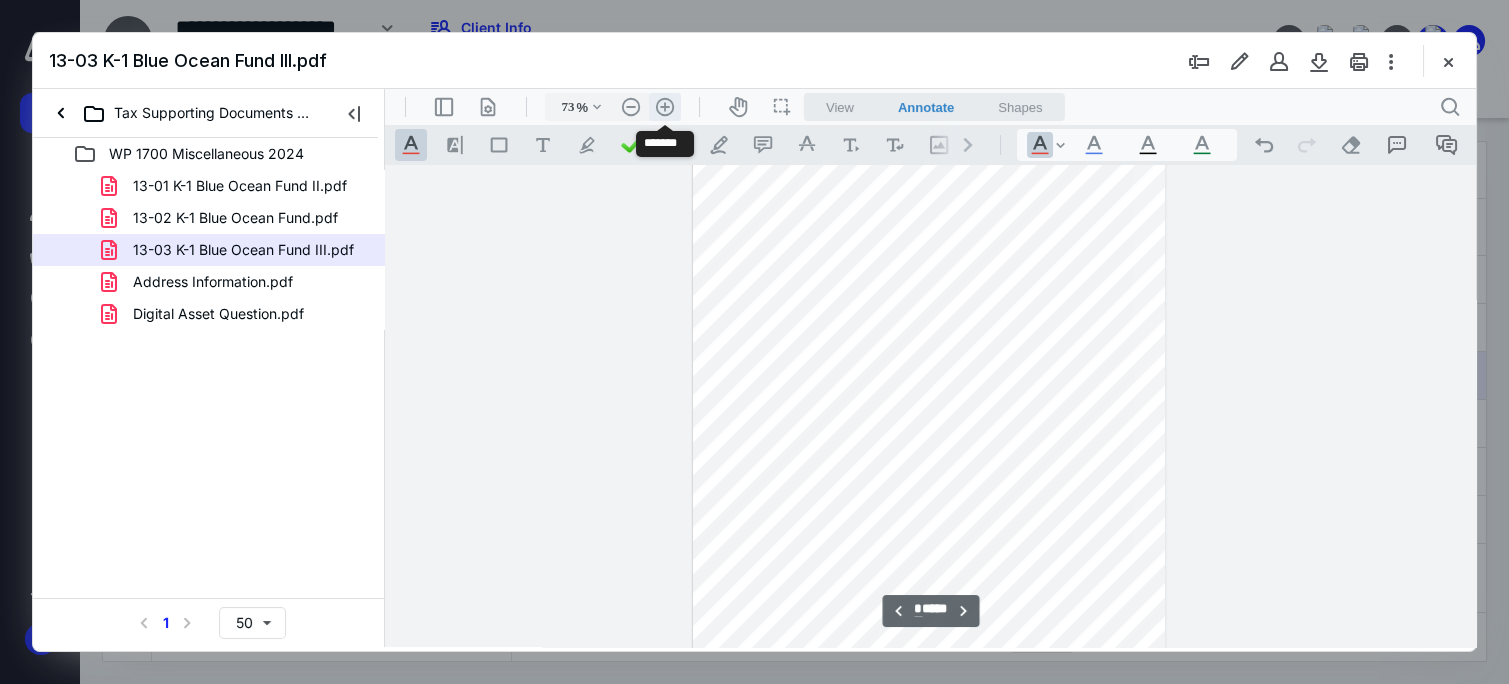 click on ".cls-1{fill:#abb0c4;} icon - header - zoom - in - line" at bounding box center [665, 107] 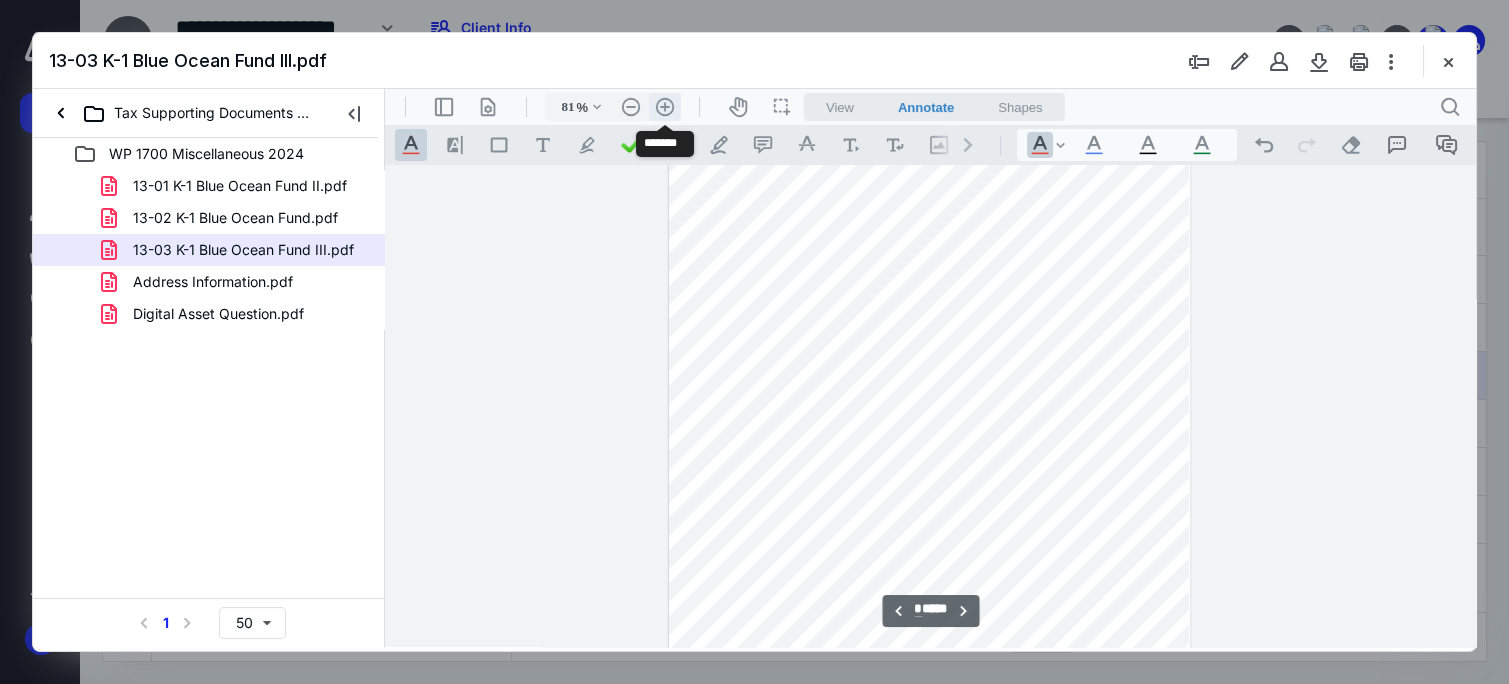 click on ".cls-1{fill:#abb0c4;} icon - header - zoom - in - line" at bounding box center (665, 107) 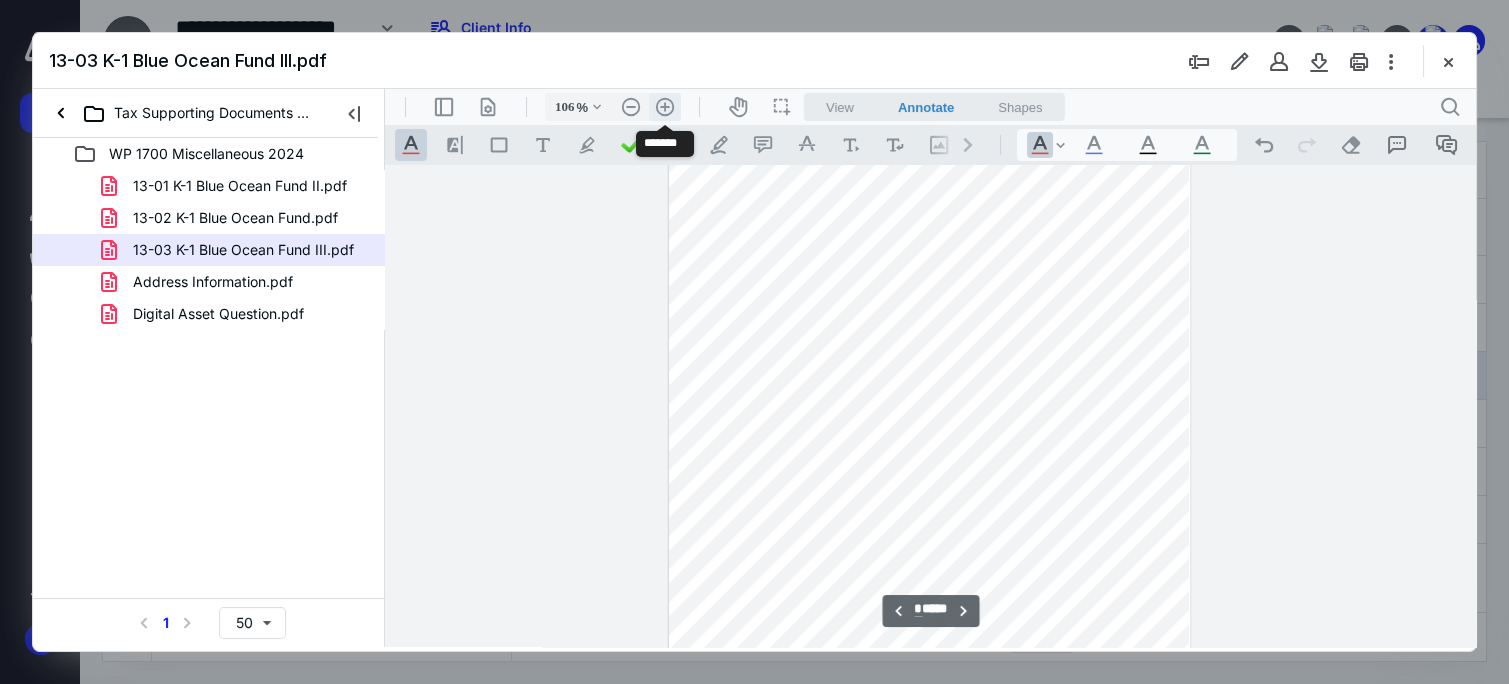 scroll, scrollTop: 1004, scrollLeft: 0, axis: vertical 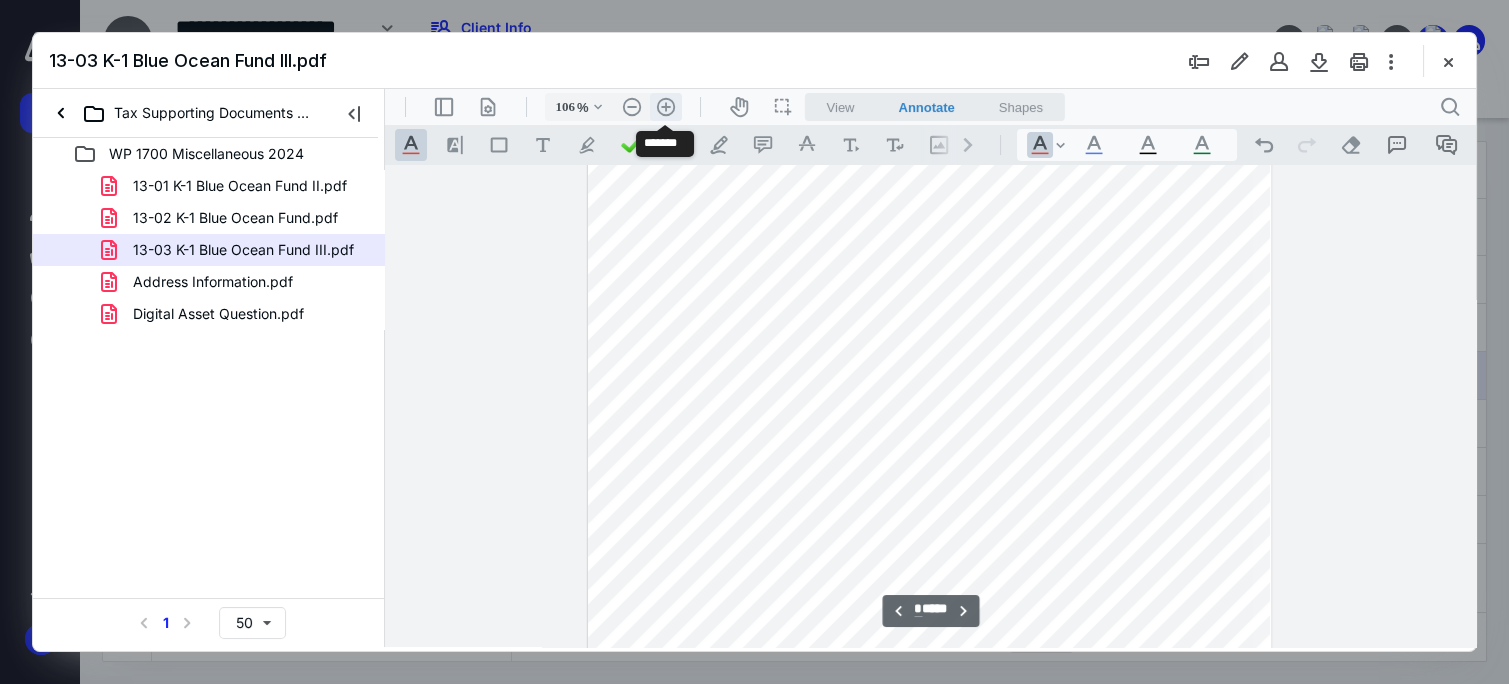 click on ".cls-1{fill:#abb0c4;} icon - header - zoom - in - line" at bounding box center [666, 107] 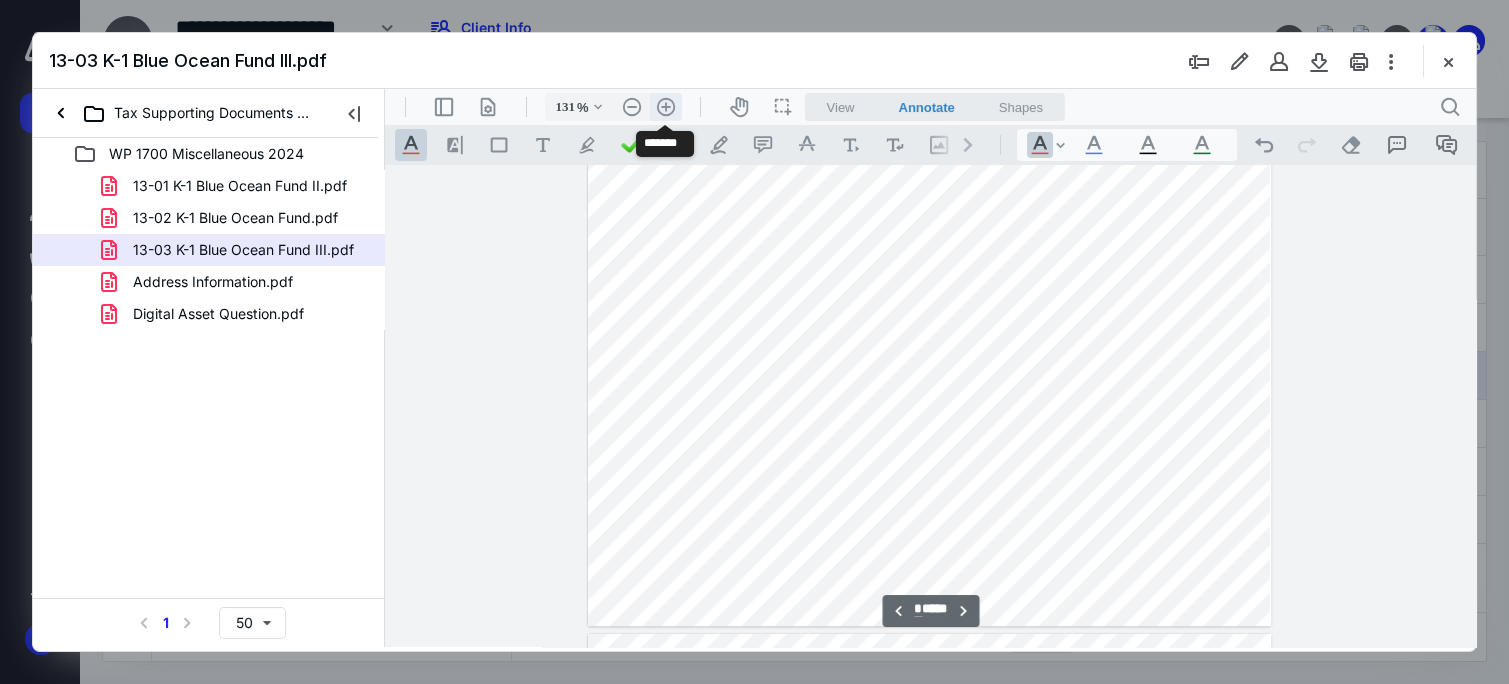 click on ".cls-1{fill:#abb0c4;} icon - header - zoom - in - line" at bounding box center (666, 107) 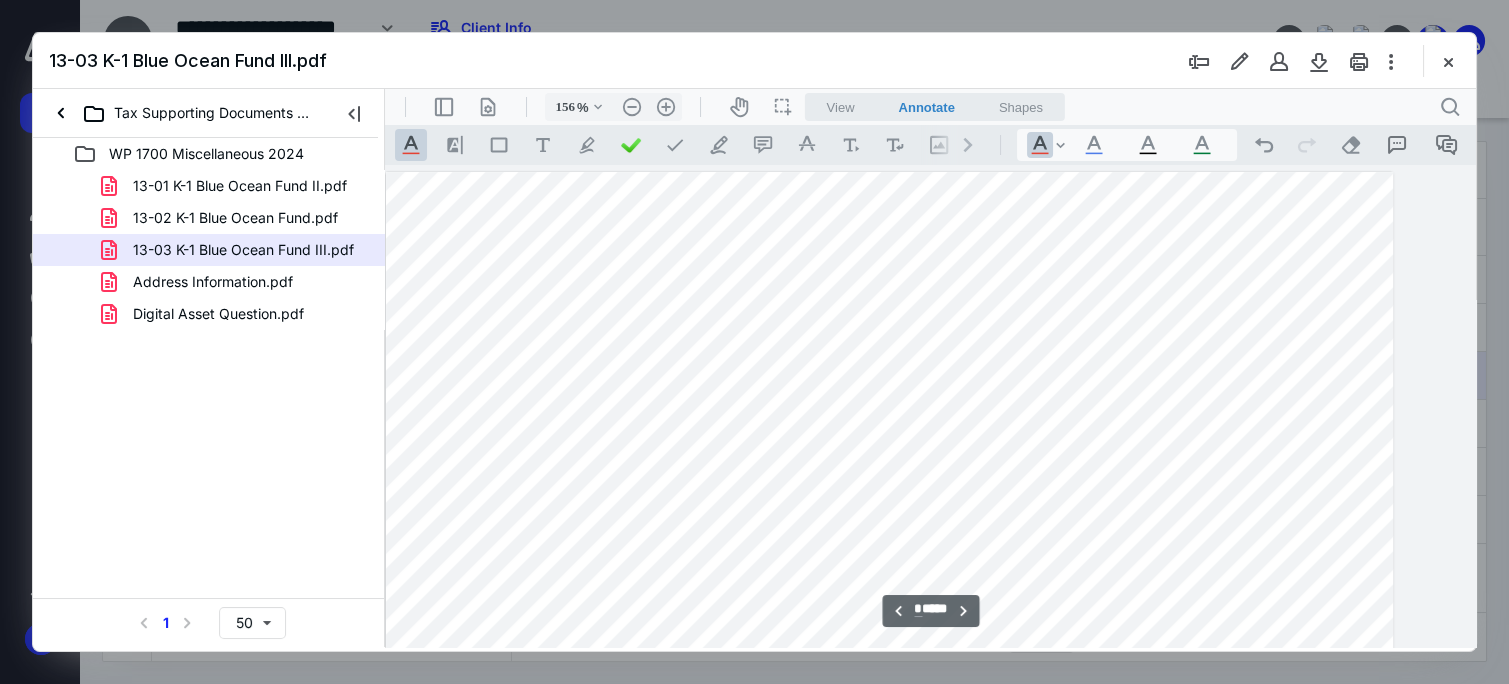 scroll, scrollTop: 2590, scrollLeft: 143, axis: both 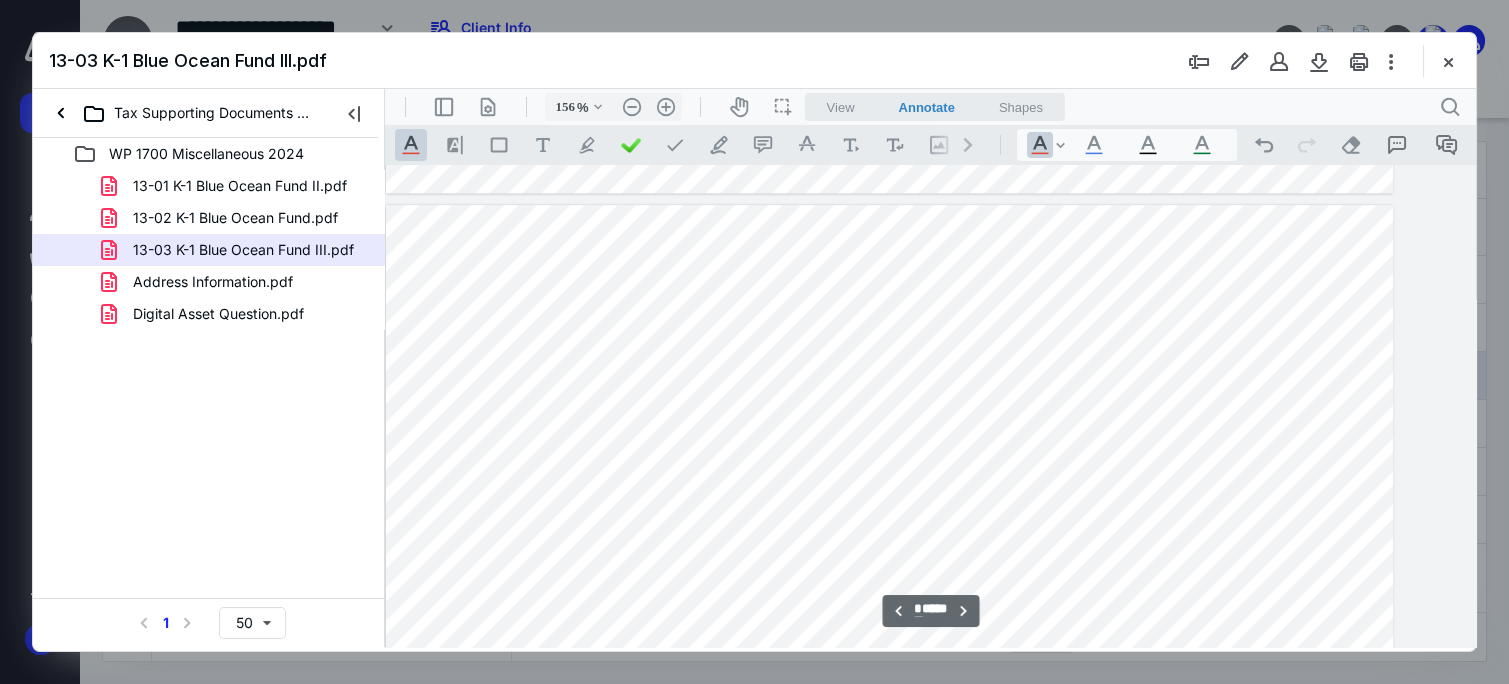 type on "*" 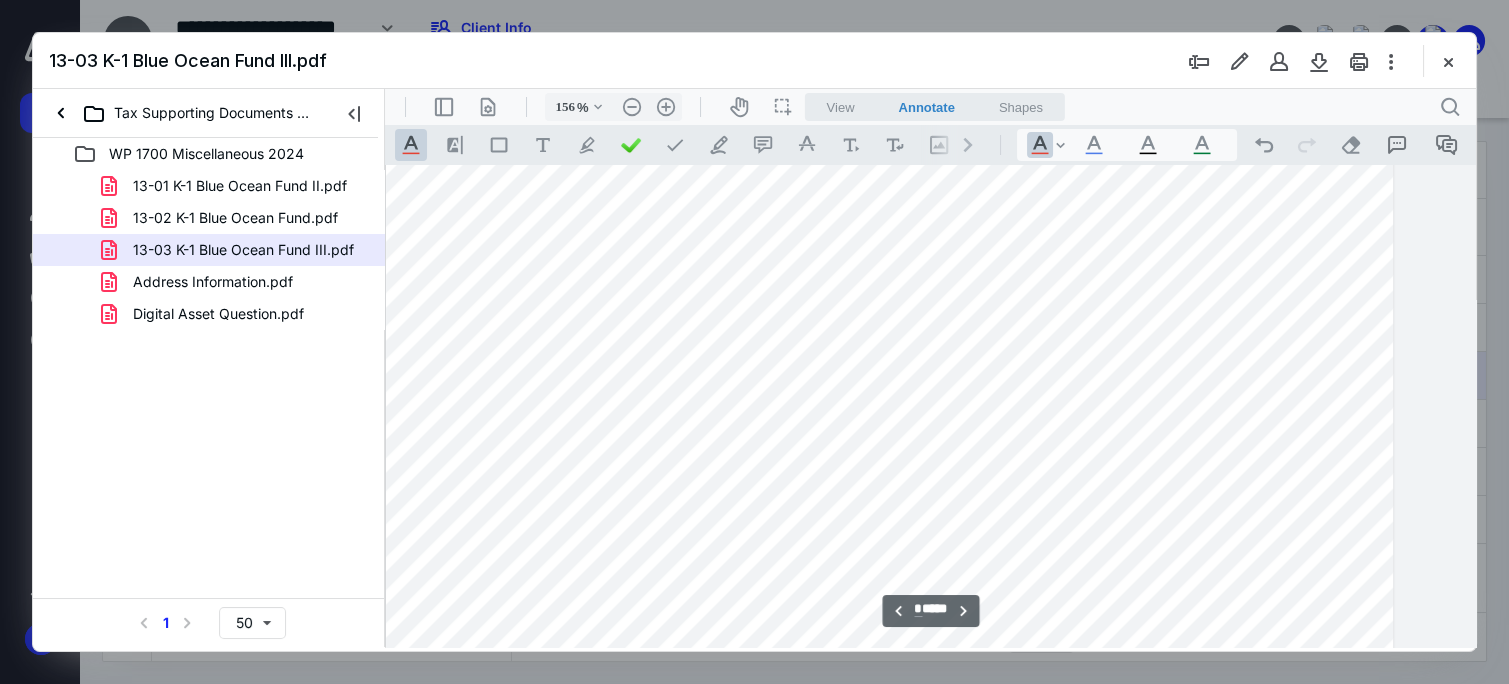 scroll, scrollTop: 3322, scrollLeft: 143, axis: both 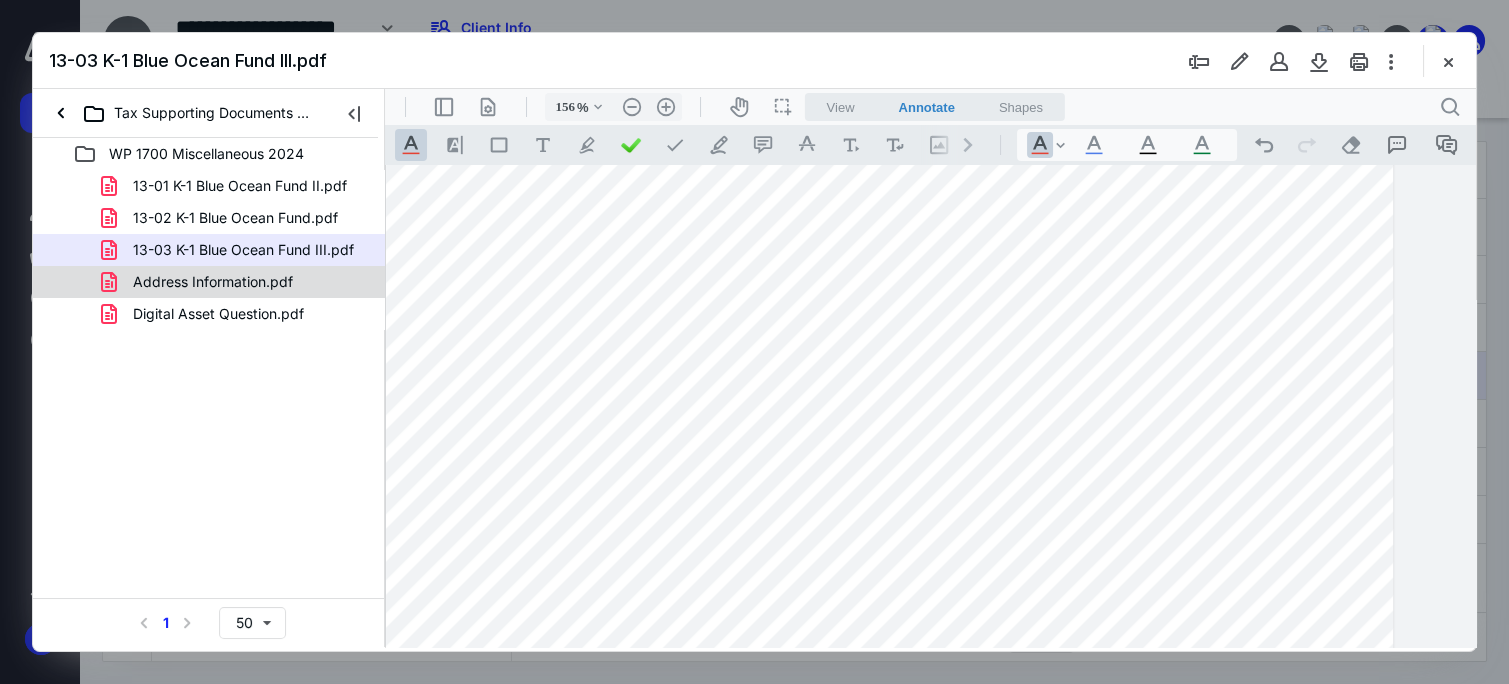 click on "Address Information.pdf" at bounding box center (201, 282) 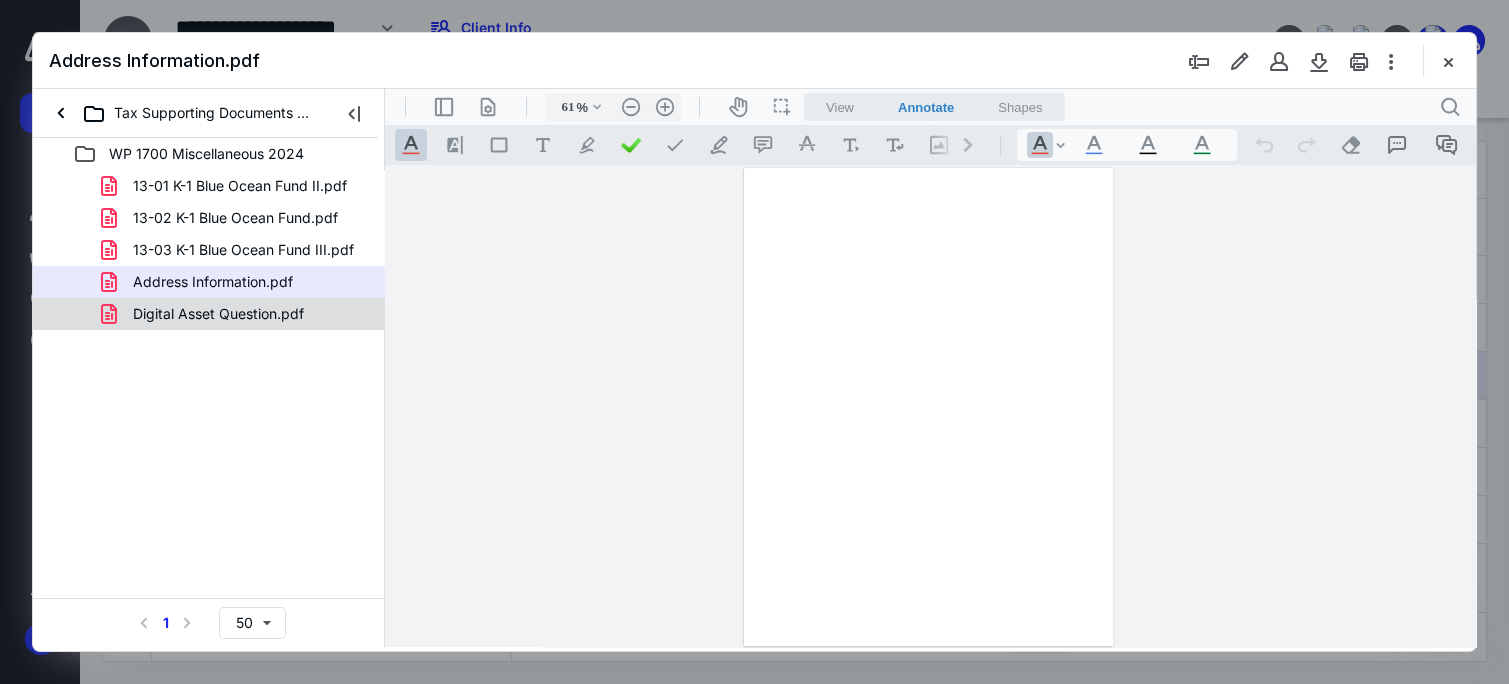 scroll, scrollTop: 0, scrollLeft: 0, axis: both 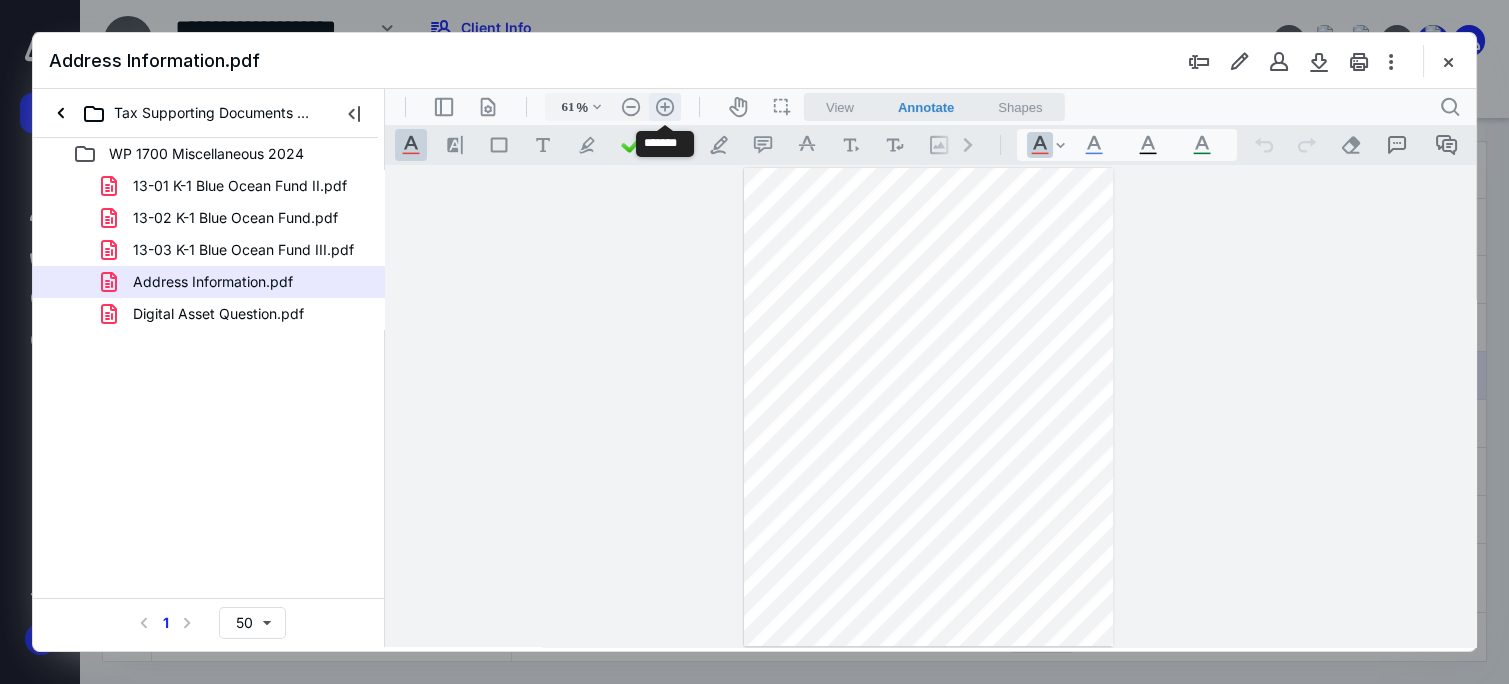 click on ".cls-1{fill:#abb0c4;} icon - header - zoom - in - line" at bounding box center [665, 107] 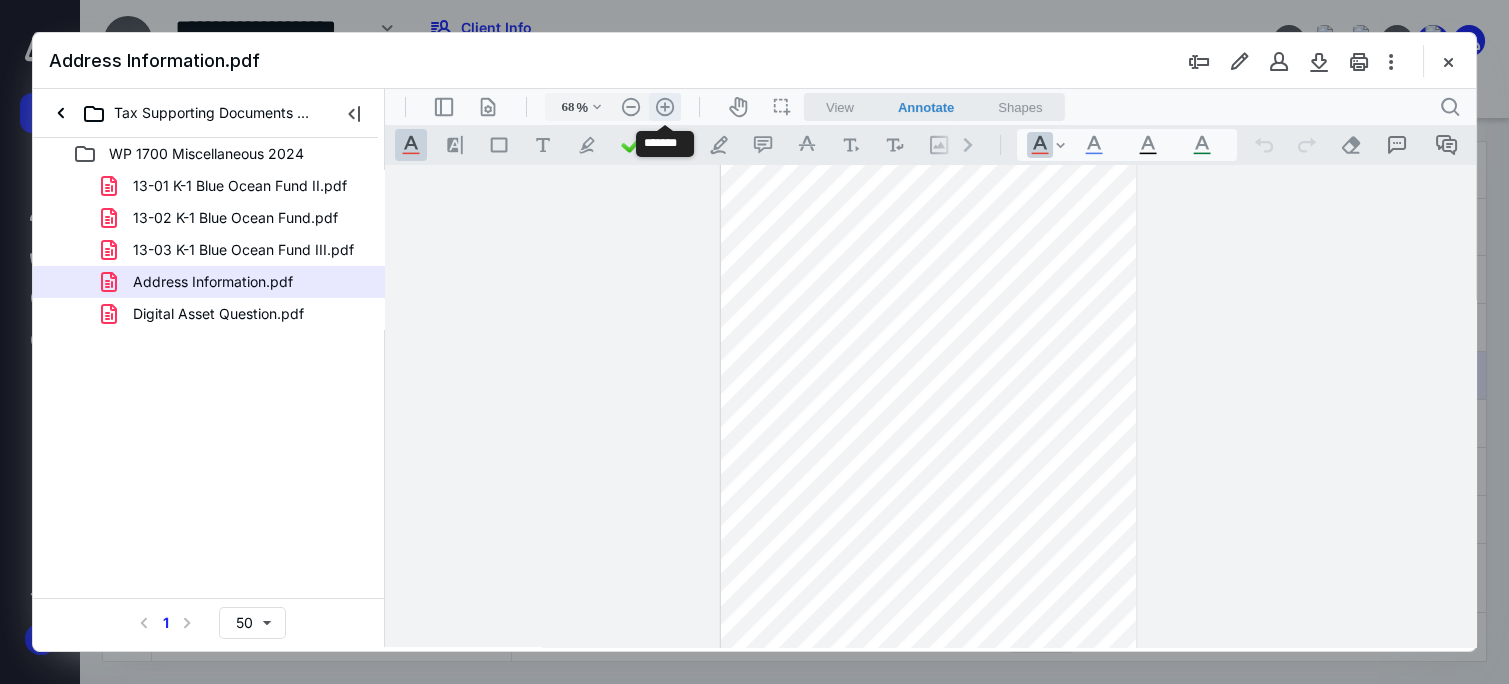 click on ".cls-1{fill:#abb0c4;} icon - header - zoom - in - line" at bounding box center [665, 107] 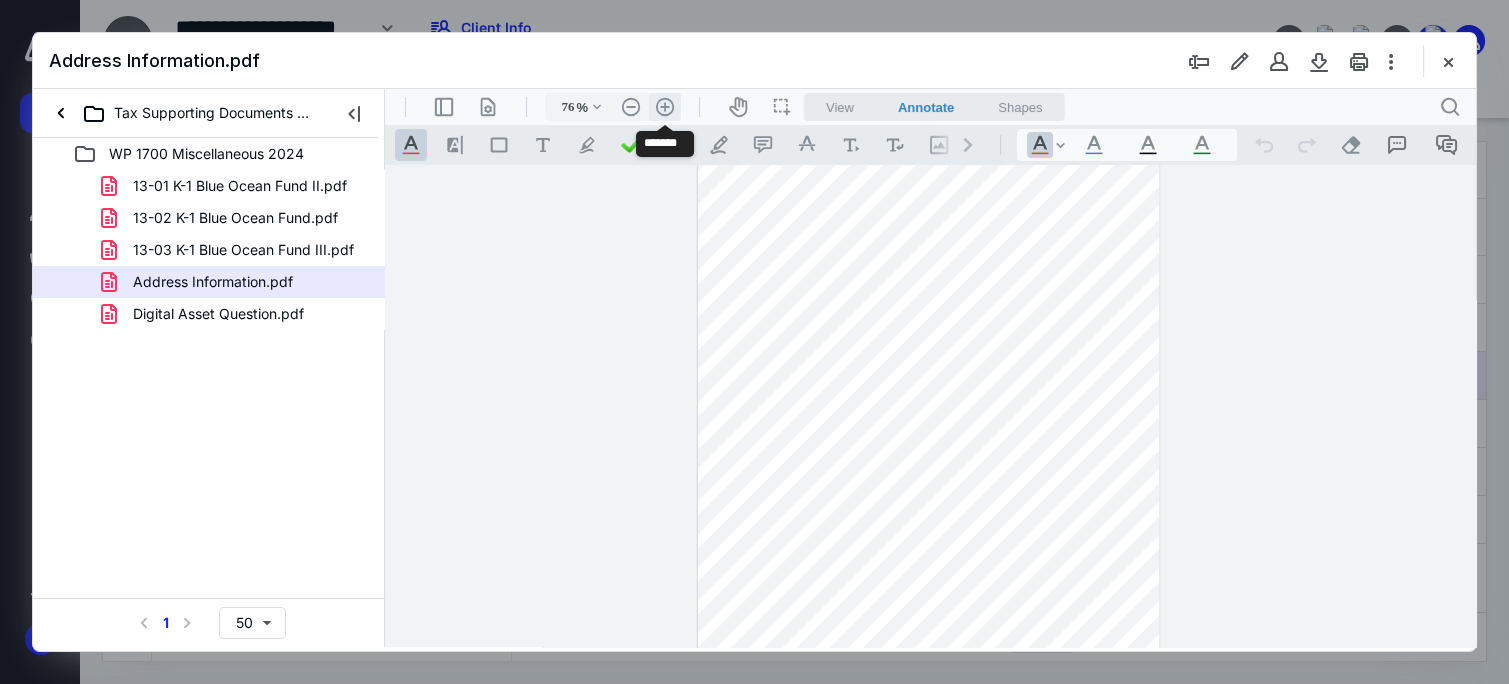 click on ".cls-1{fill:#abb0c4;} icon - header - zoom - in - line" at bounding box center (665, 107) 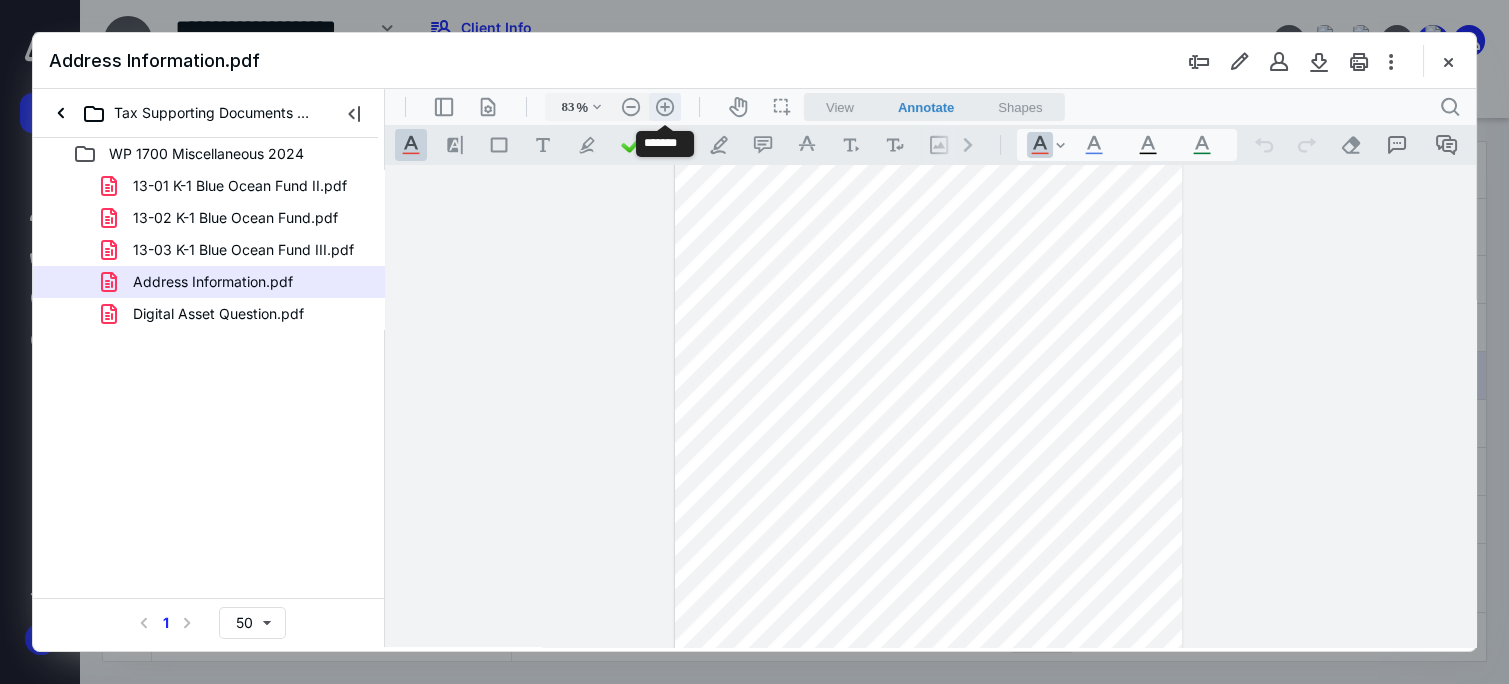 click on ".cls-1{fill:#abb0c4;} icon - header - zoom - in - line" at bounding box center (665, 107) 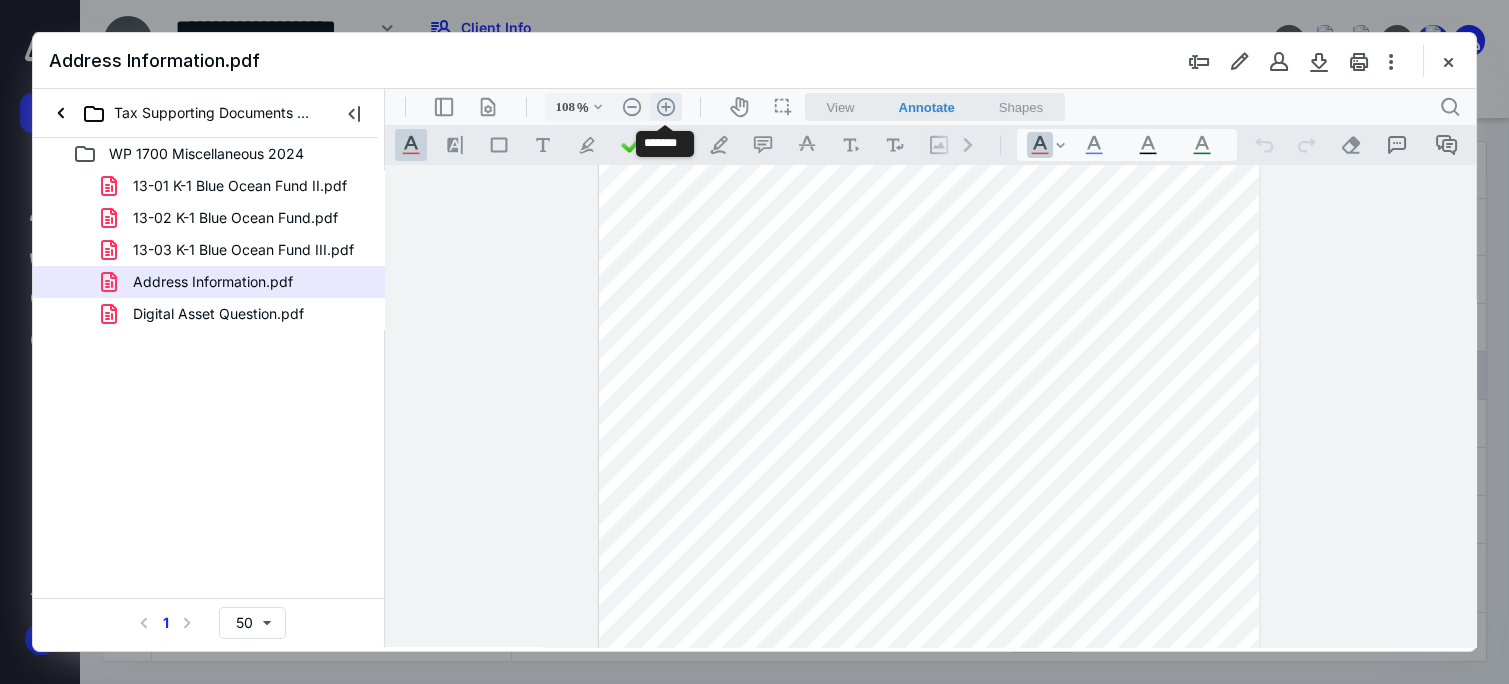 click on ".cls-1{fill:#abb0c4;} icon - header - zoom - in - line" at bounding box center (666, 107) 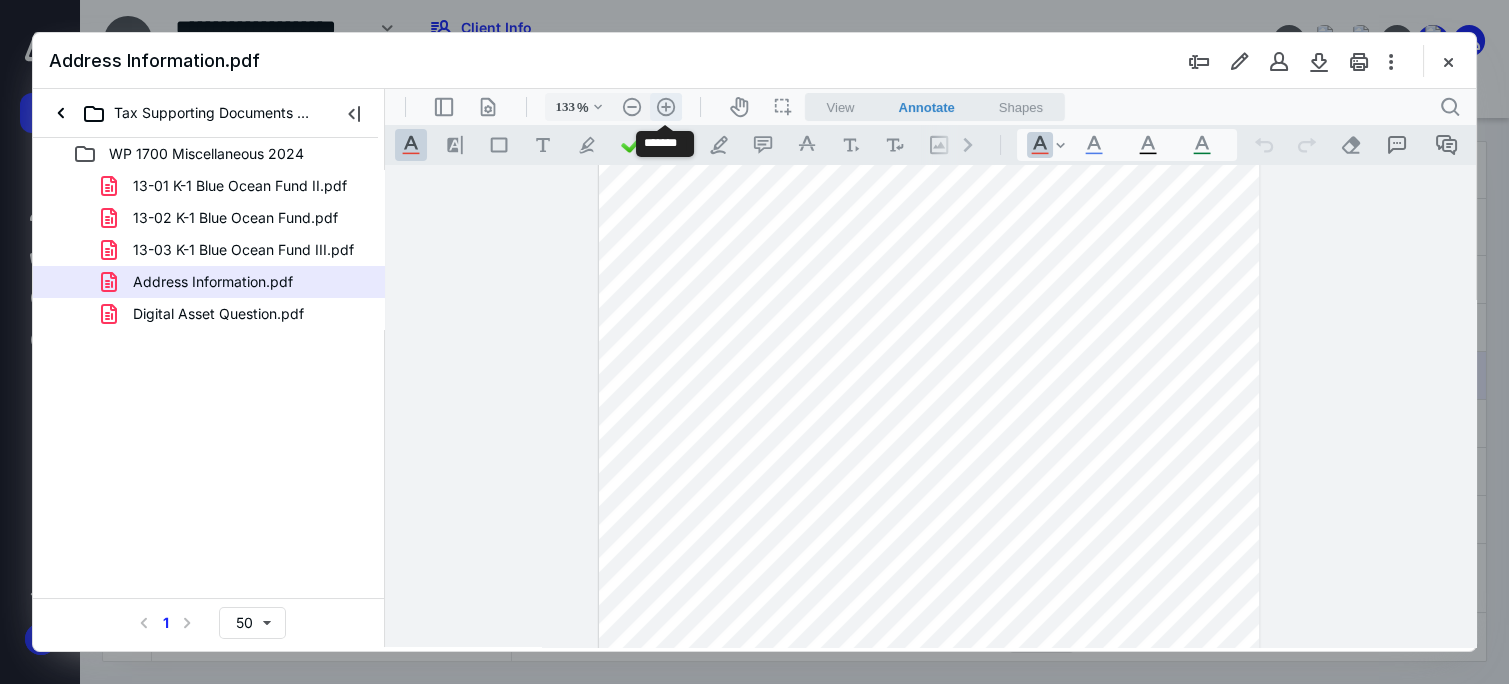 scroll, scrollTop: 242, scrollLeft: 0, axis: vertical 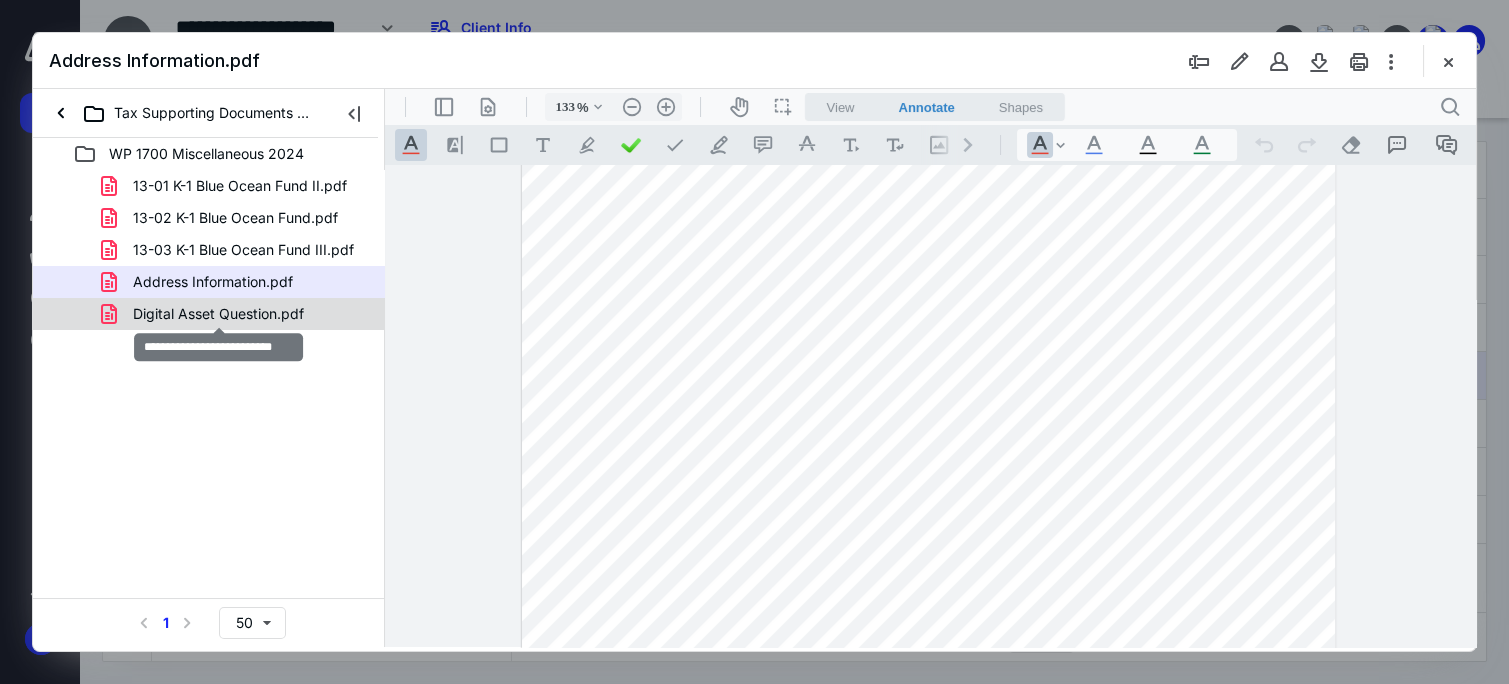 click on "Digital Asset Question.pdf" at bounding box center (218, 314) 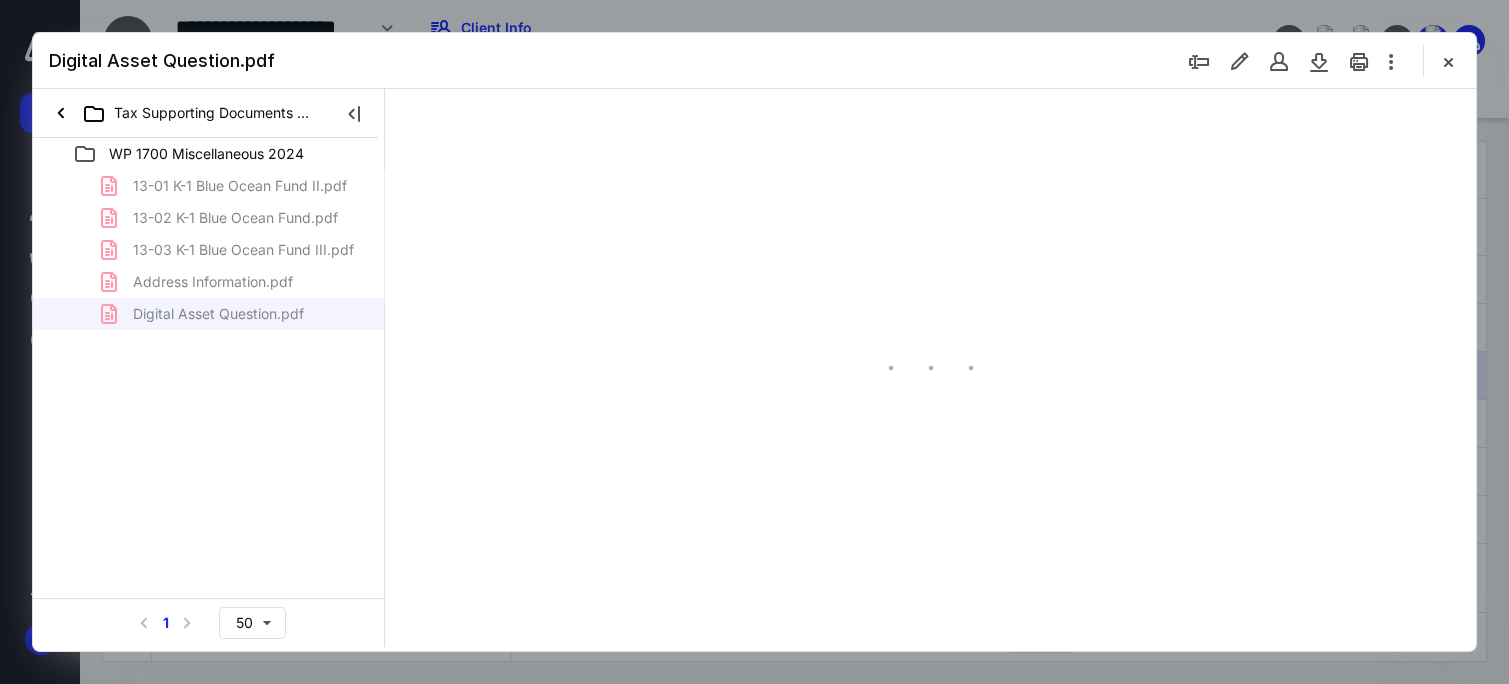 scroll, scrollTop: 0, scrollLeft: 0, axis: both 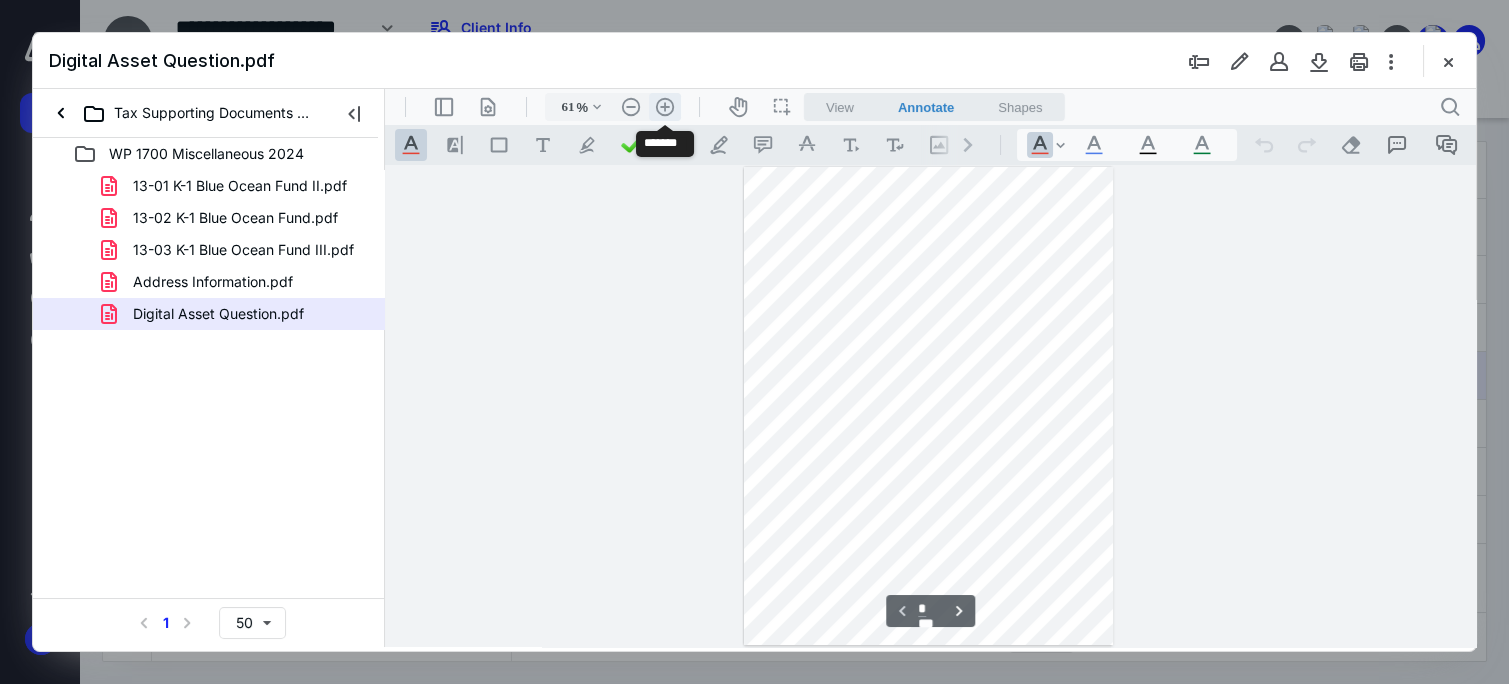 click on ".cls-1{fill:#abb0c4;} icon - header - zoom - in - line" at bounding box center (665, 107) 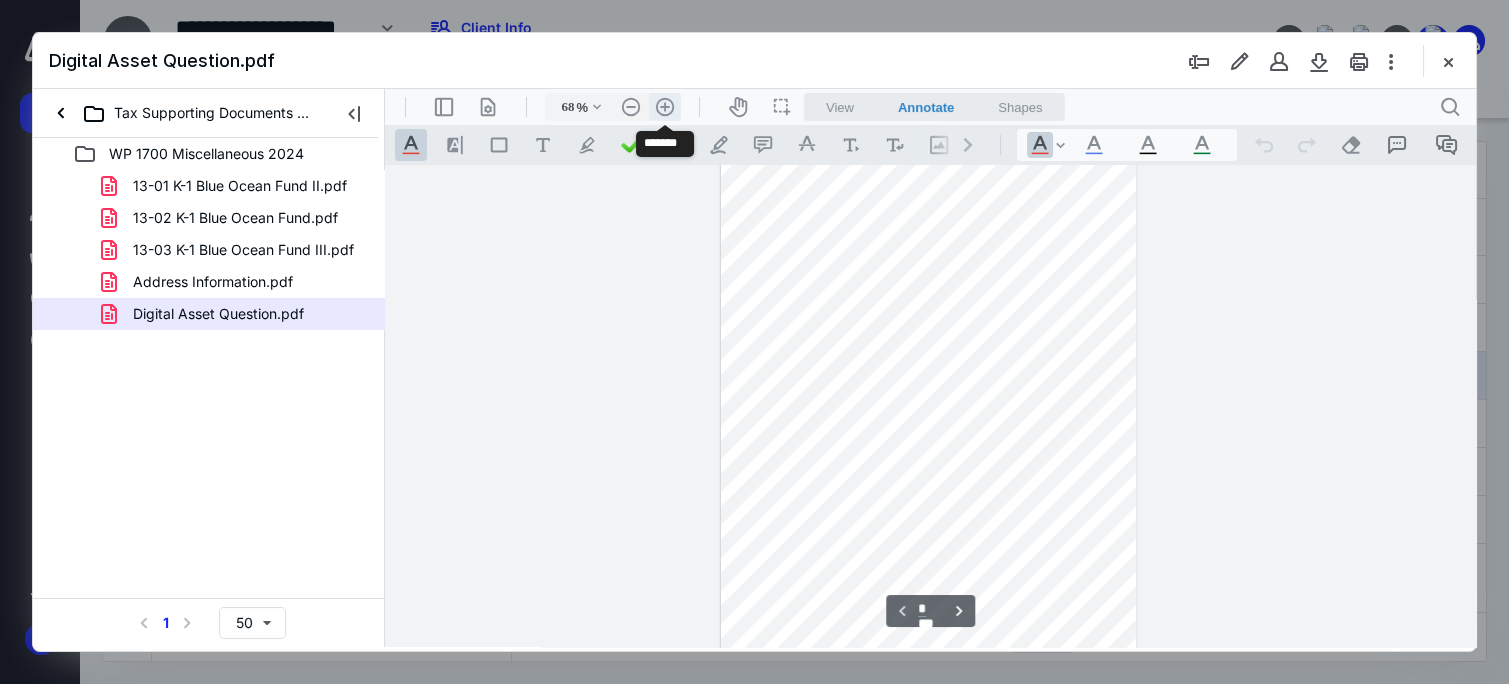 click on ".cls-1{fill:#abb0c4;} icon - header - zoom - in - line" at bounding box center (665, 107) 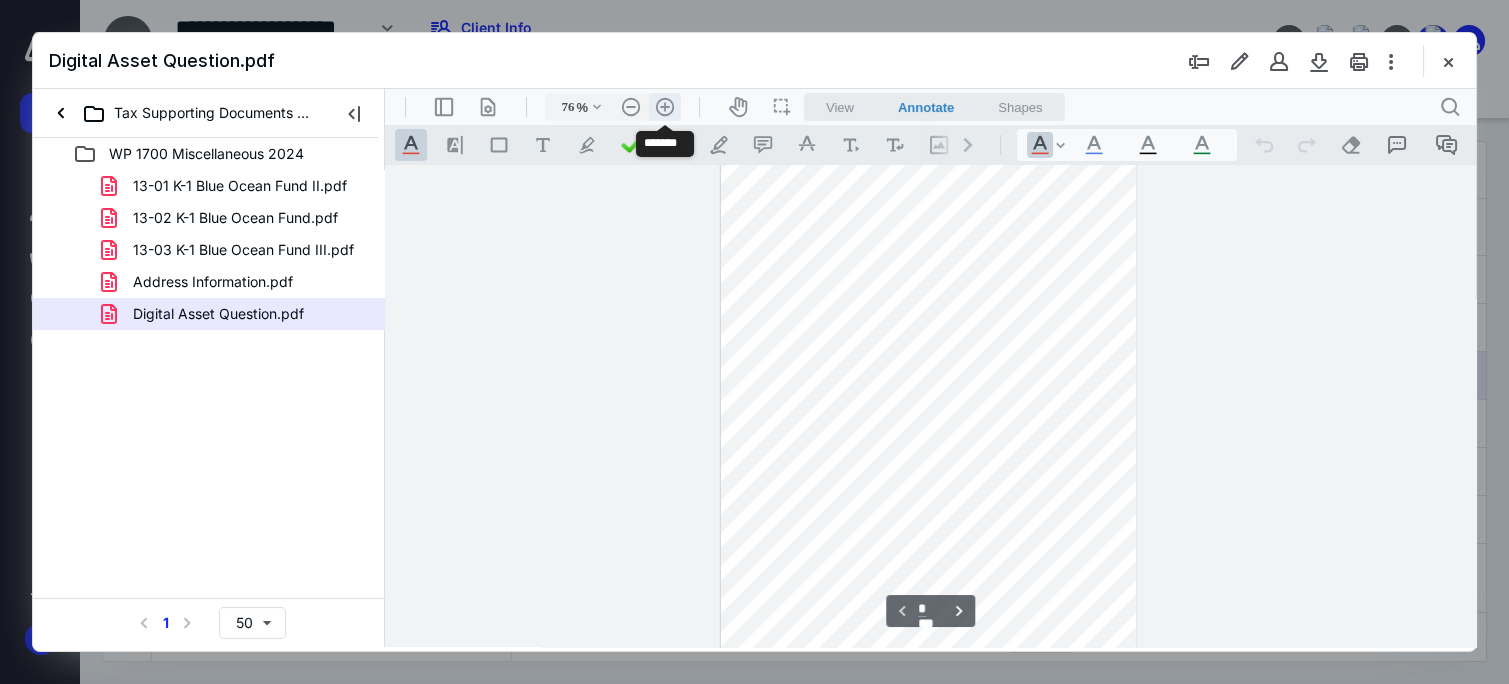 click on ".cls-1{fill:#abb0c4;} icon - header - zoom - in - line" at bounding box center (665, 107) 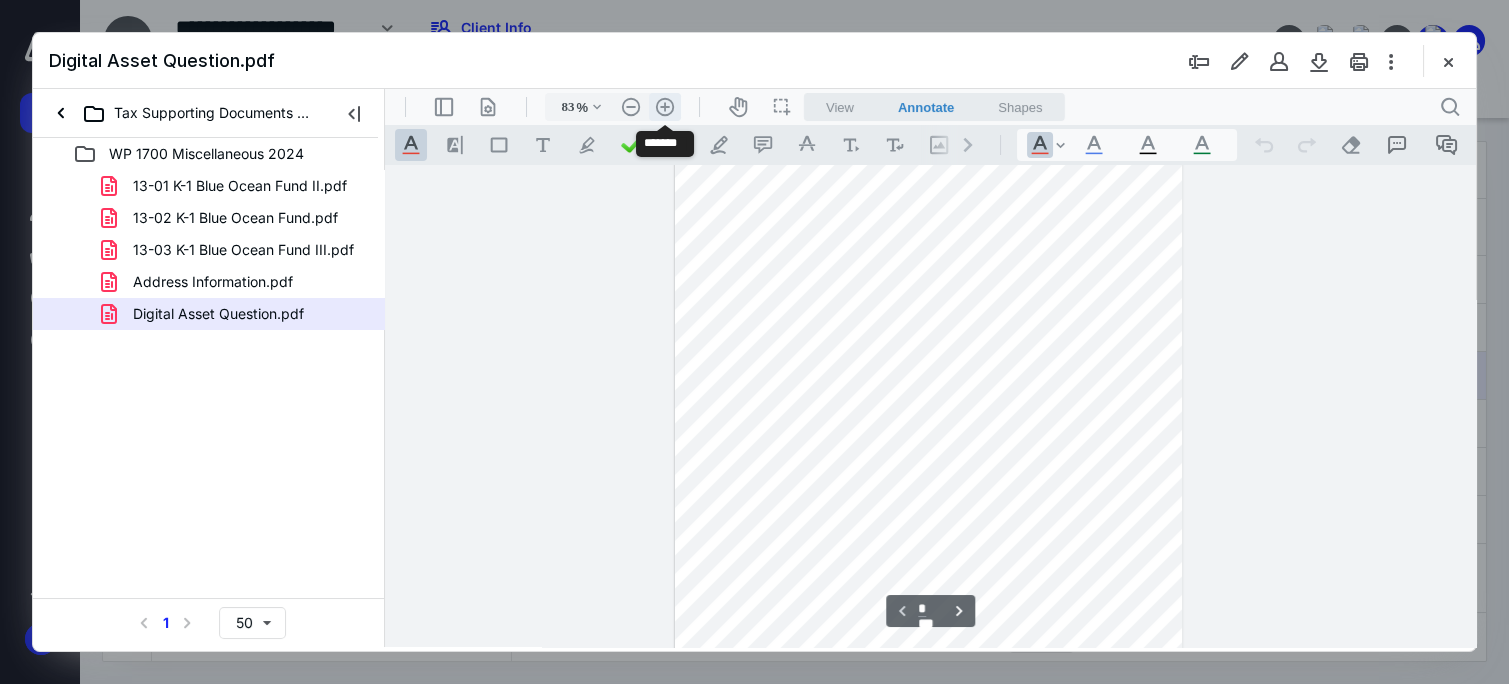 click on ".cls-1{fill:#abb0c4;} icon - header - zoom - in - line" at bounding box center (665, 107) 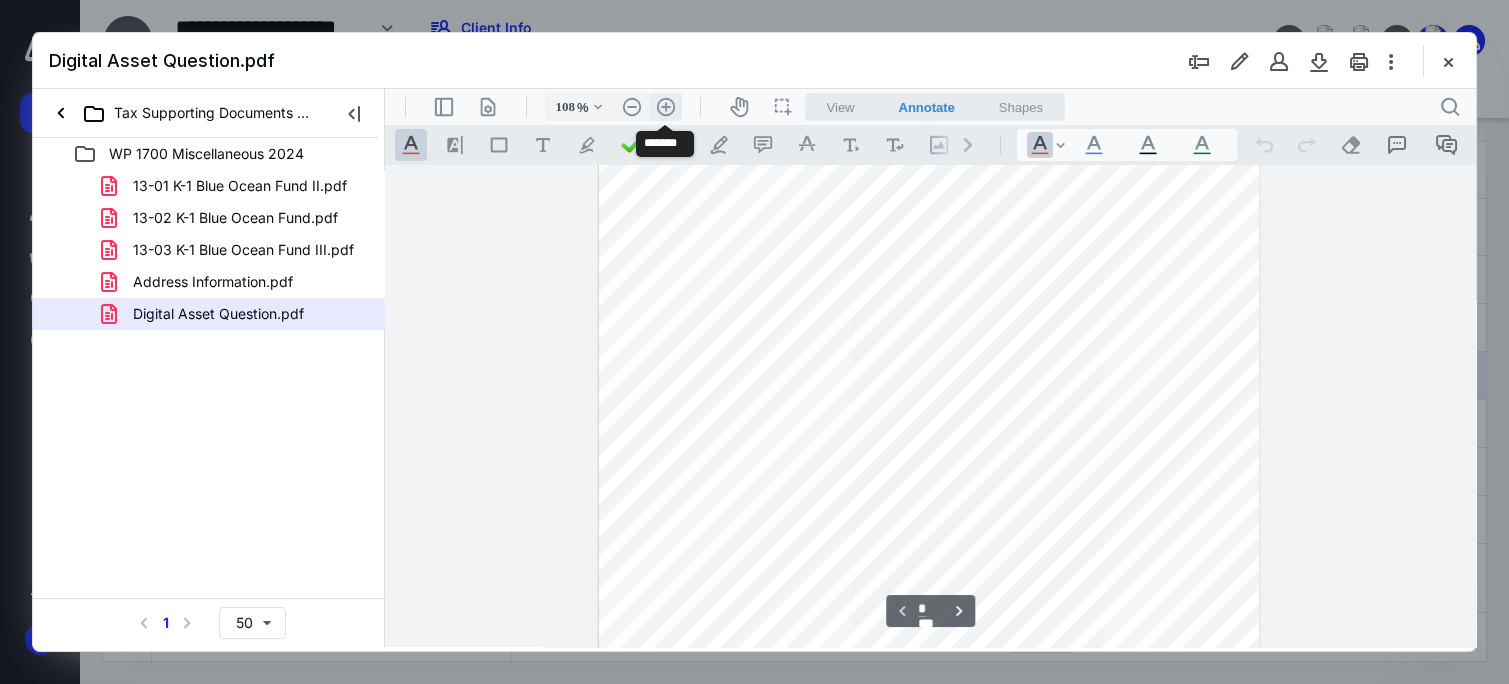 click on ".cls-1{fill:#abb0c4;} icon - header - zoom - in - line" at bounding box center (666, 107) 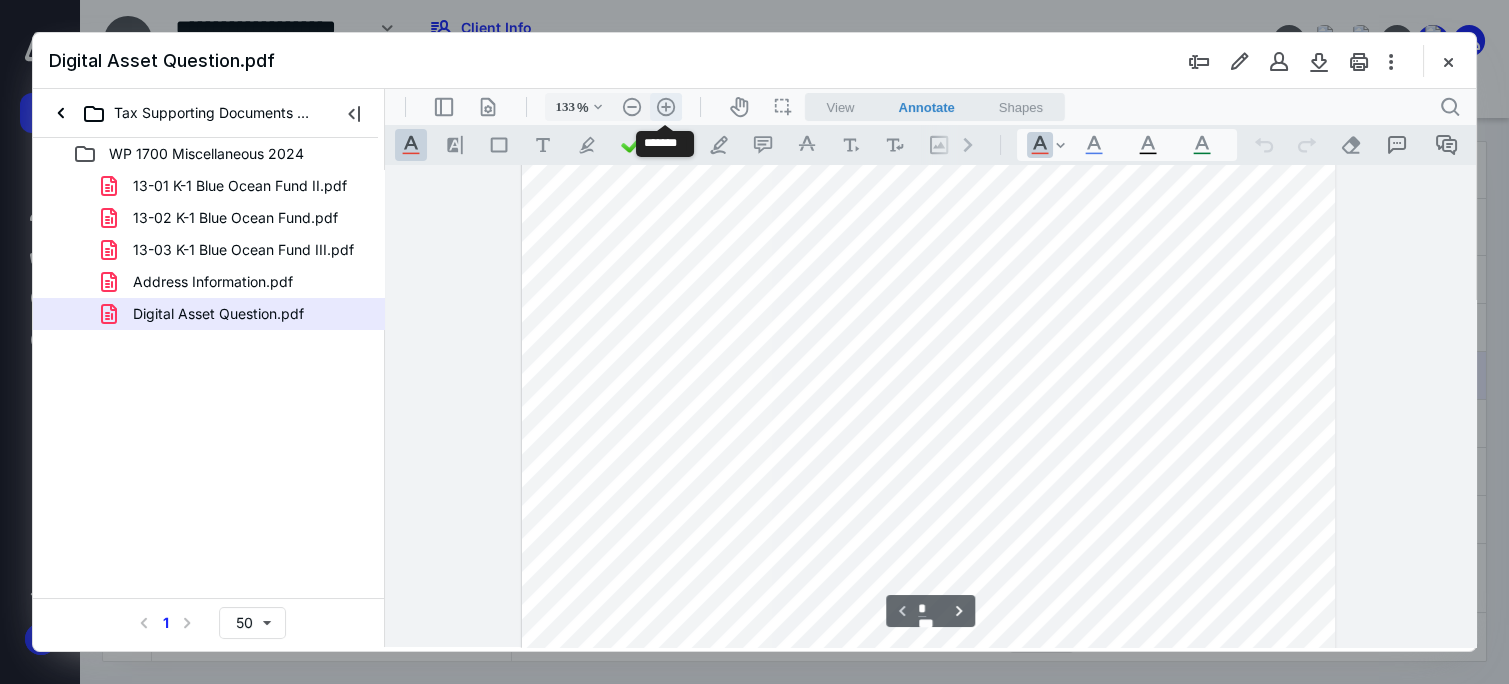 click on ".cls-1{fill:#abb0c4;} icon - header - zoom - in - line" at bounding box center [666, 107] 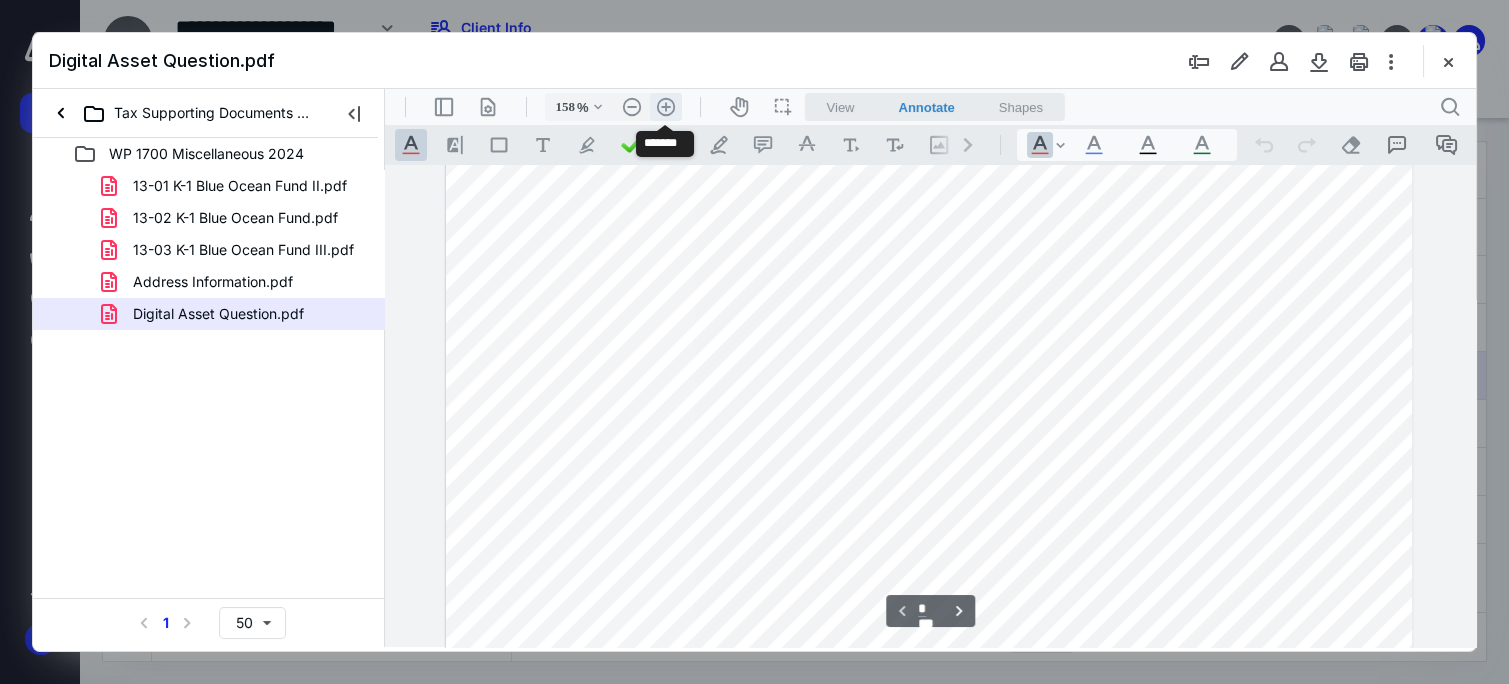 scroll, scrollTop: 328, scrollLeft: 0, axis: vertical 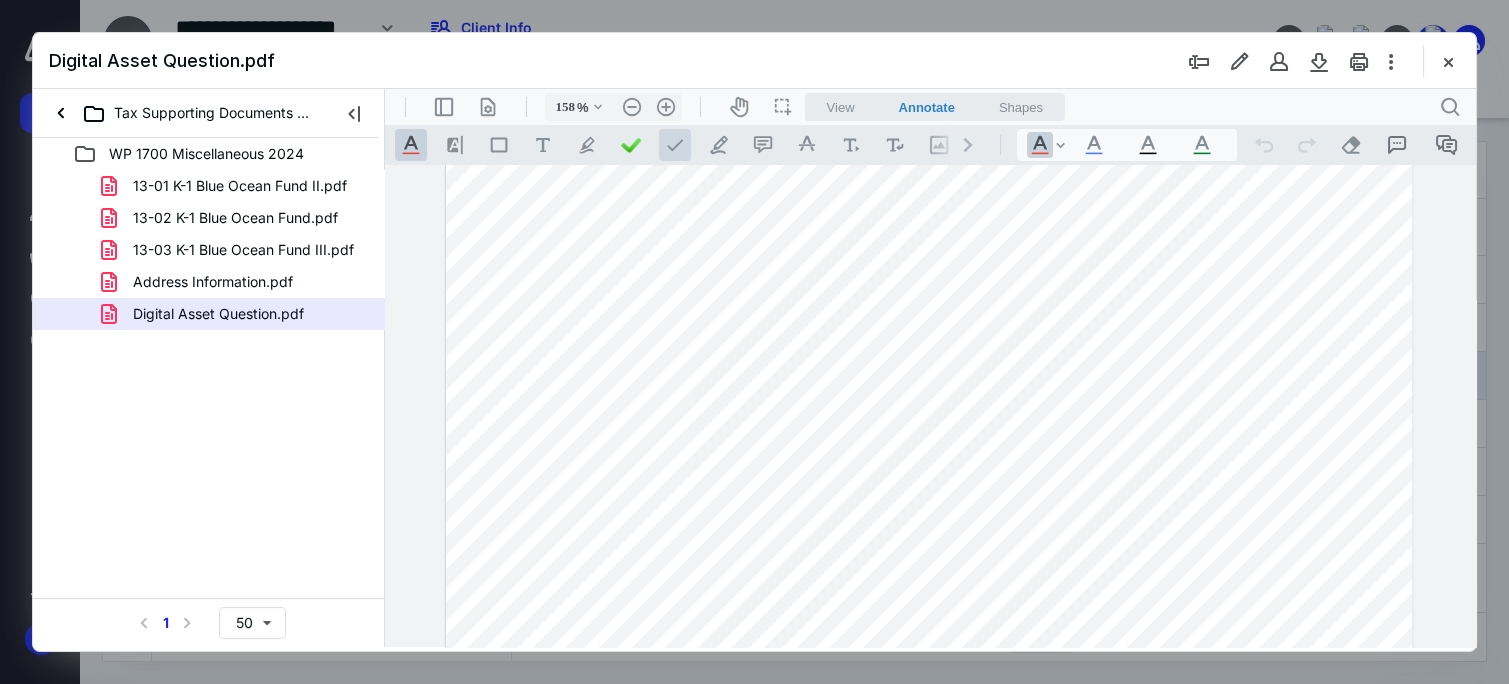 click at bounding box center [675, 145] 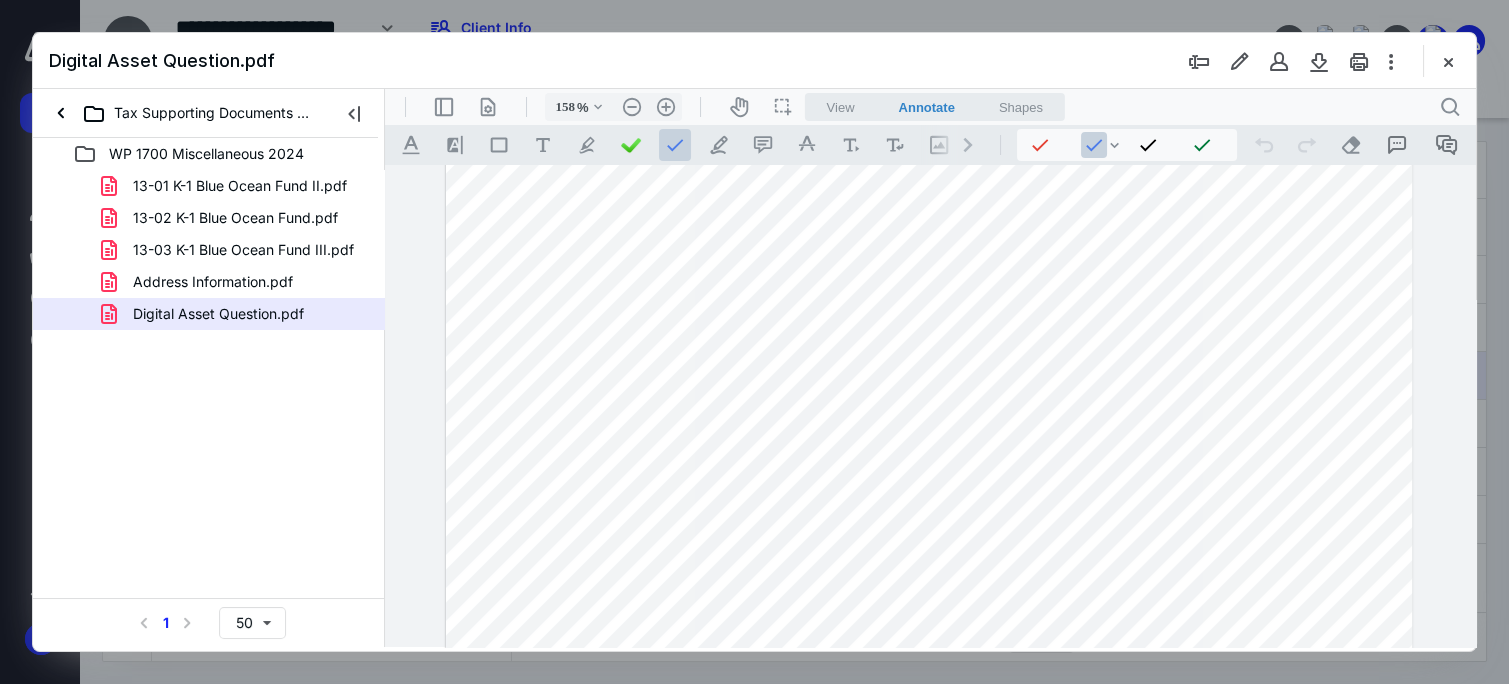 click at bounding box center [929, 468] 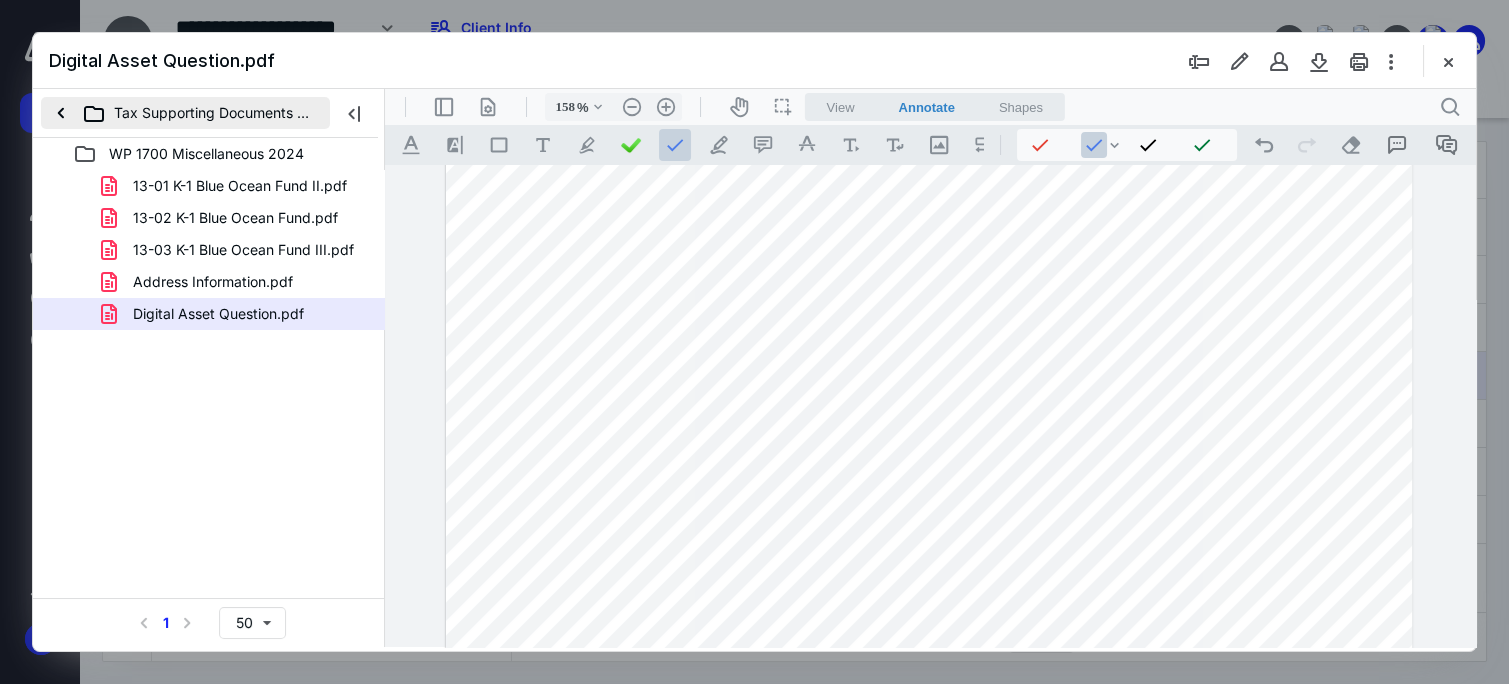 click on "Tax Supporting Documents 2024" at bounding box center [185, 113] 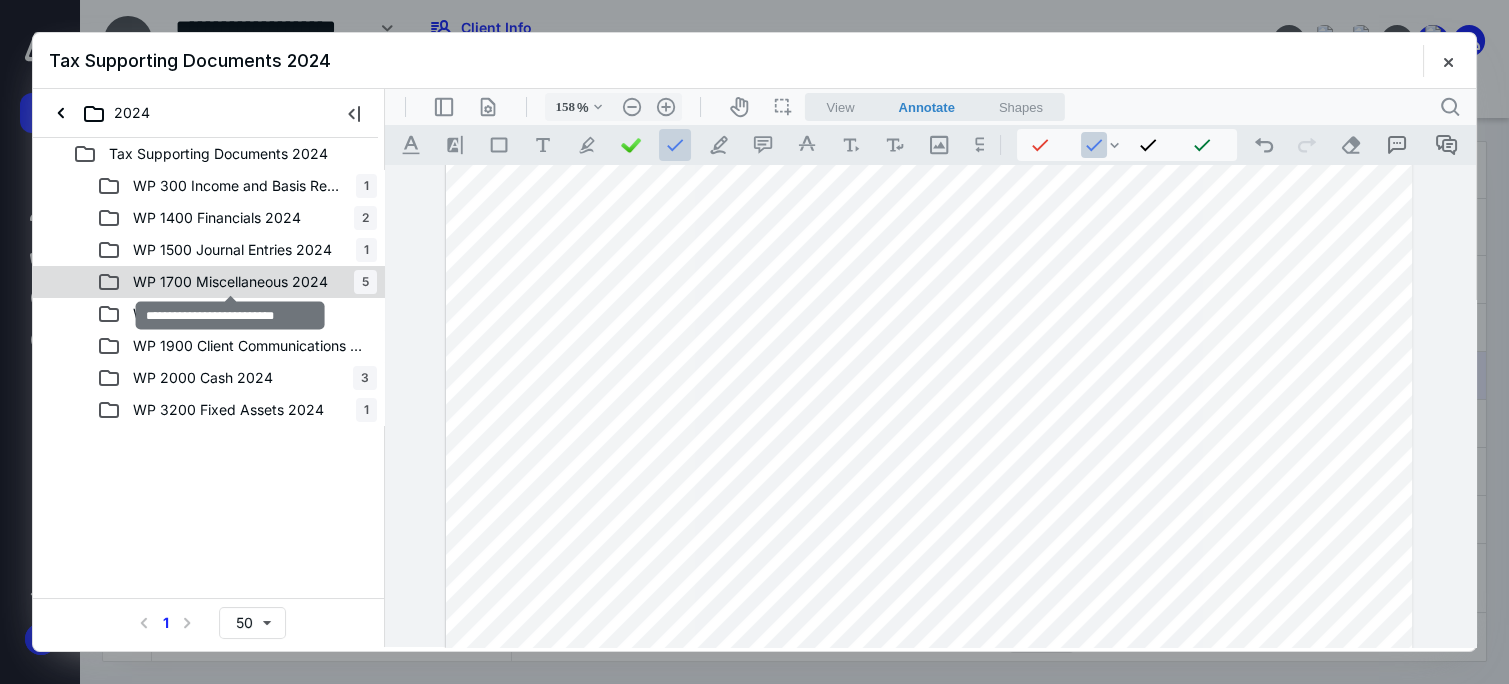 click on "WP 1700 Miscellaneous 2024" at bounding box center (230, 282) 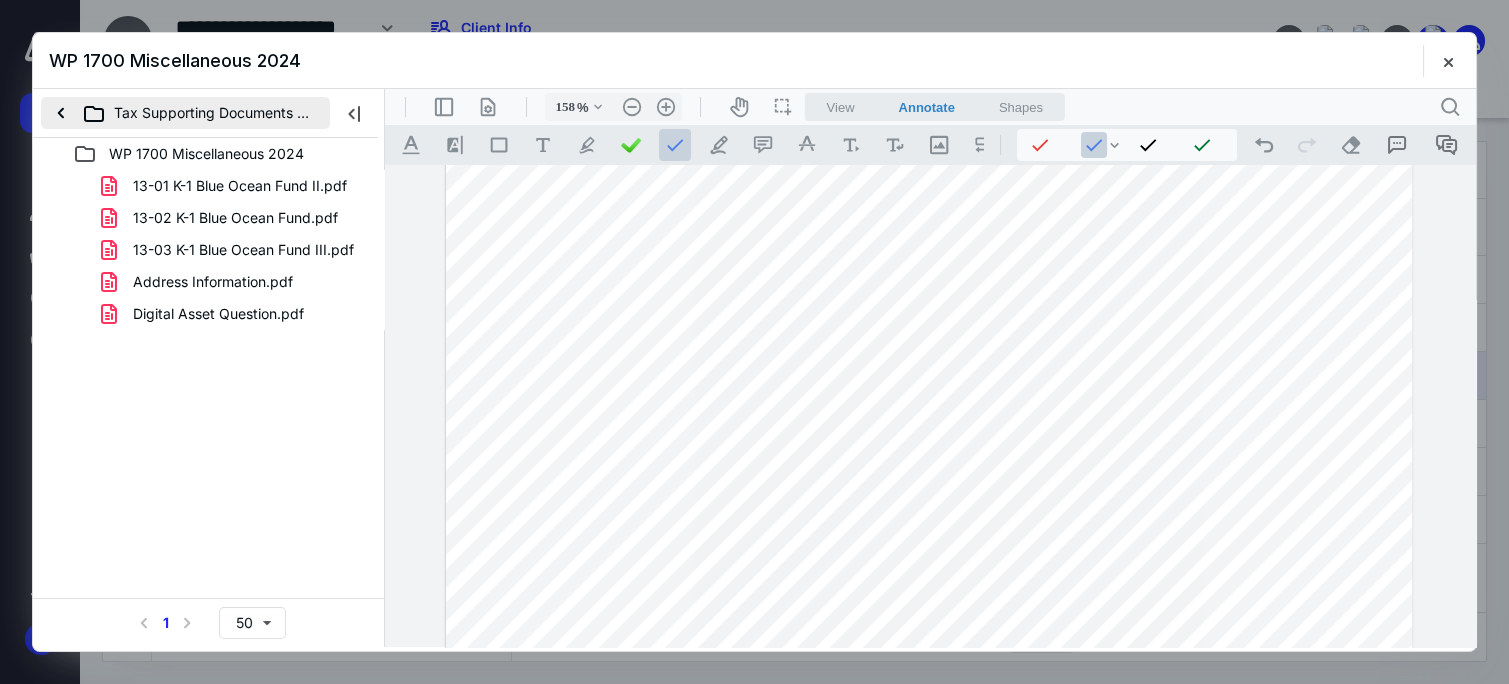 click on "Tax Supporting Documents 2024" at bounding box center (185, 113) 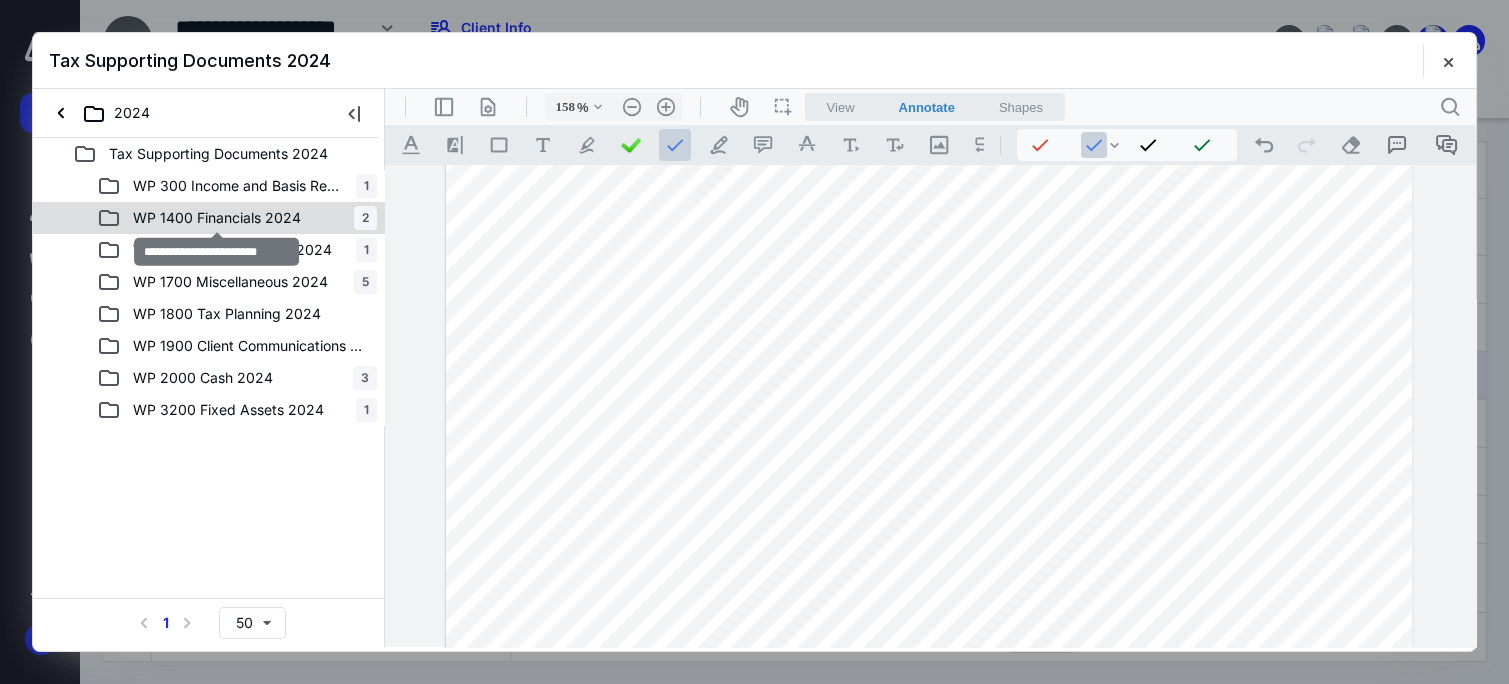 click on "WP 1400 Financials 2024" at bounding box center (217, 218) 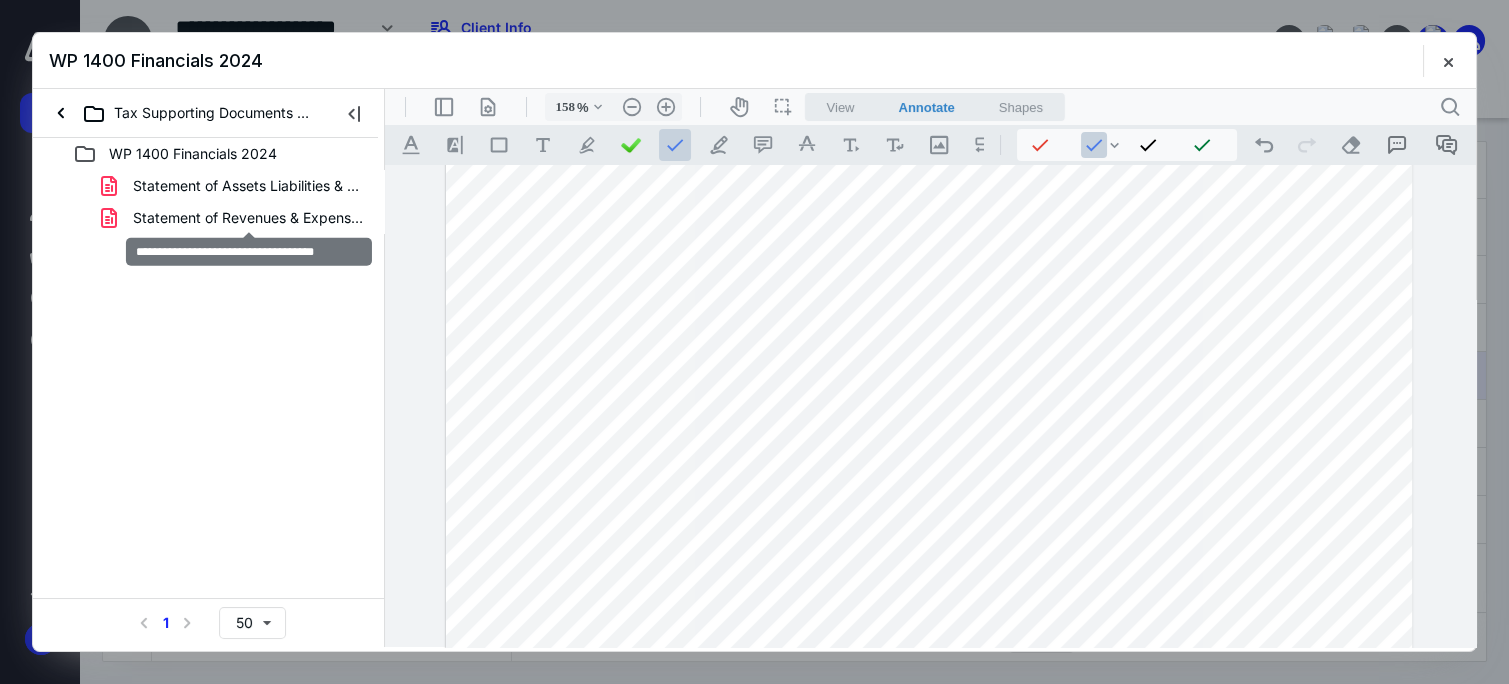 click on "Statement of Revenues & Expenses.pdf" at bounding box center (249, 218) 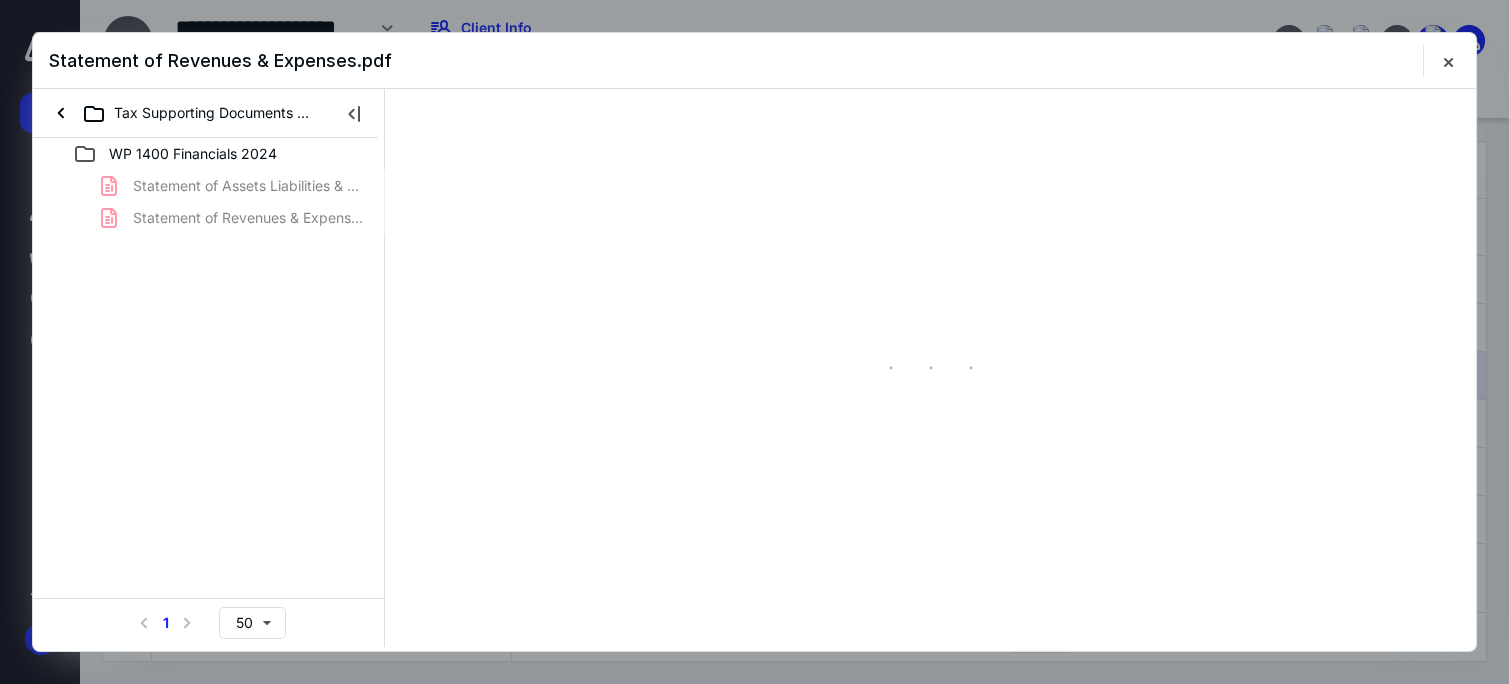 click on "Statement of Assets Liabilities & Equity.pdf Statement of Revenues & Expenses.pdf" at bounding box center (209, 202) 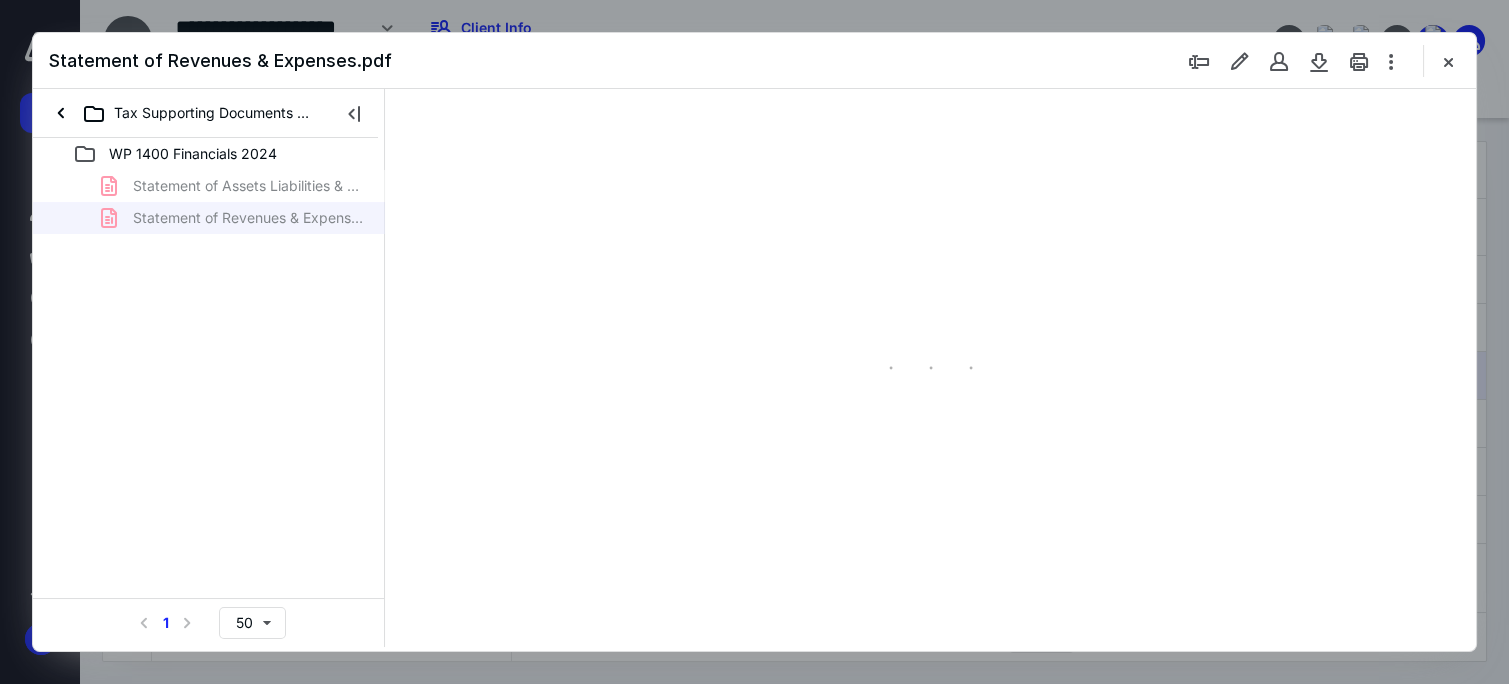 scroll, scrollTop: 0, scrollLeft: 0, axis: both 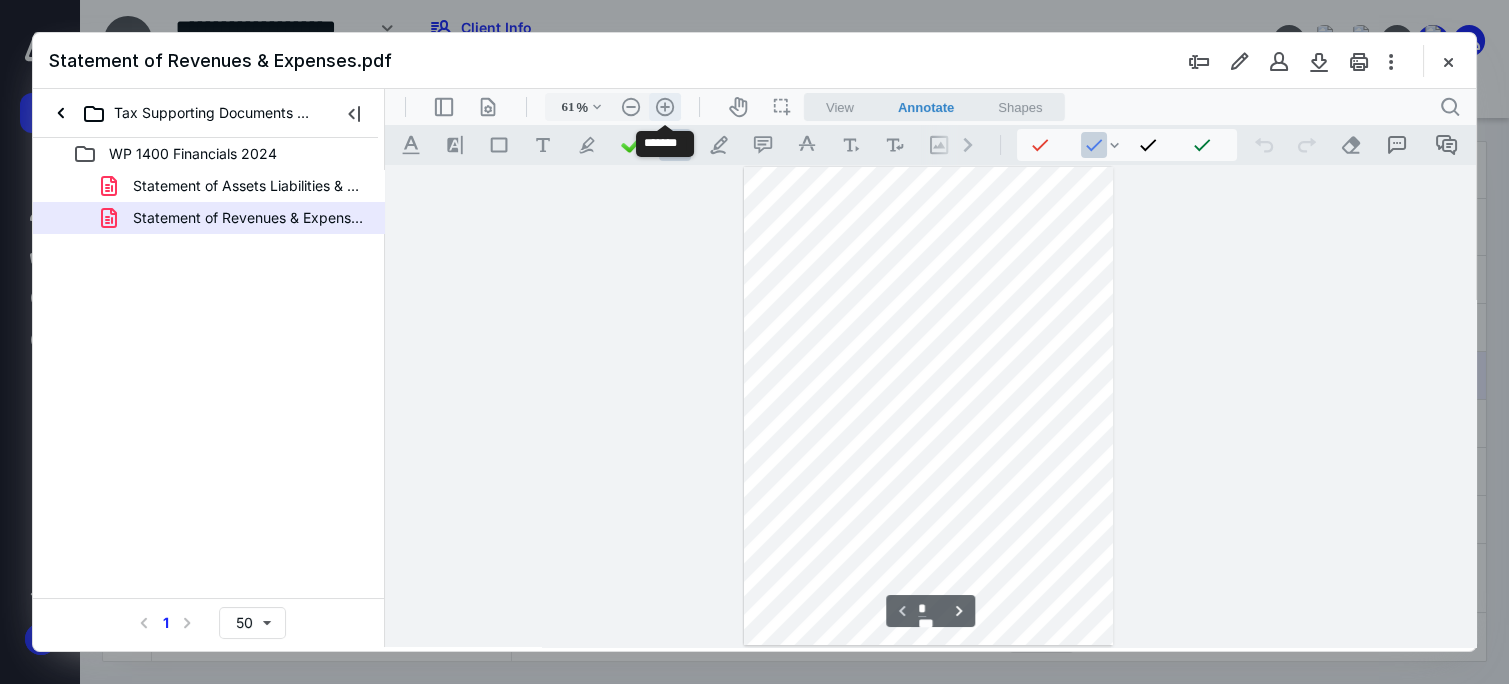 click on ".cls-1{fill:#abb0c4;} icon - header - zoom - in - line" at bounding box center [665, 107] 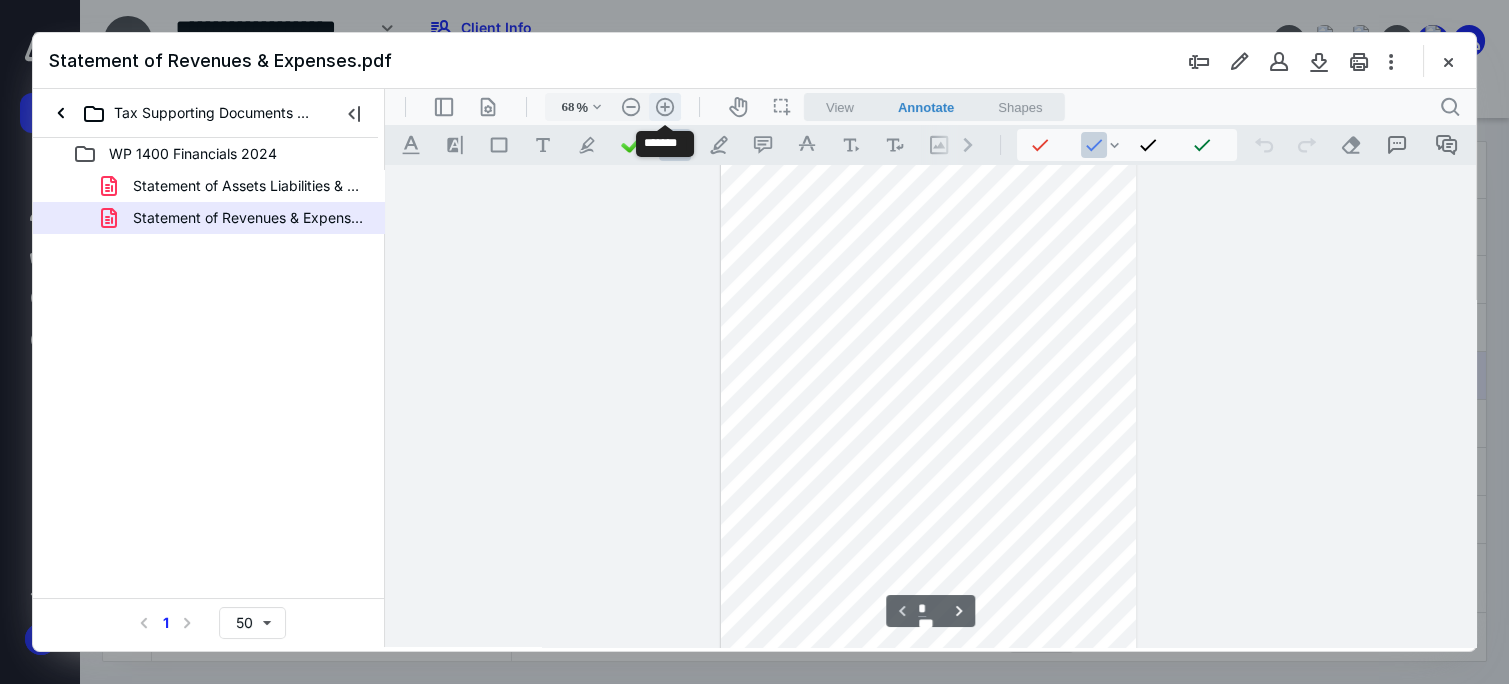 click on ".cls-1{fill:#abb0c4;} icon - header - zoom - in - line" at bounding box center [665, 107] 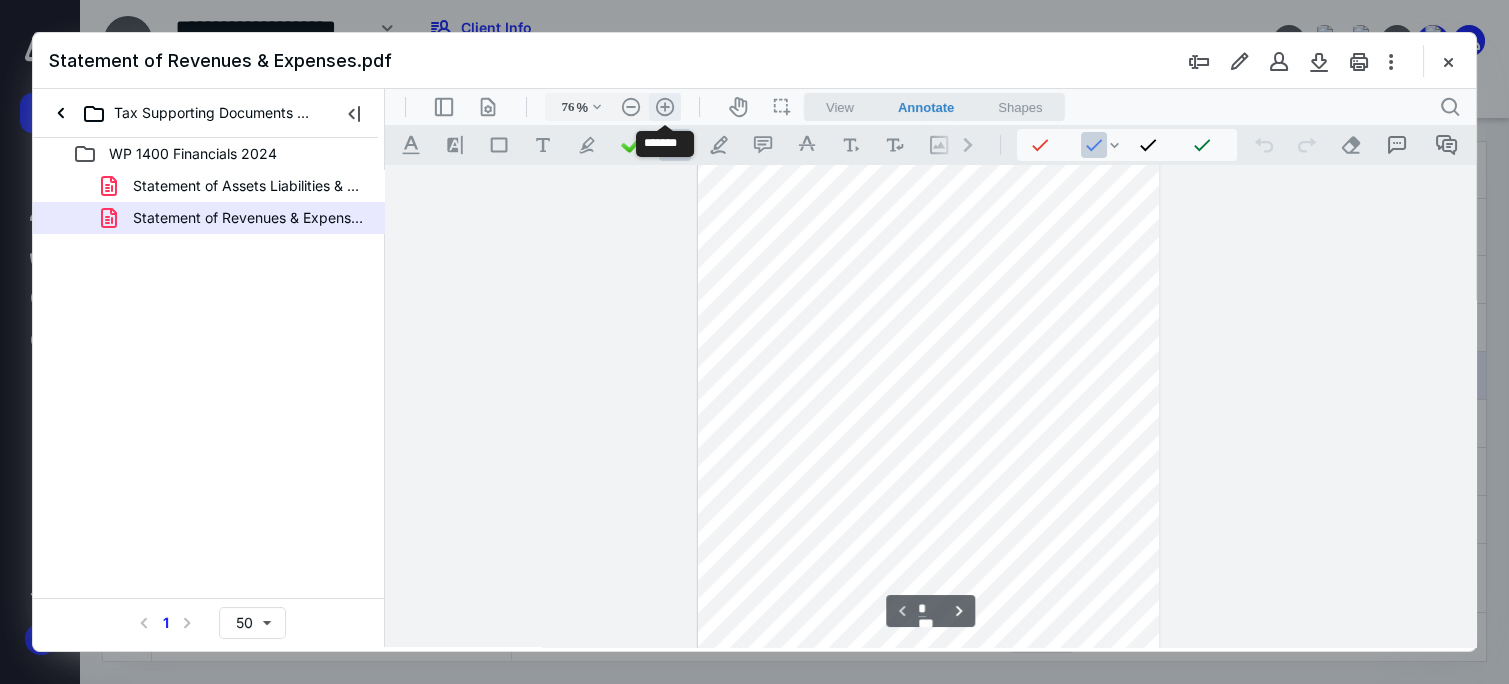 click on ".cls-1{fill:#abb0c4;} icon - header - zoom - in - line" at bounding box center (665, 107) 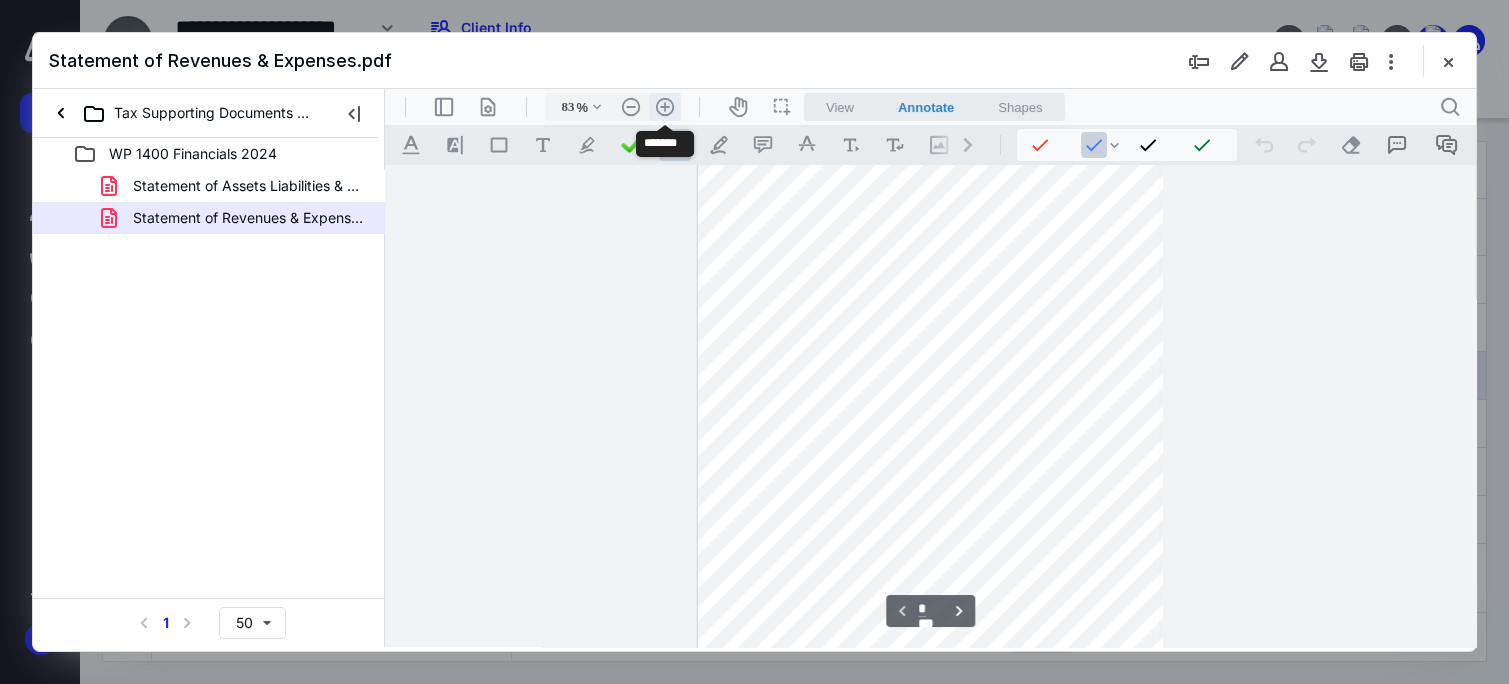 click on ".cls-1{fill:#abb0c4;} icon - header - zoom - in - line" at bounding box center [665, 107] 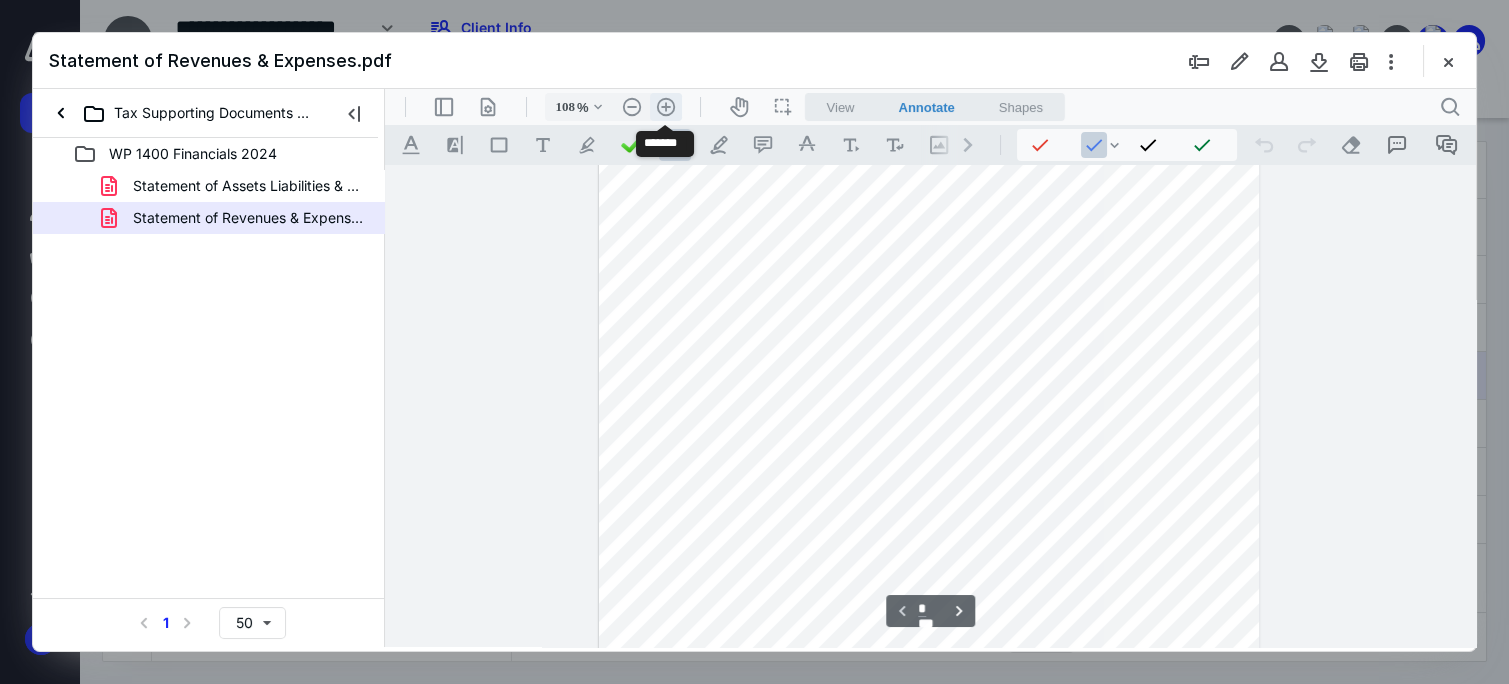 click on ".cls-1{fill:#abb0c4;} icon - header - zoom - in - line" at bounding box center (666, 107) 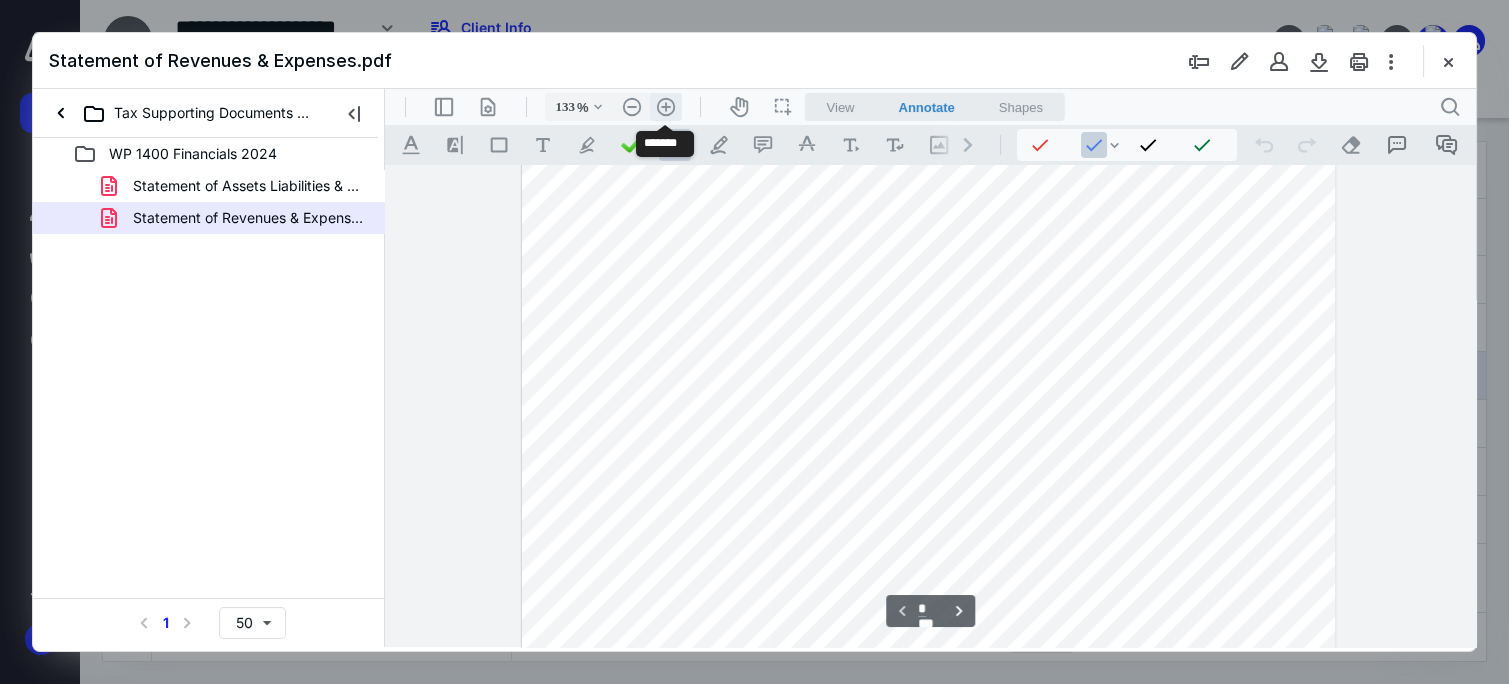 click on ".cls-1{fill:#abb0c4;} icon - header - zoom - in - line" at bounding box center (666, 107) 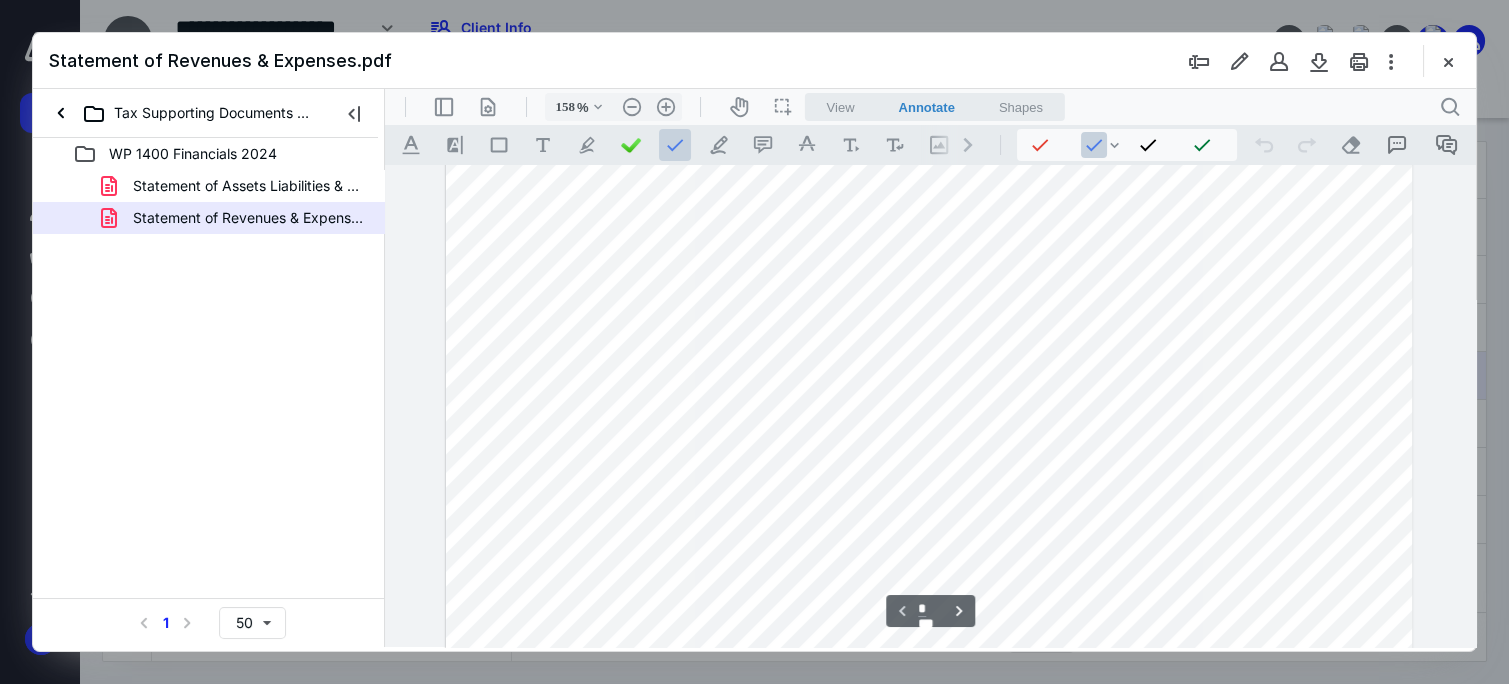 scroll, scrollTop: 177, scrollLeft: 0, axis: vertical 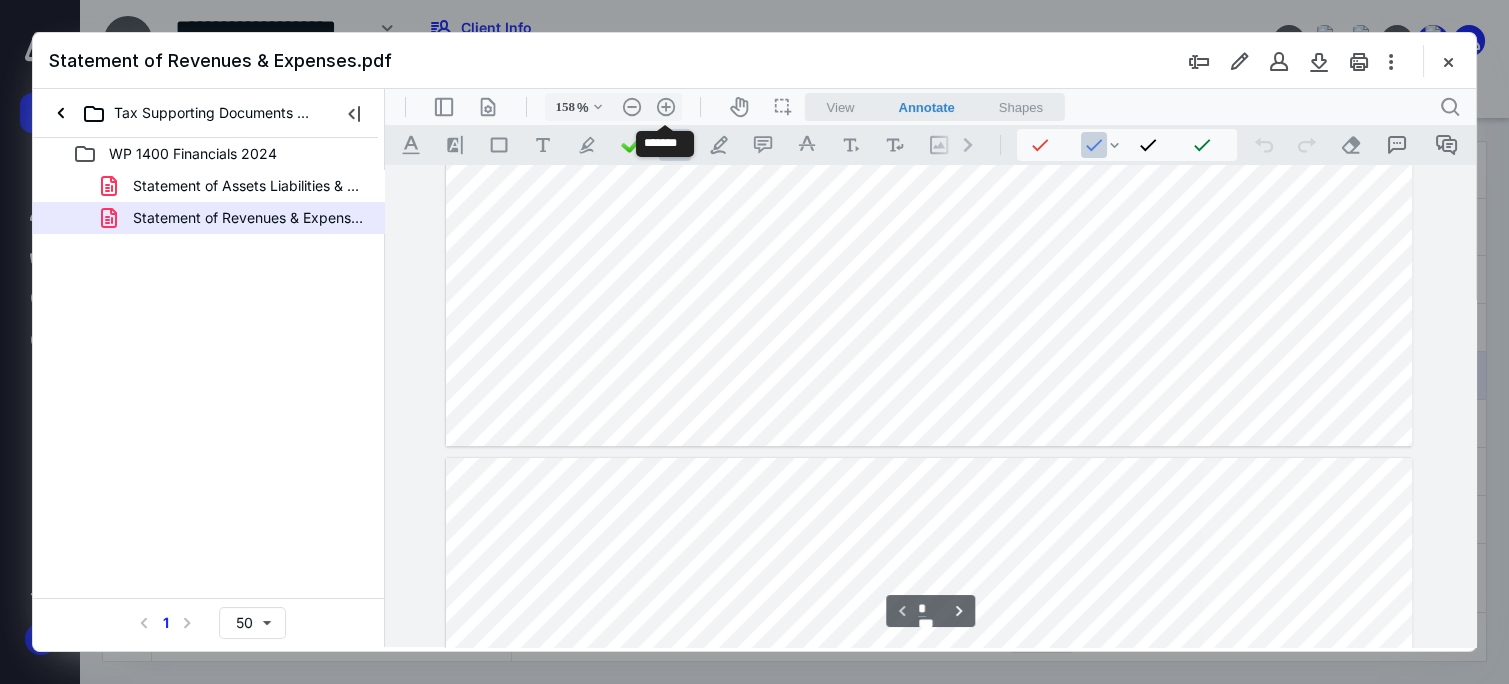 type on "*" 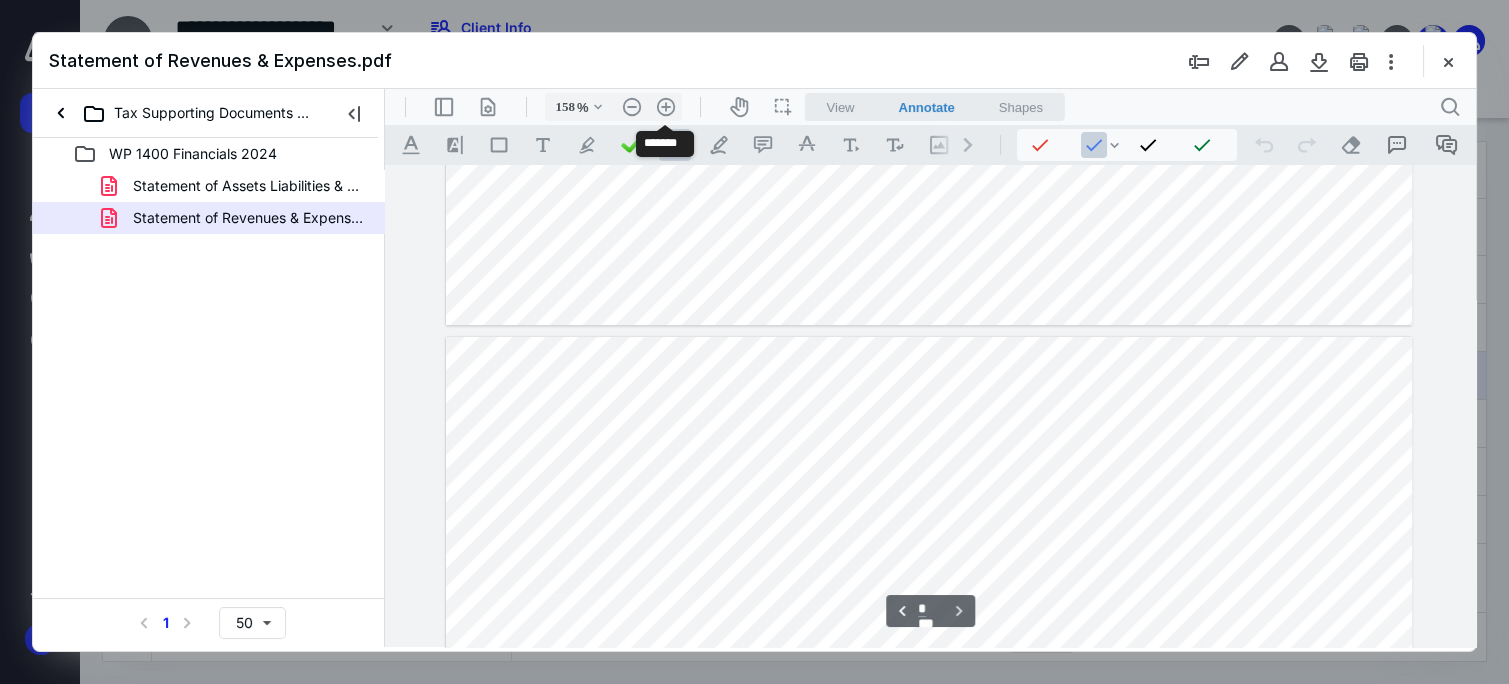 scroll, scrollTop: 1169, scrollLeft: 0, axis: vertical 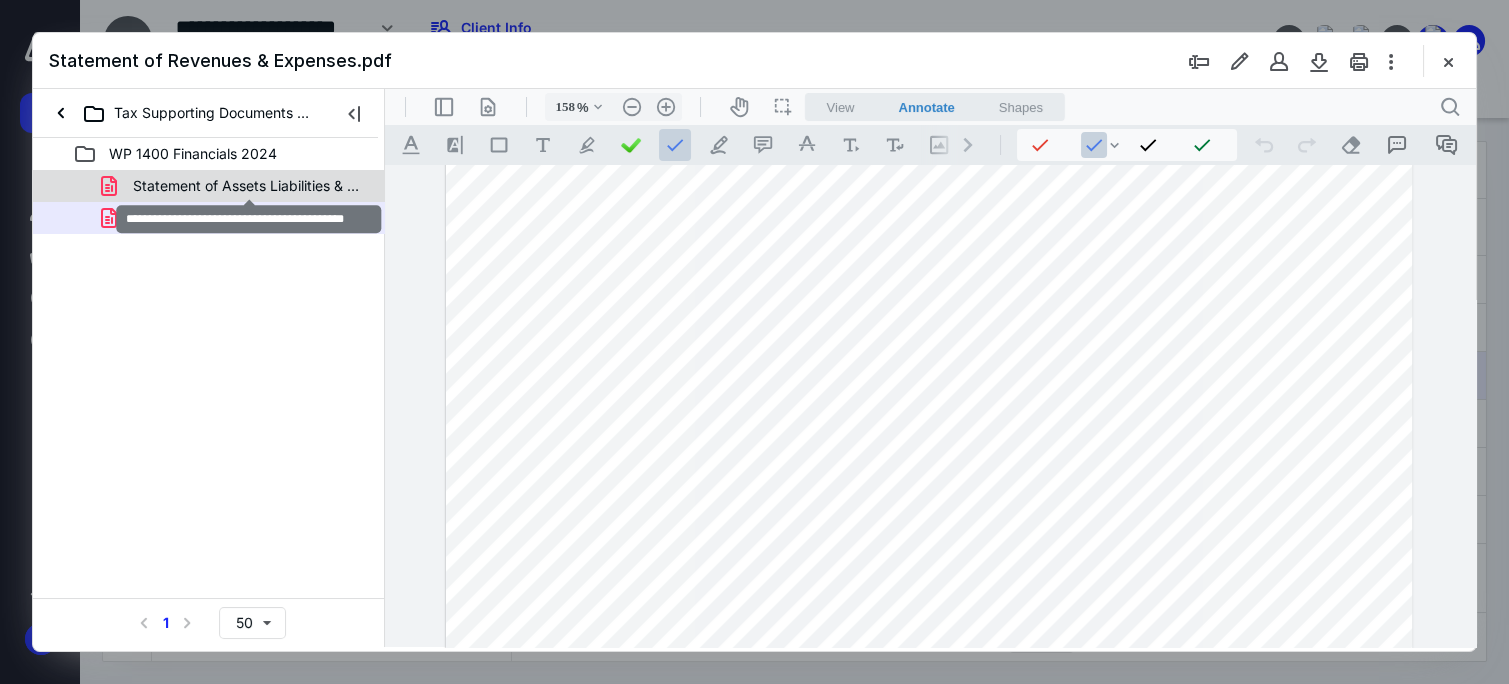 click on "Statement of Assets Liabilities & Equity.pdf" at bounding box center (249, 186) 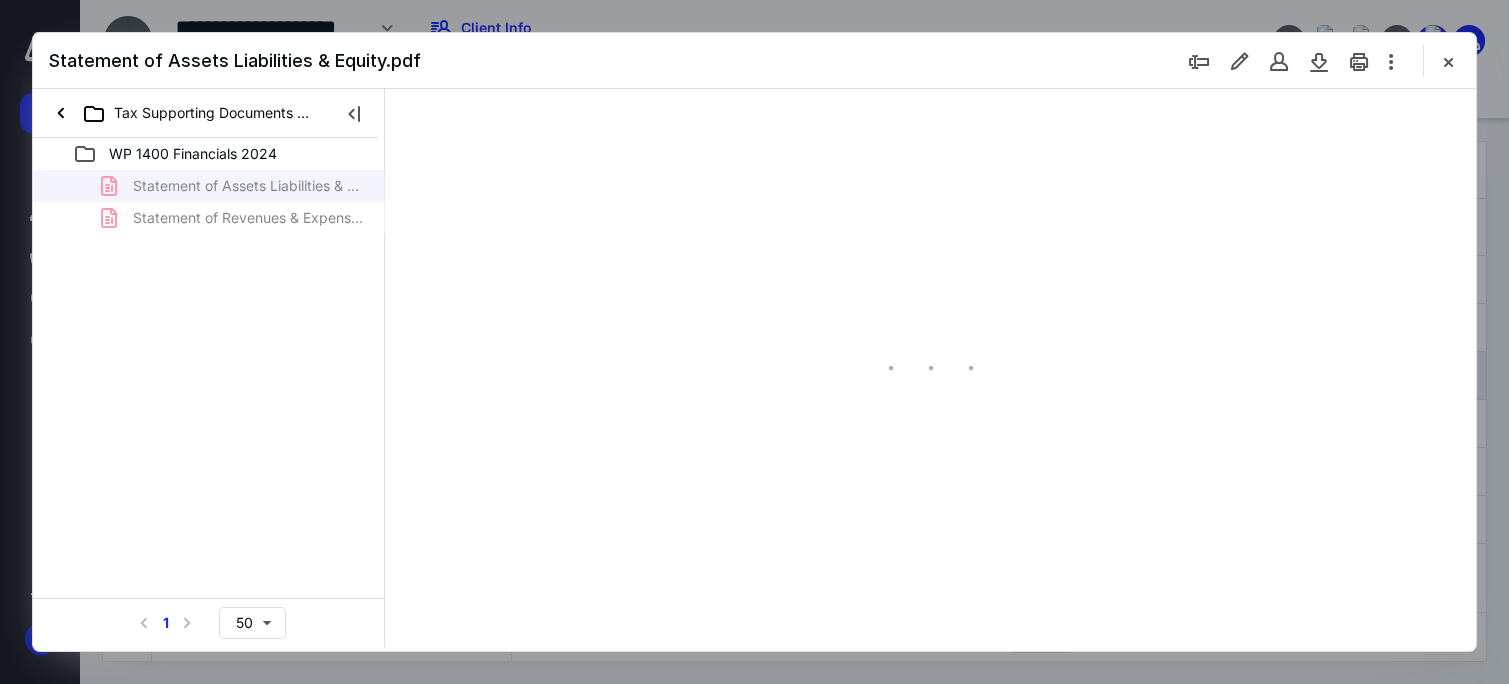 scroll, scrollTop: 0, scrollLeft: 0, axis: both 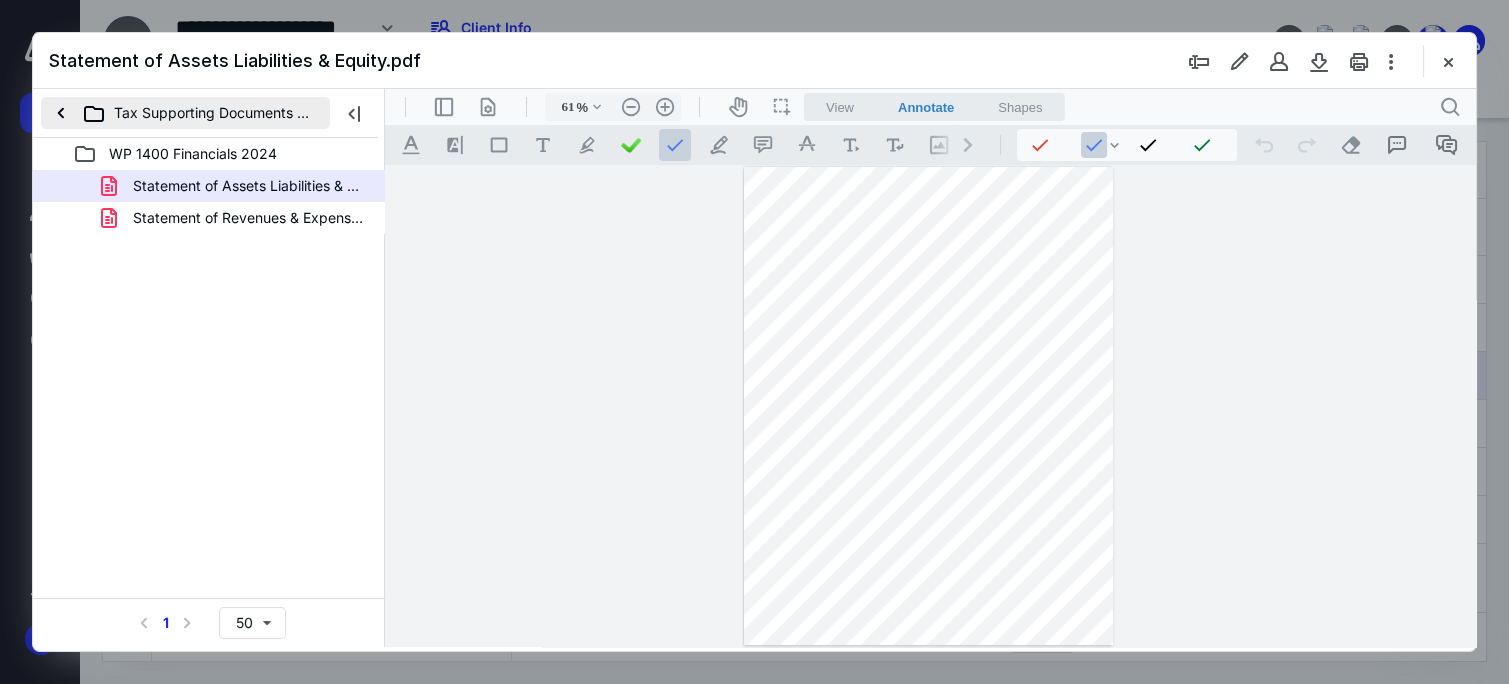 click on "Tax Supporting Documents 2024" at bounding box center (185, 113) 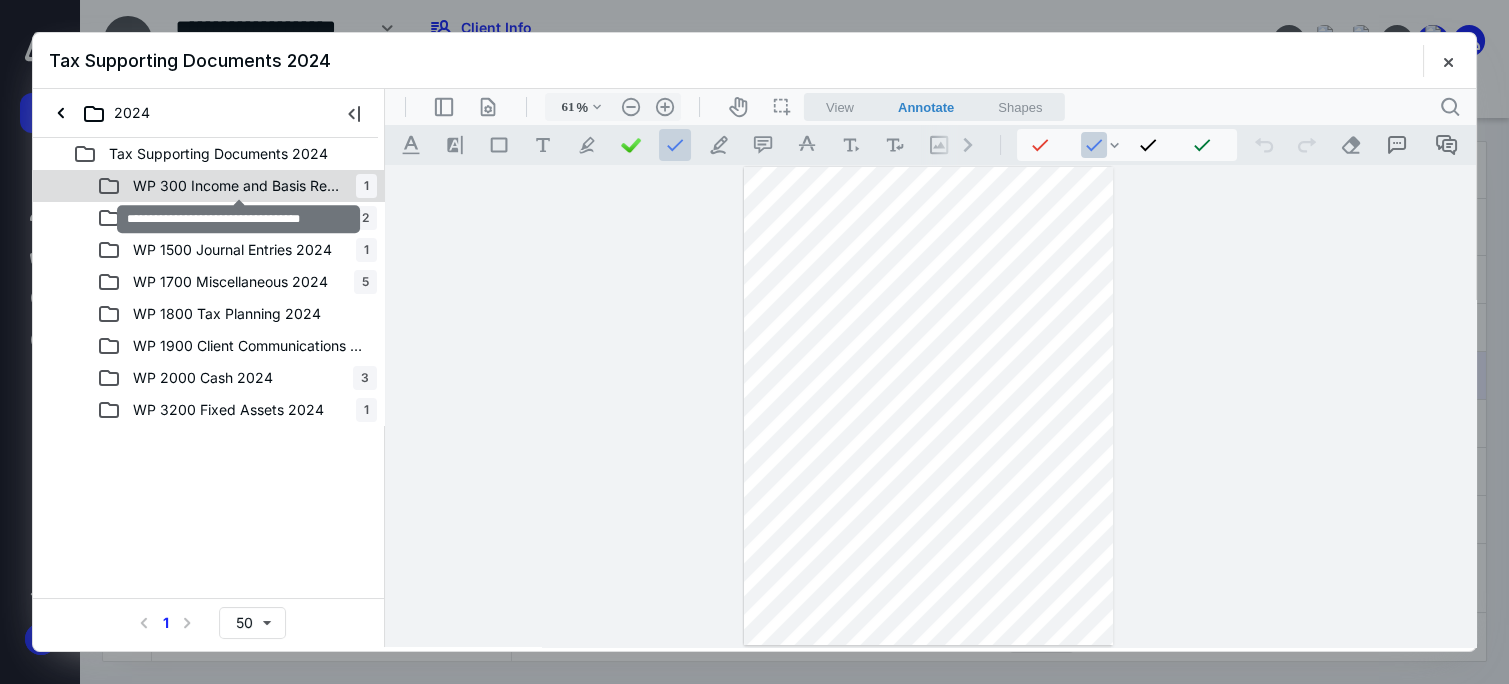 click on "WP  300 Income and Basis Recon 2024" at bounding box center (238, 186) 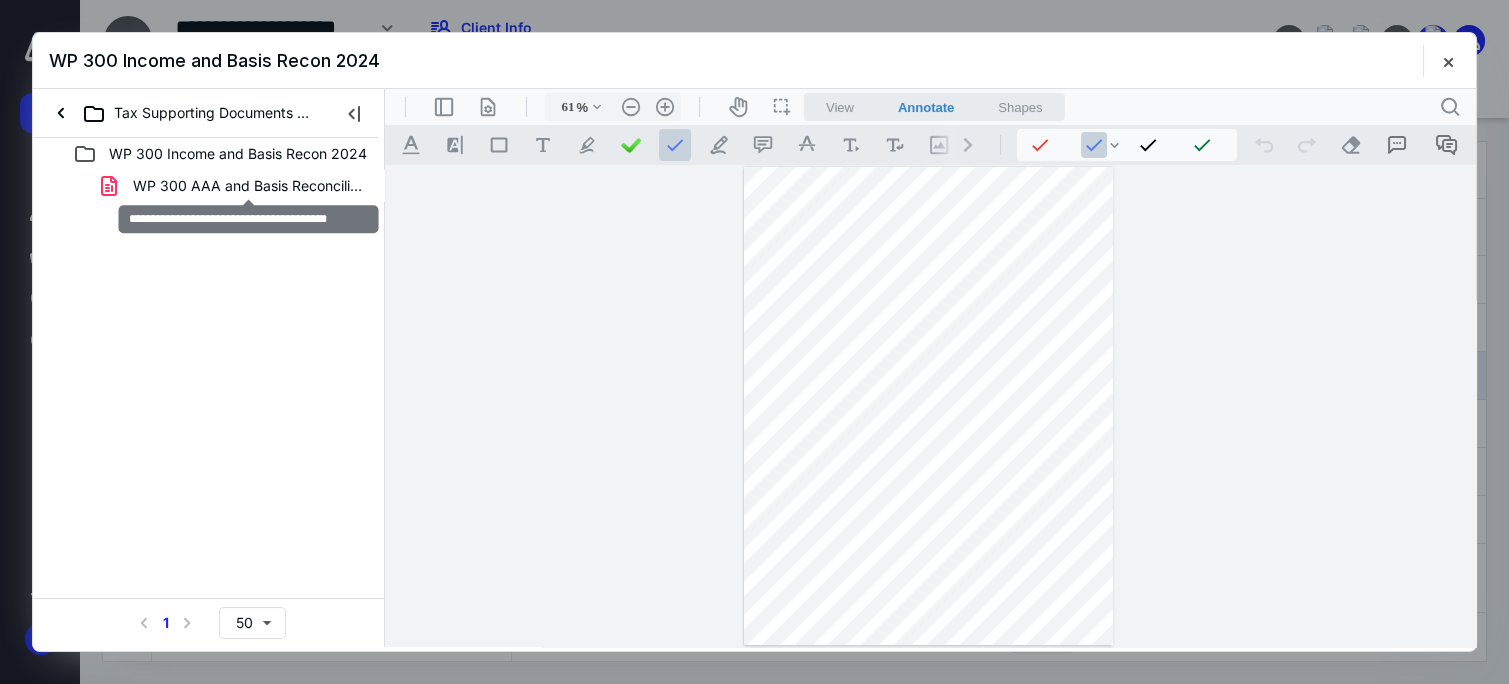 click on "WP  300 AAA and Basis Reconciliation.pdf" at bounding box center [249, 186] 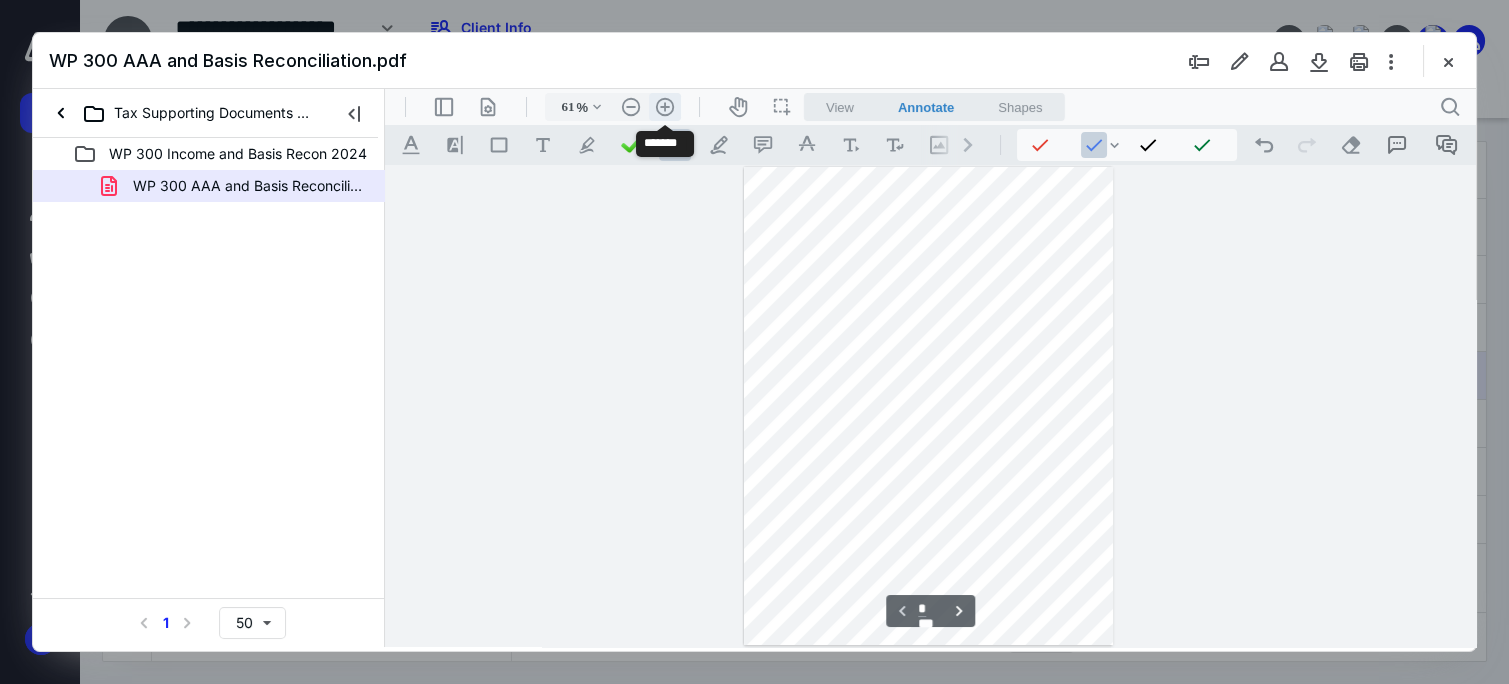 click on ".cls-1{fill:#abb0c4;} icon - header - zoom - in - line" at bounding box center [665, 107] 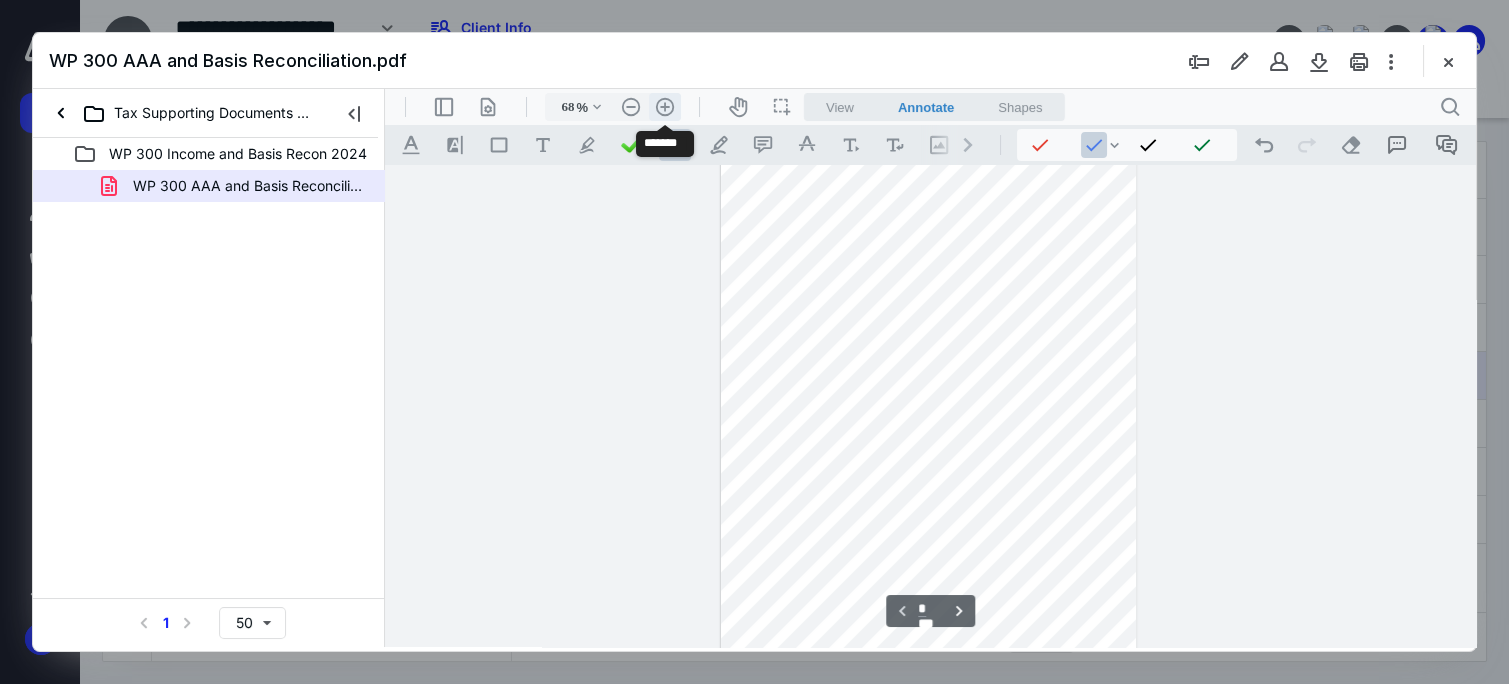 click on ".cls-1{fill:#abb0c4;} icon - header - zoom - in - line" at bounding box center [665, 107] 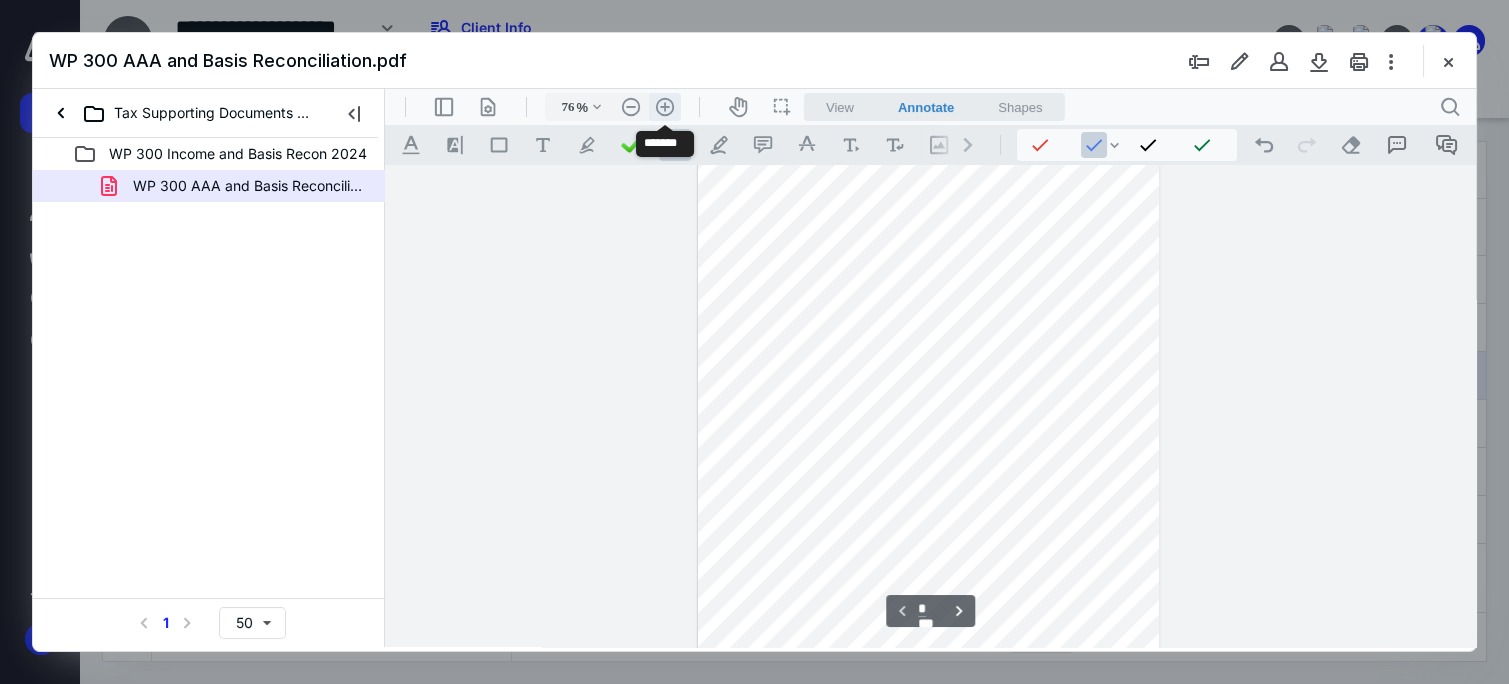 click on ".cls-1{fill:#abb0c4;} icon - header - zoom - in - line" at bounding box center [665, 107] 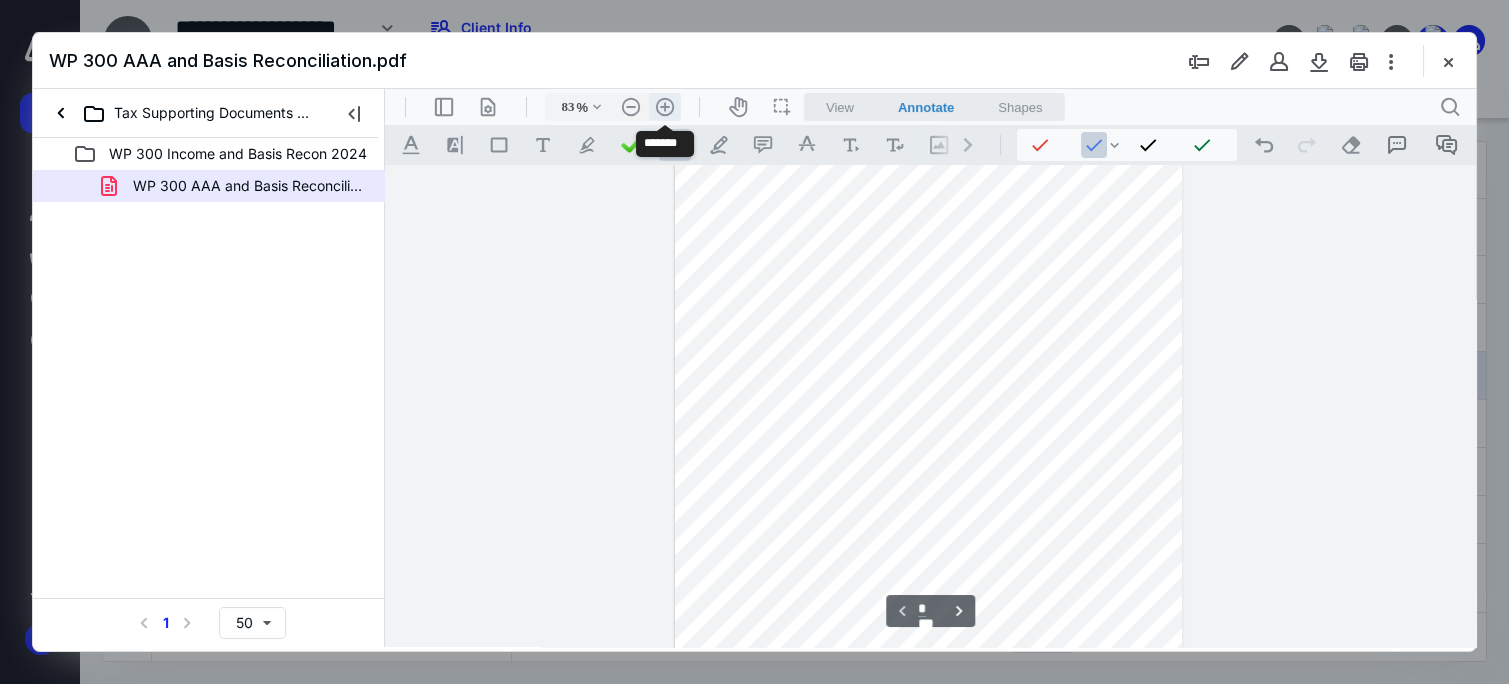 click on ".cls-1{fill:#abb0c4;} icon - header - zoom - in - line" at bounding box center [665, 107] 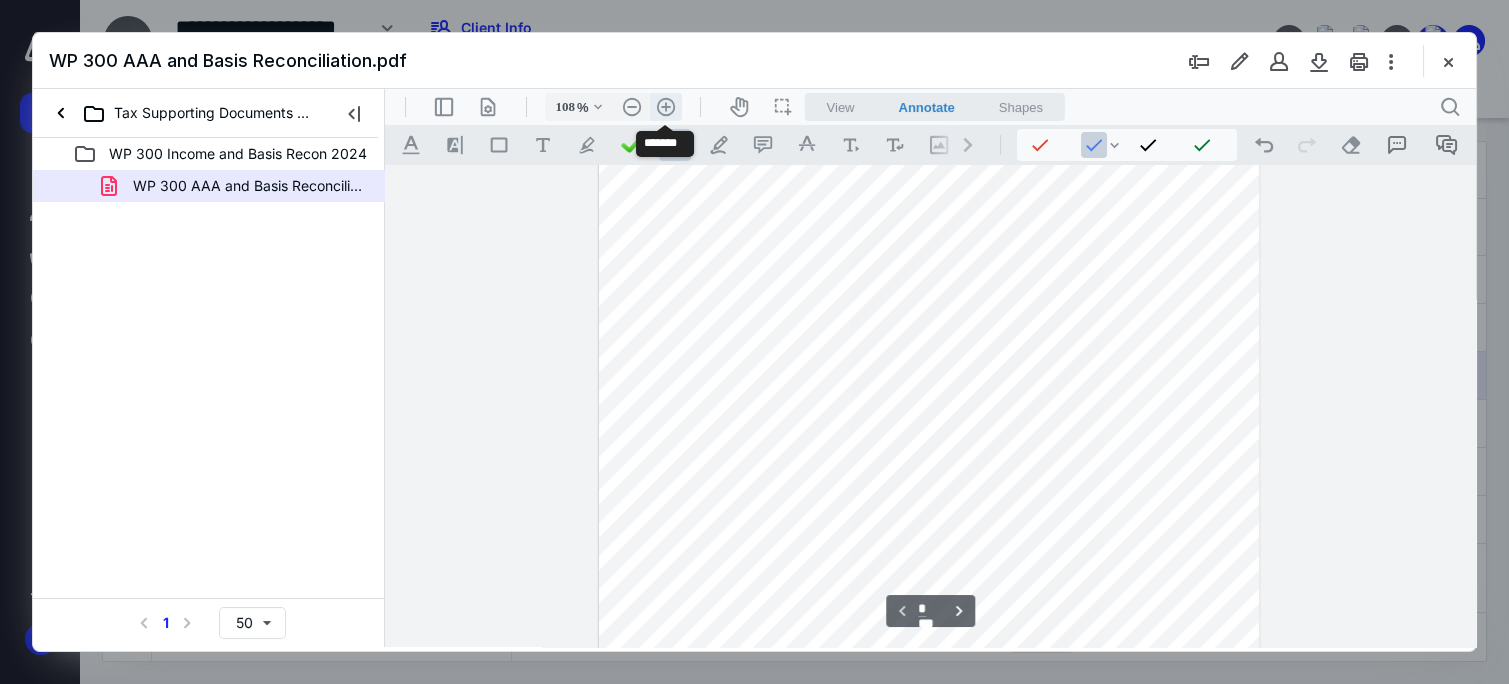 click on ".cls-1{fill:#abb0c4;} icon - header - zoom - in - line" at bounding box center [666, 107] 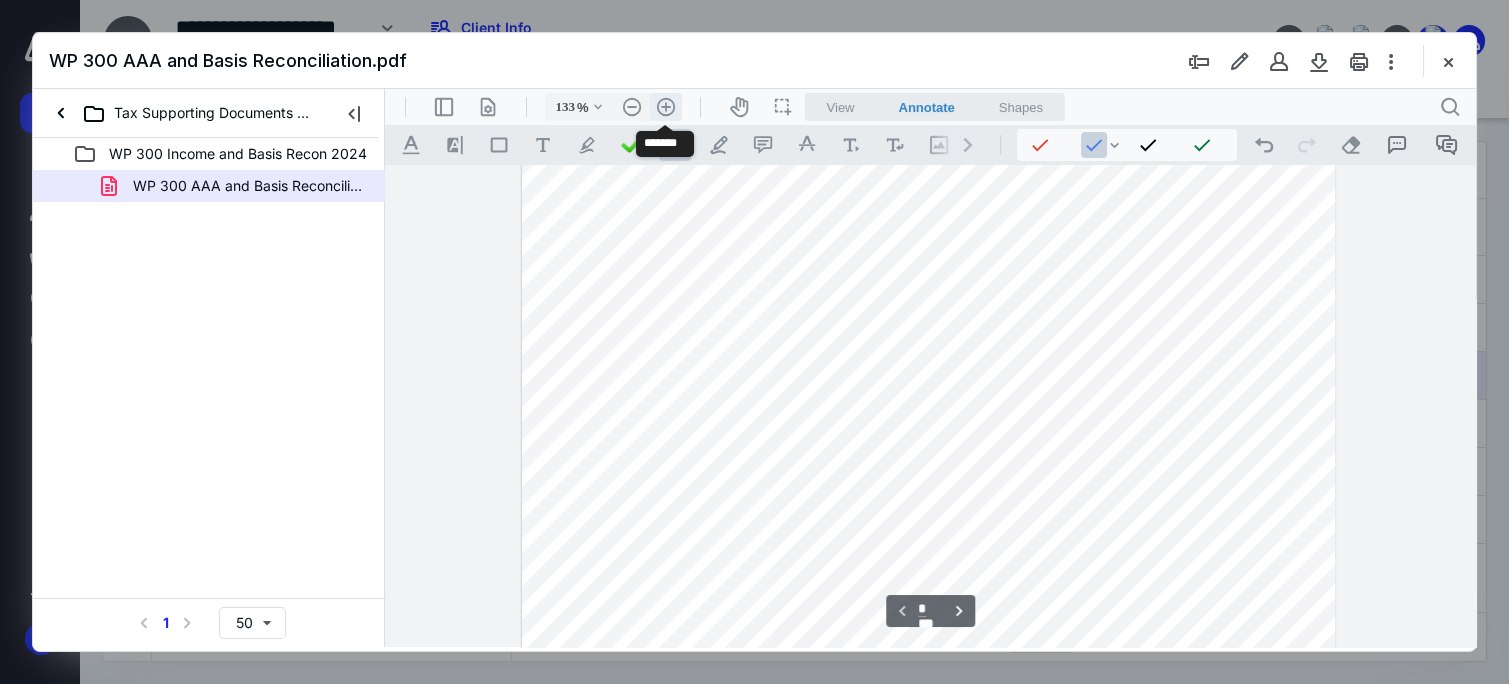 click on ".cls-1{fill:#abb0c4;} icon - header - zoom - in - line" at bounding box center (666, 107) 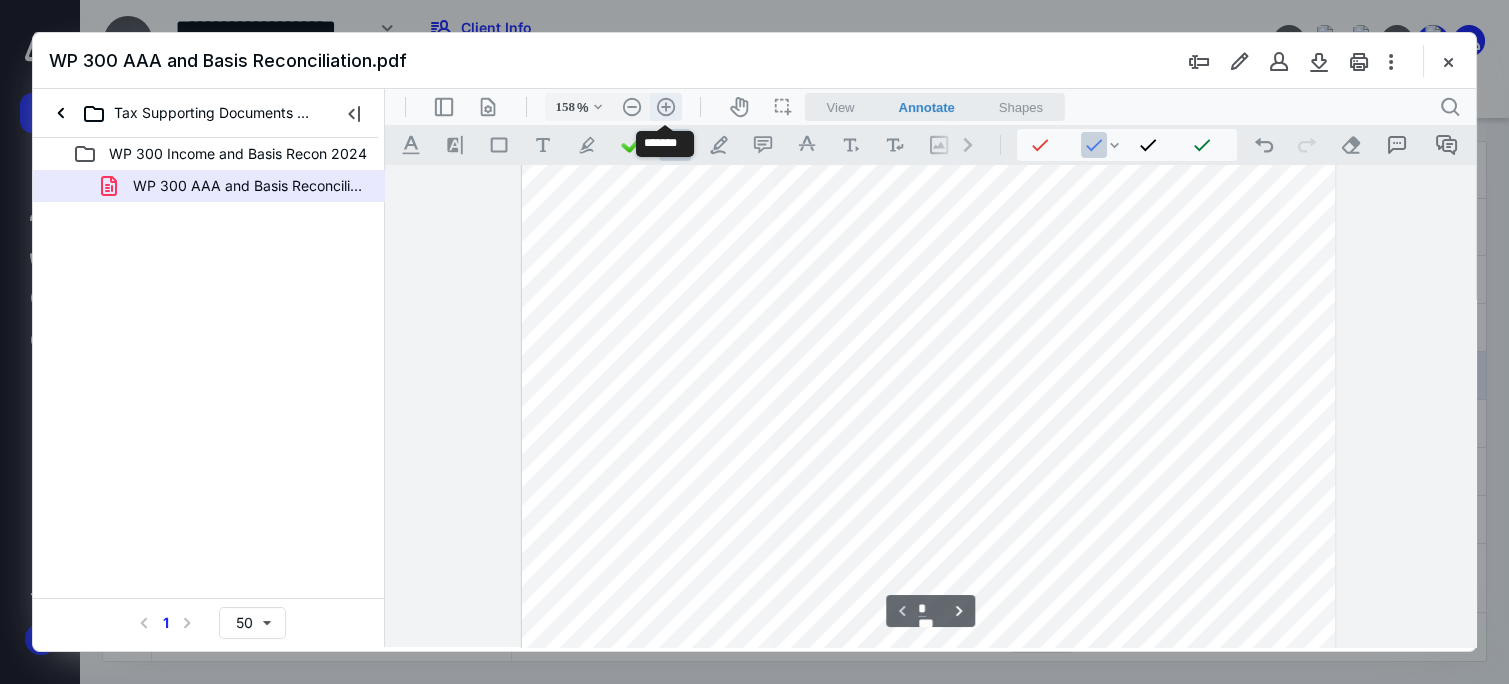 scroll, scrollTop: 328, scrollLeft: 0, axis: vertical 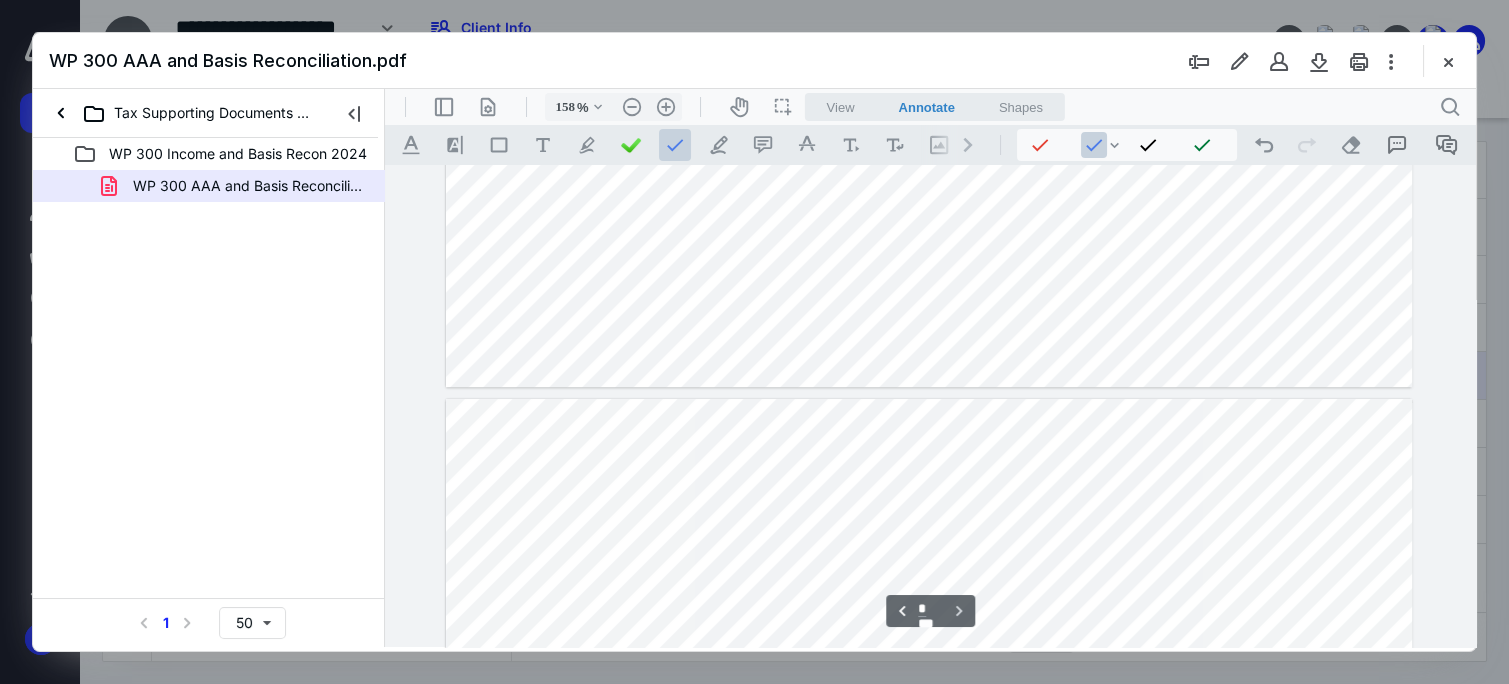 type on "*" 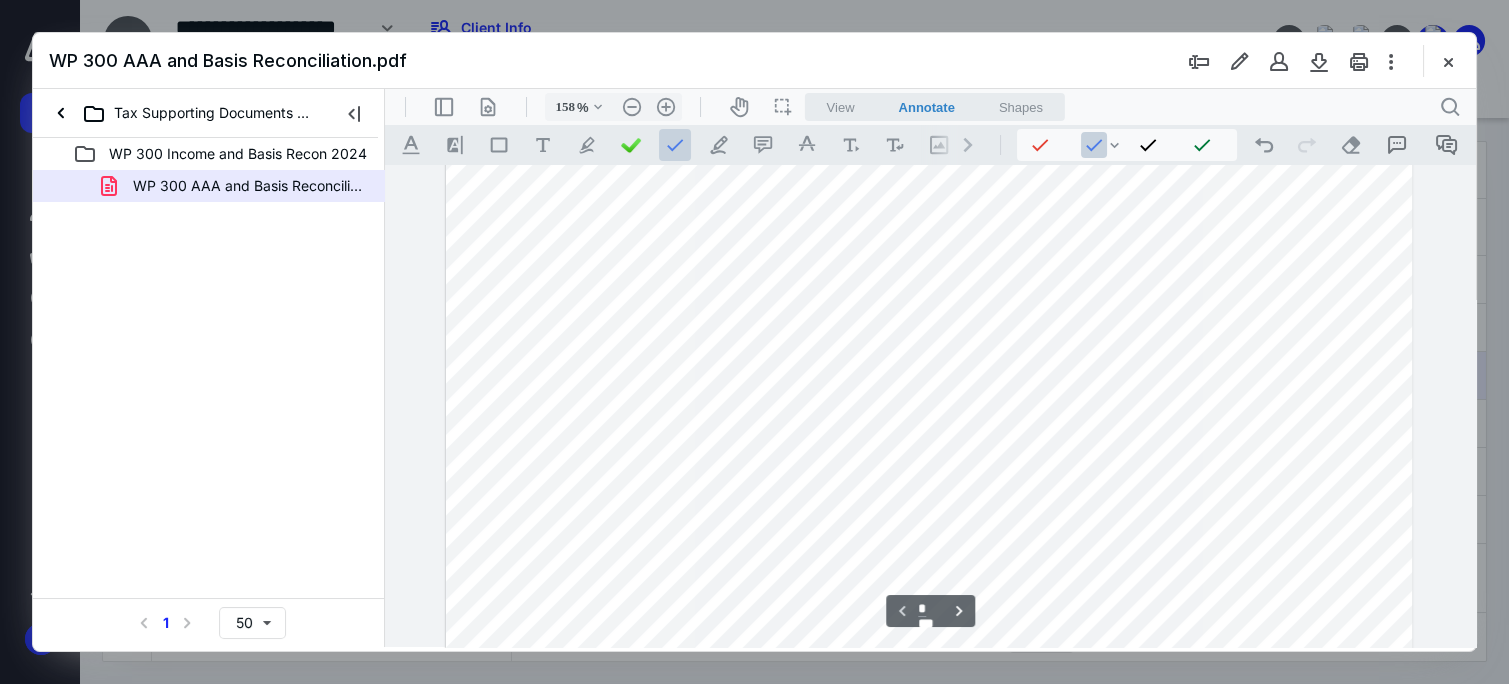 scroll, scrollTop: 225, scrollLeft: 0, axis: vertical 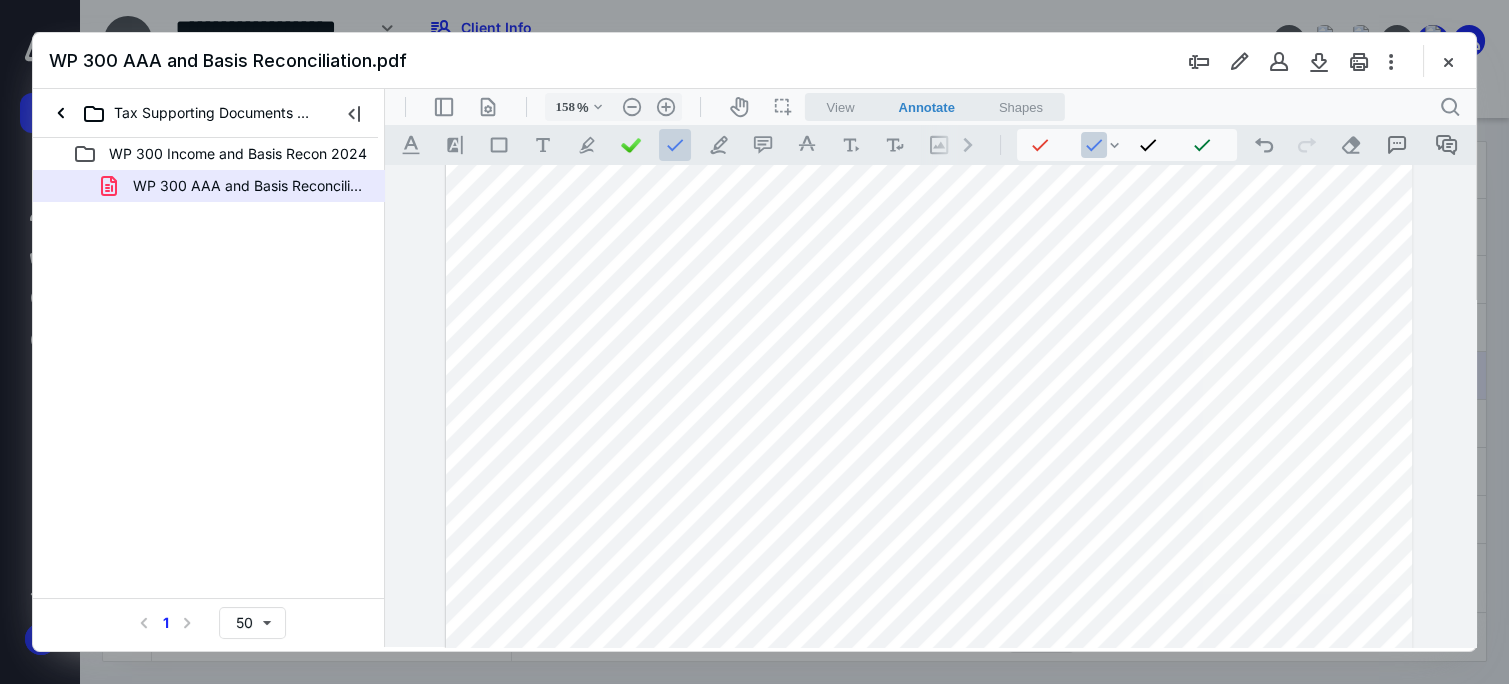 drag, startPoint x: 192, startPoint y: 228, endPoint x: 145, endPoint y: 161, distance: 81.84131 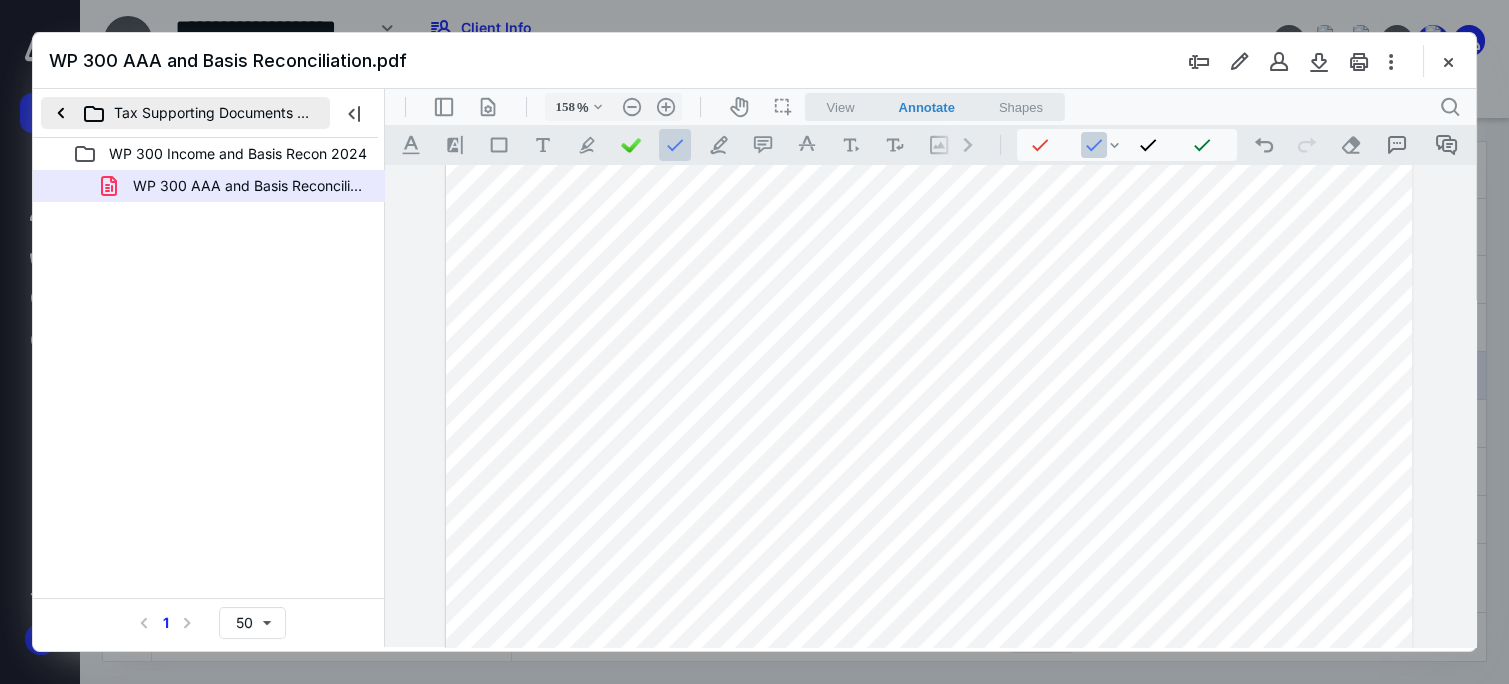 click on "Tax Supporting Documents 2024" at bounding box center (185, 113) 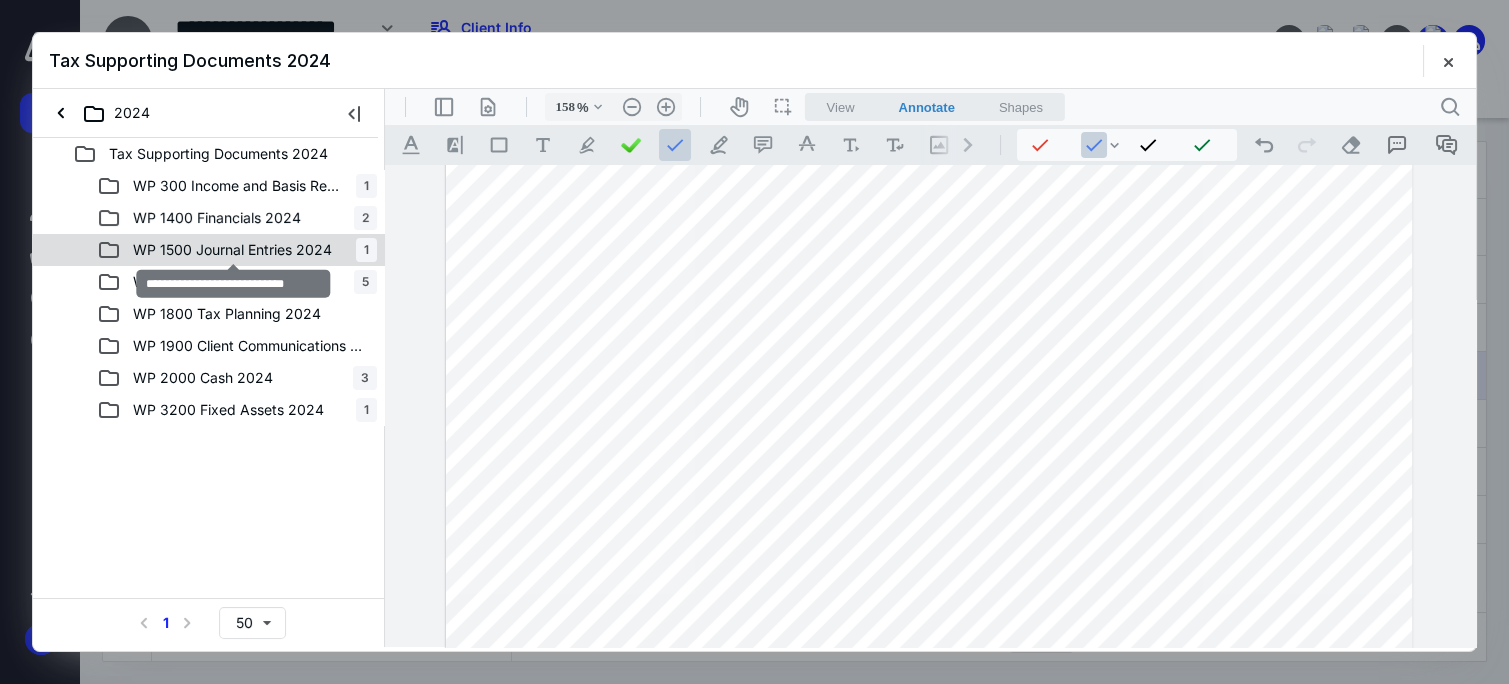 click on "WP 1500 Journal Entries 2024" at bounding box center (232, 250) 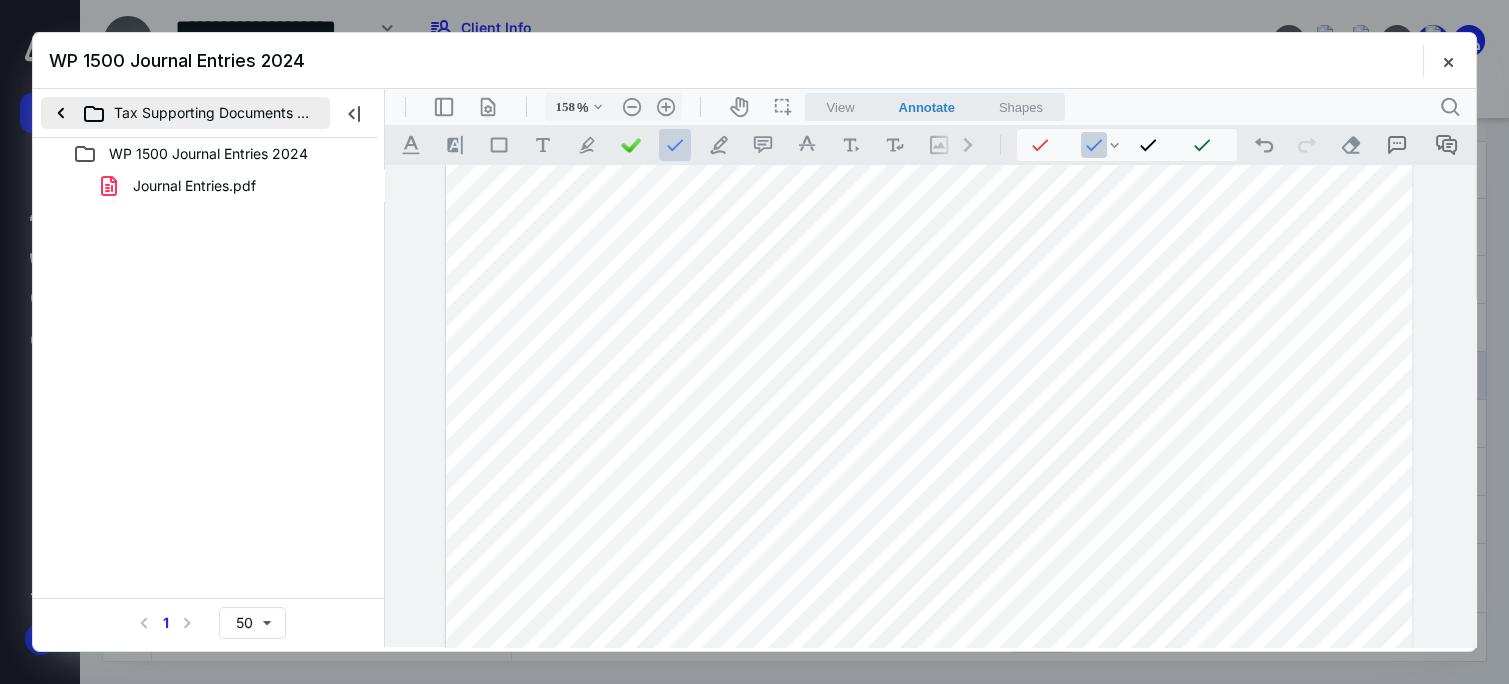 click on "Tax Supporting Documents 2024" at bounding box center (185, 113) 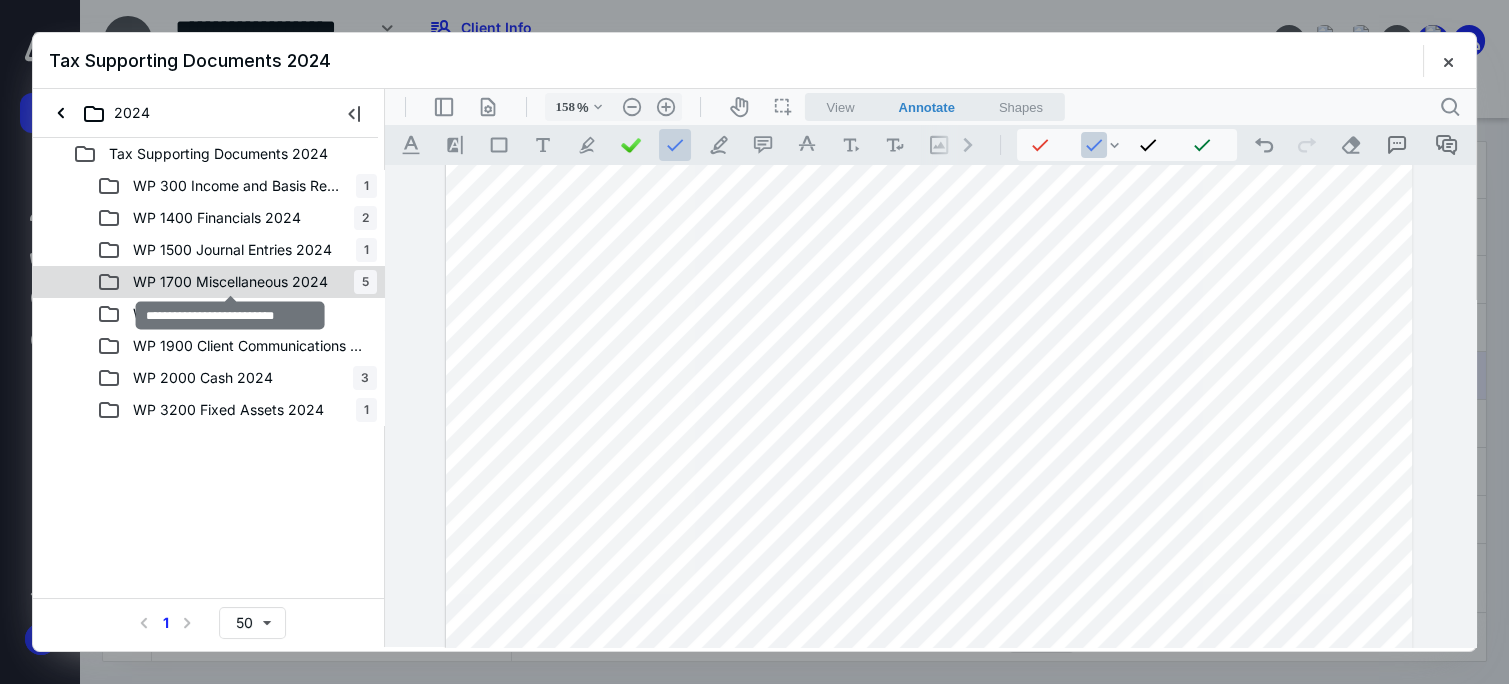 click on "WP 1700 Miscellaneous 2024" at bounding box center (230, 282) 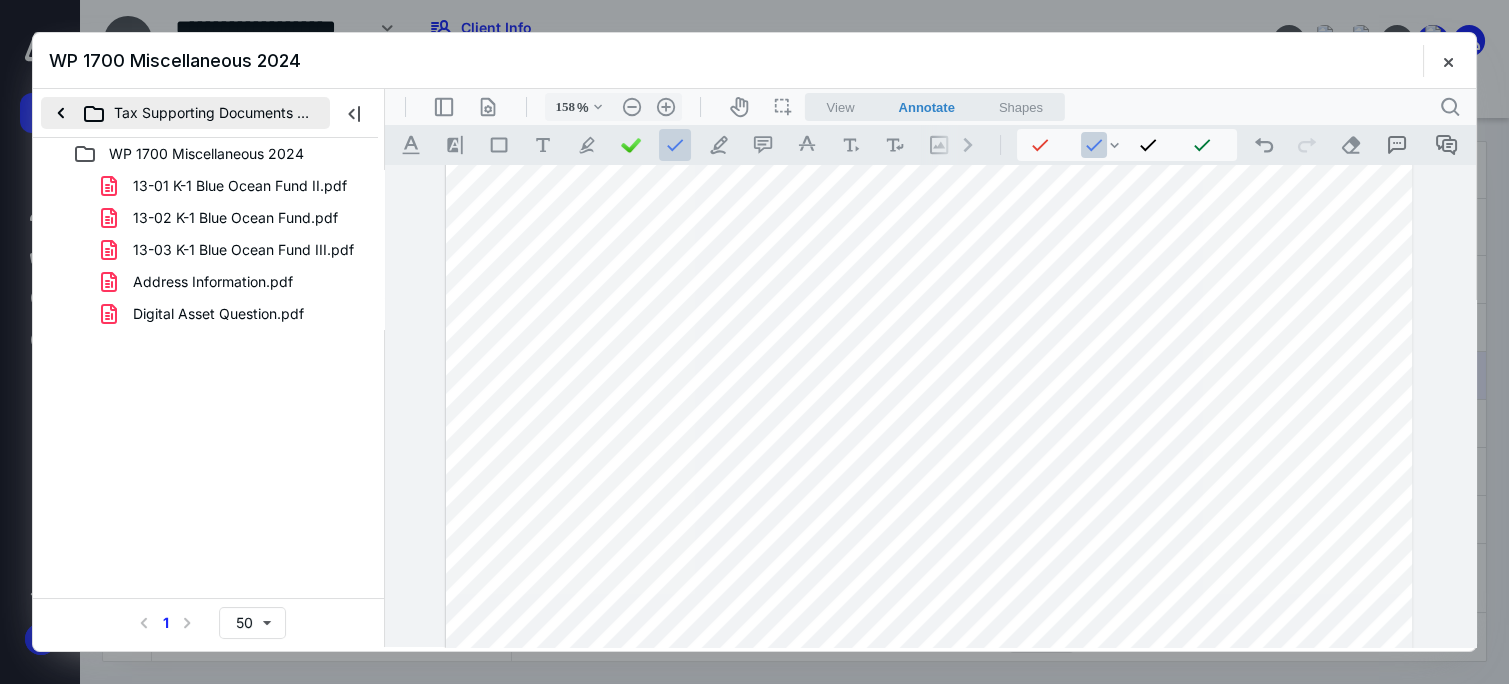 click on "Tax Supporting Documents 2024" at bounding box center [185, 113] 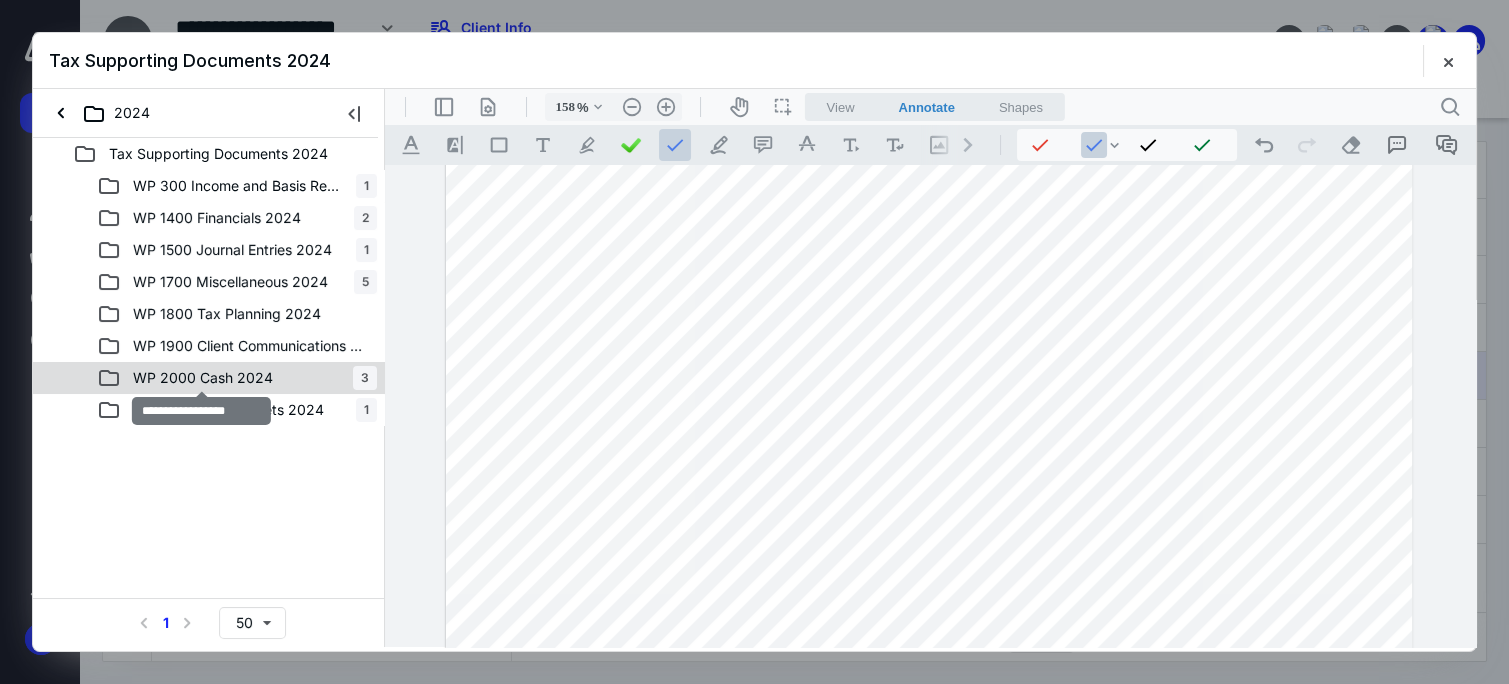 click on "WP 2000 Cash 2024" at bounding box center (203, 378) 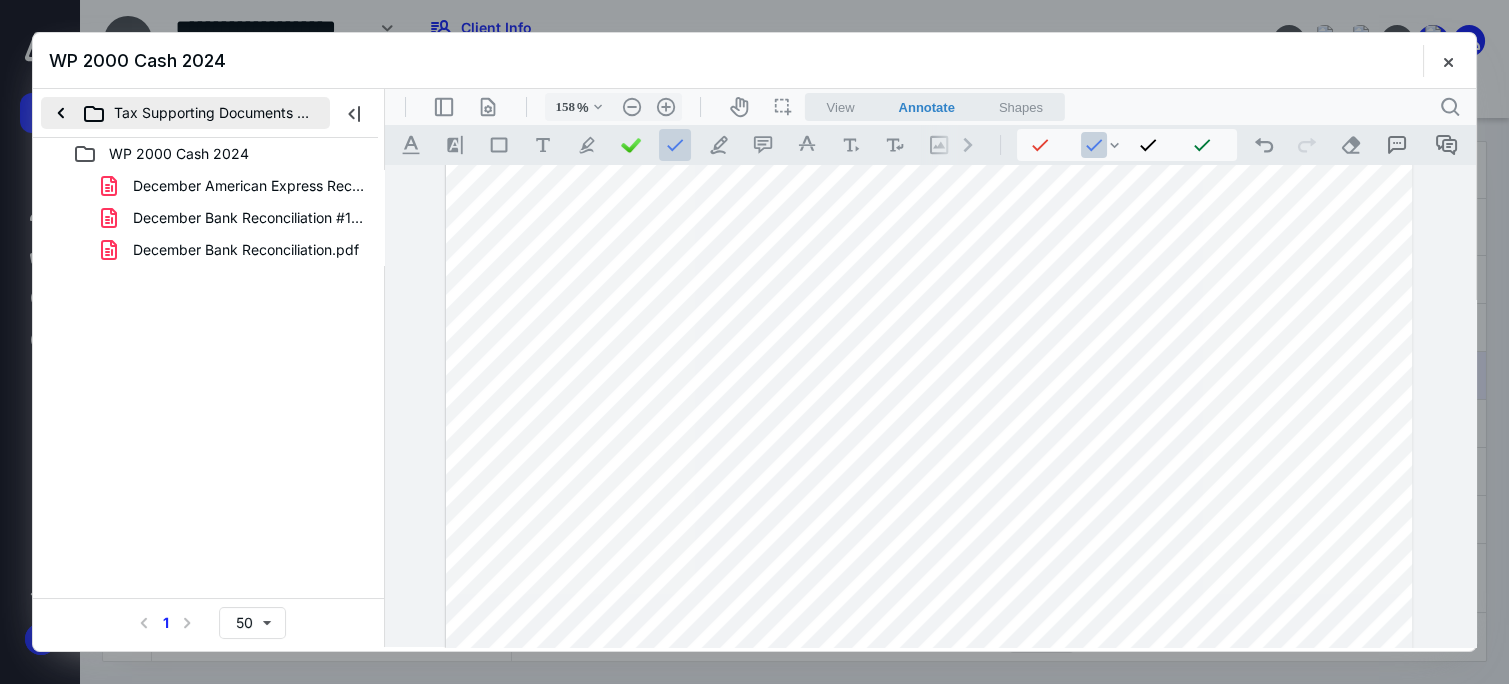 click on "Tax Supporting Documents 2024" at bounding box center (185, 113) 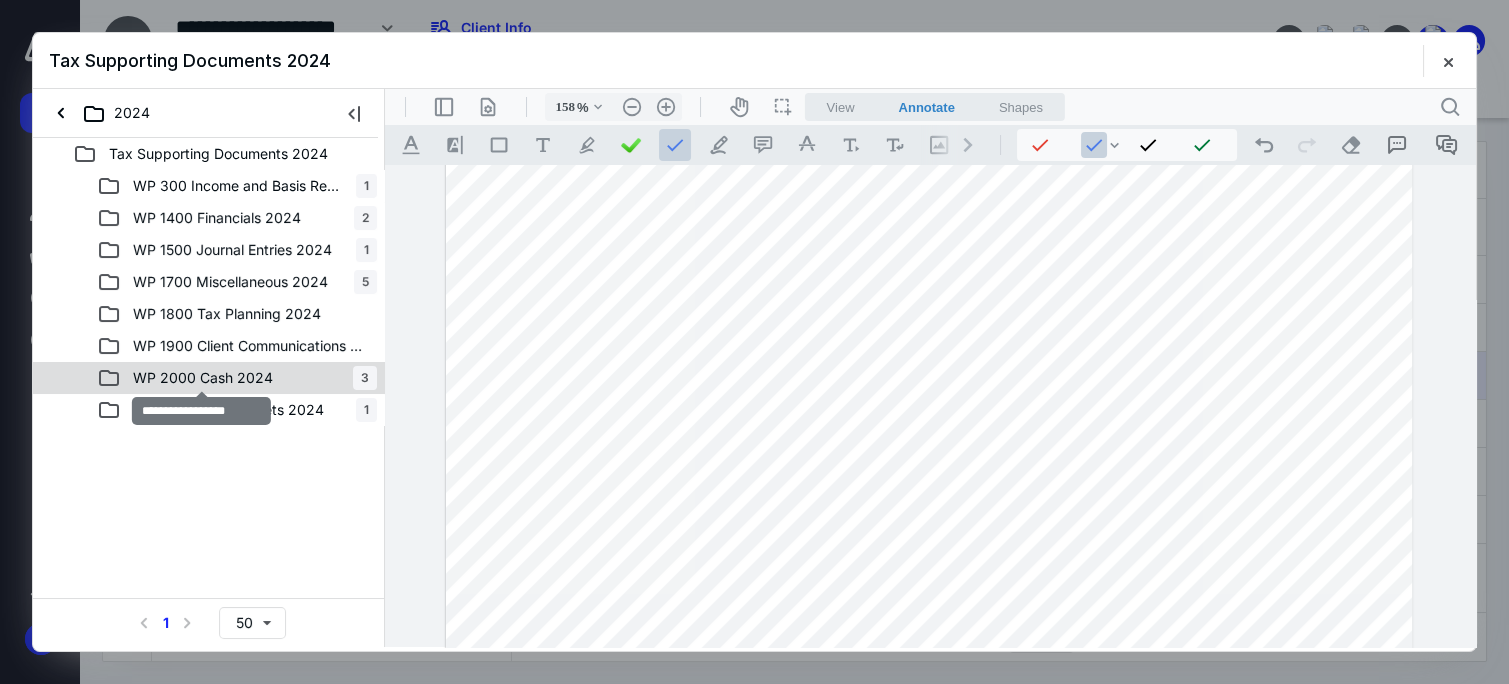 click on "WP 2000 Cash 2024" at bounding box center [203, 378] 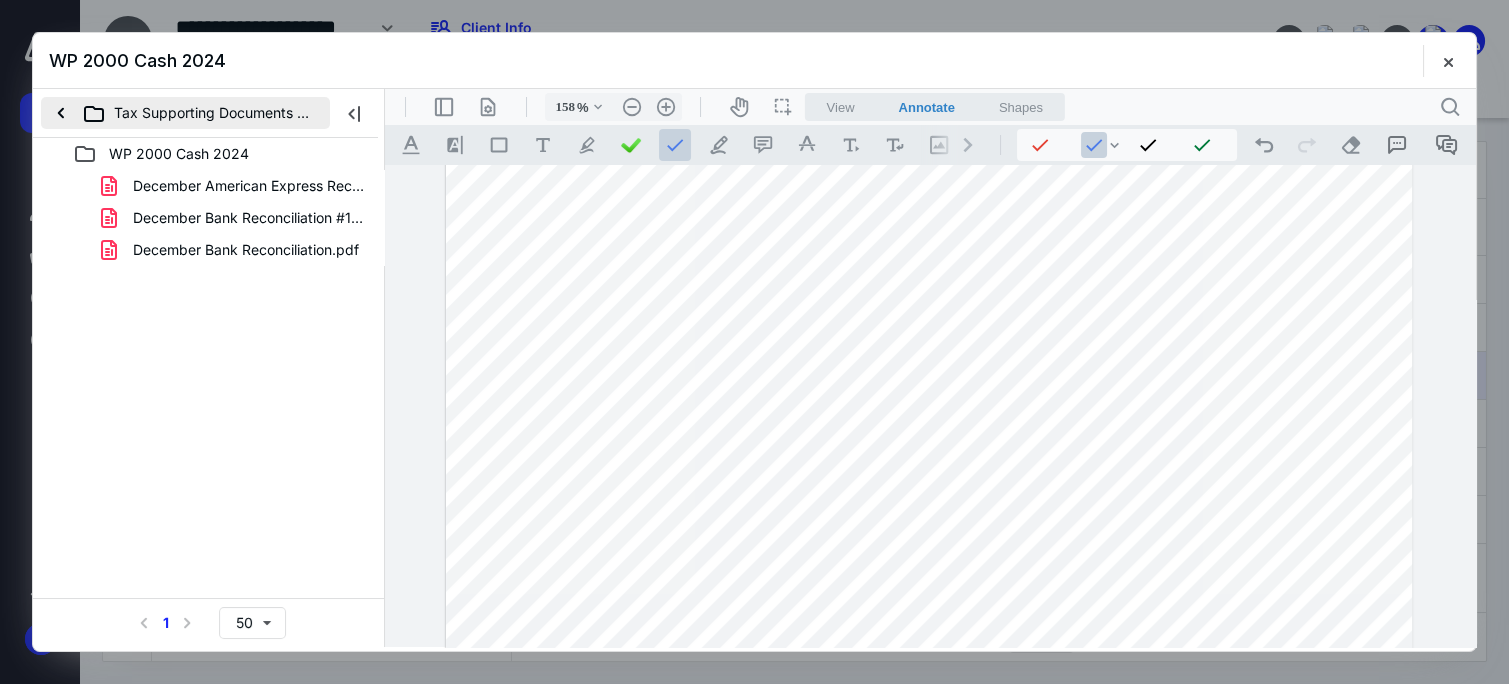 click on "Tax Supporting Documents 2024" at bounding box center (185, 113) 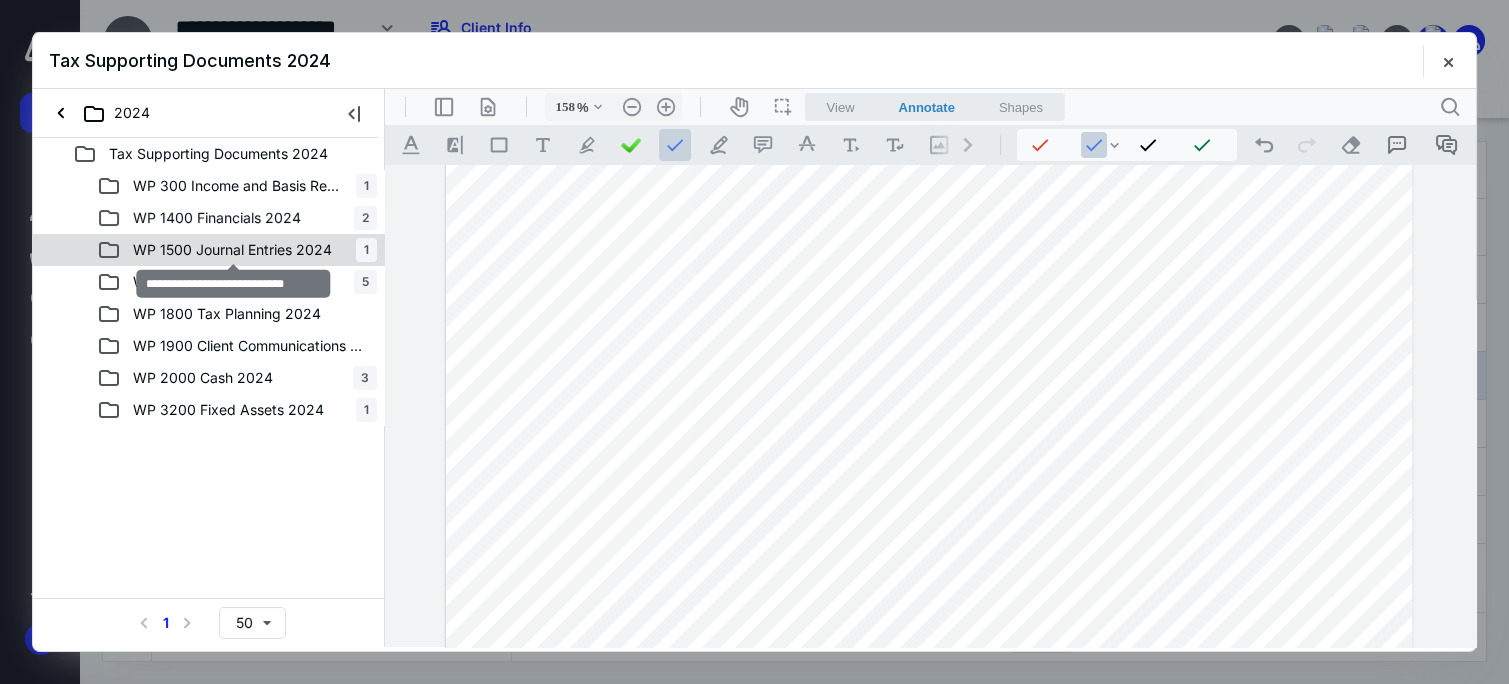 click on "WP 1500 Journal Entries 2024" at bounding box center (232, 250) 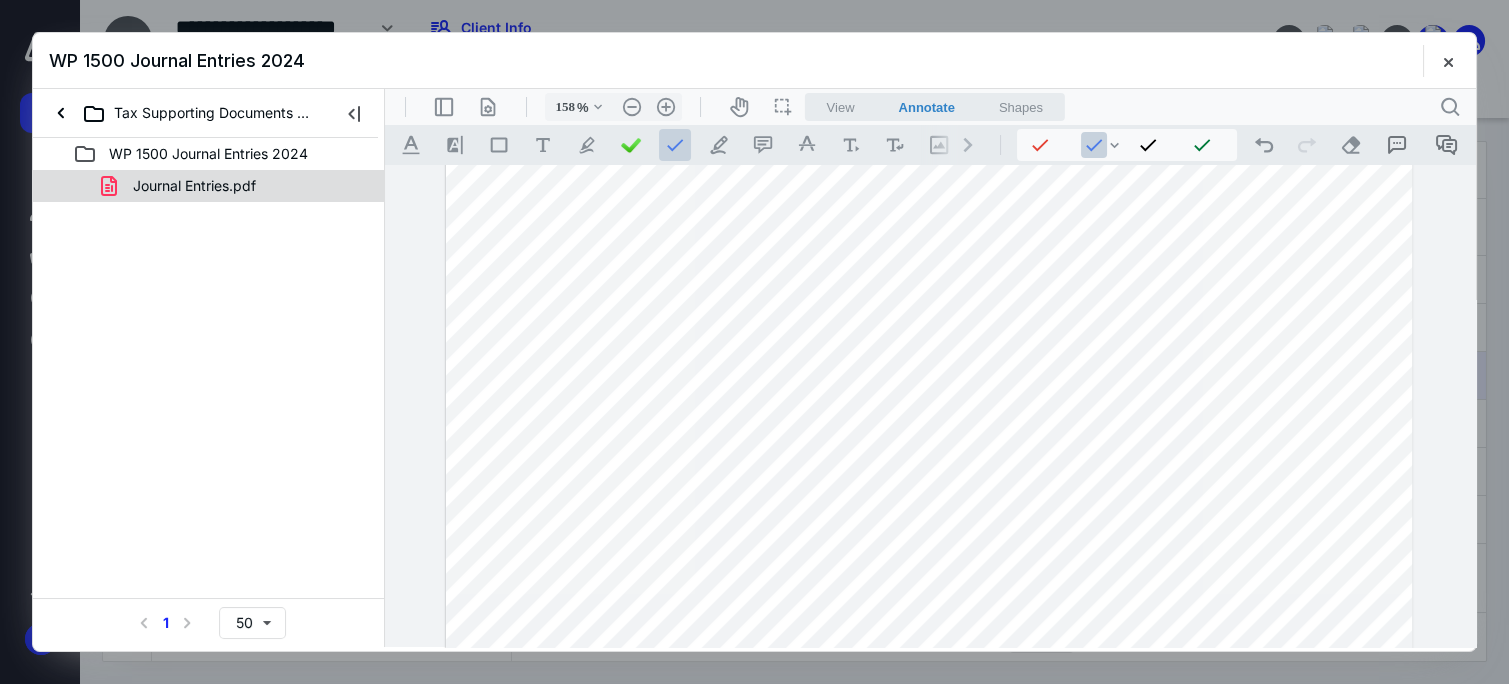 click on "Journal Entries.pdf" at bounding box center [194, 186] 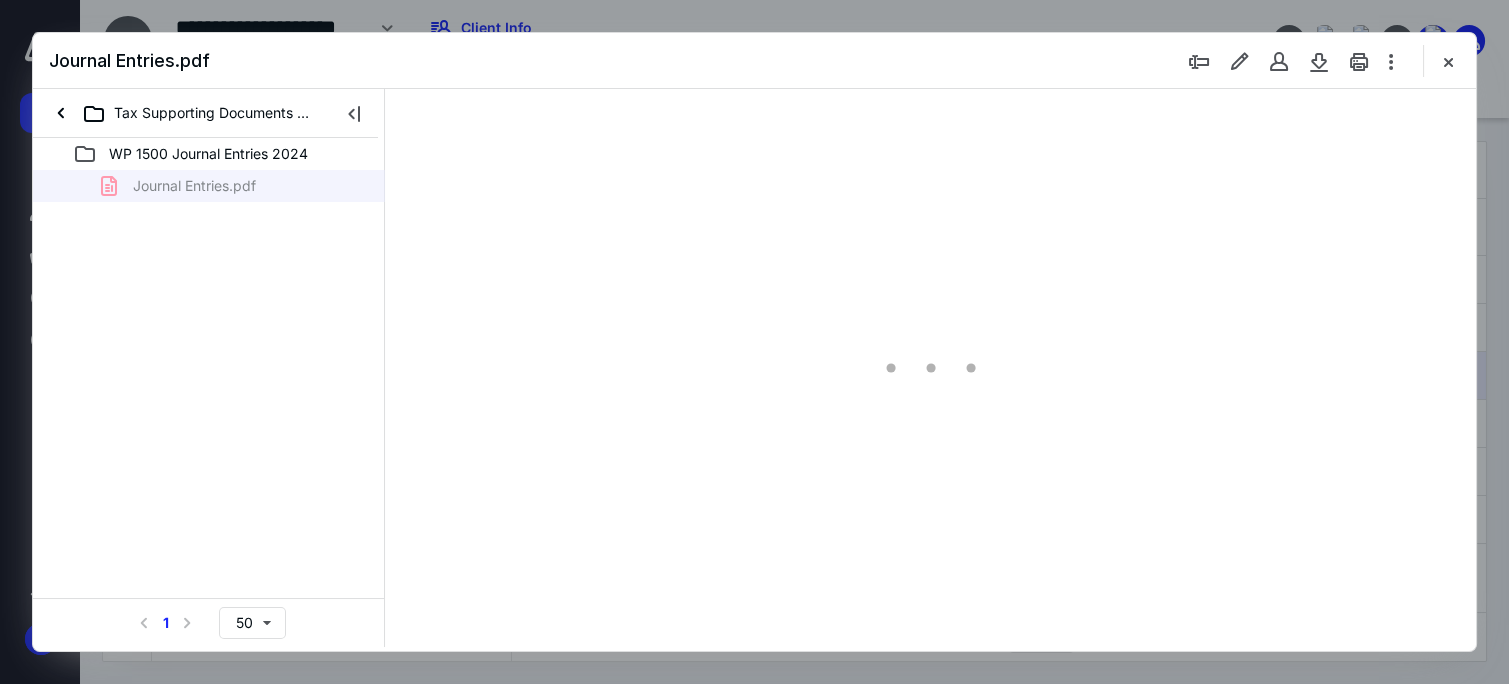 scroll, scrollTop: 79, scrollLeft: 0, axis: vertical 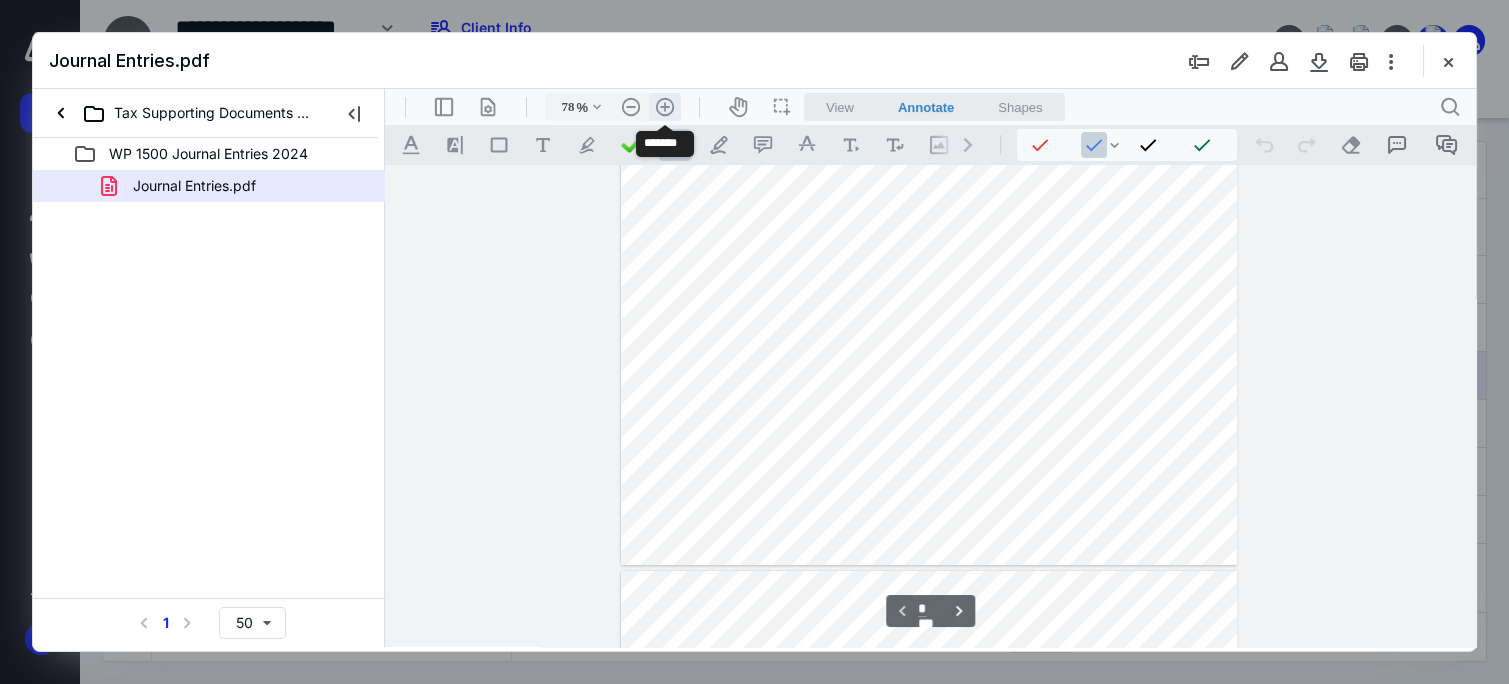 click on ".cls-1{fill:#abb0c4;} icon - header - zoom - in - line" at bounding box center (665, 107) 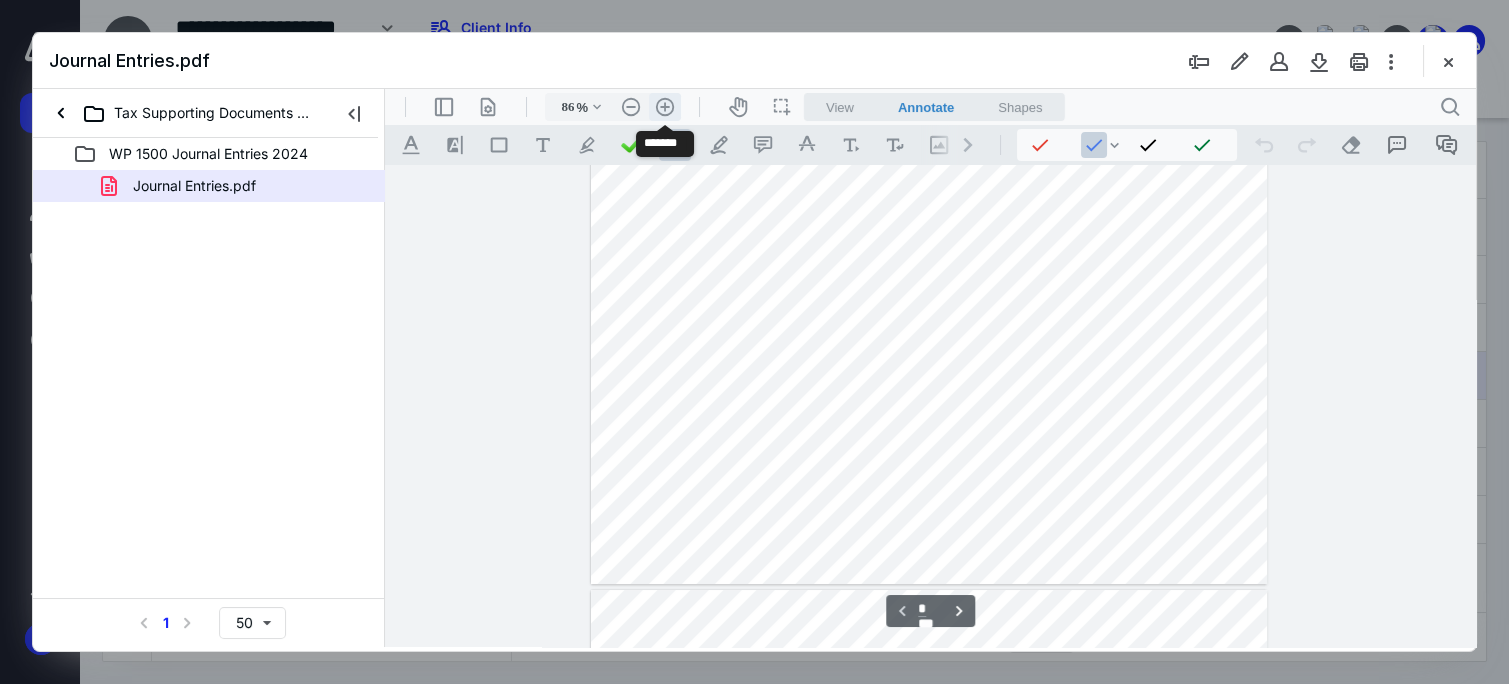click on ".cls-1{fill:#abb0c4;} icon - header - zoom - in - line" at bounding box center (665, 107) 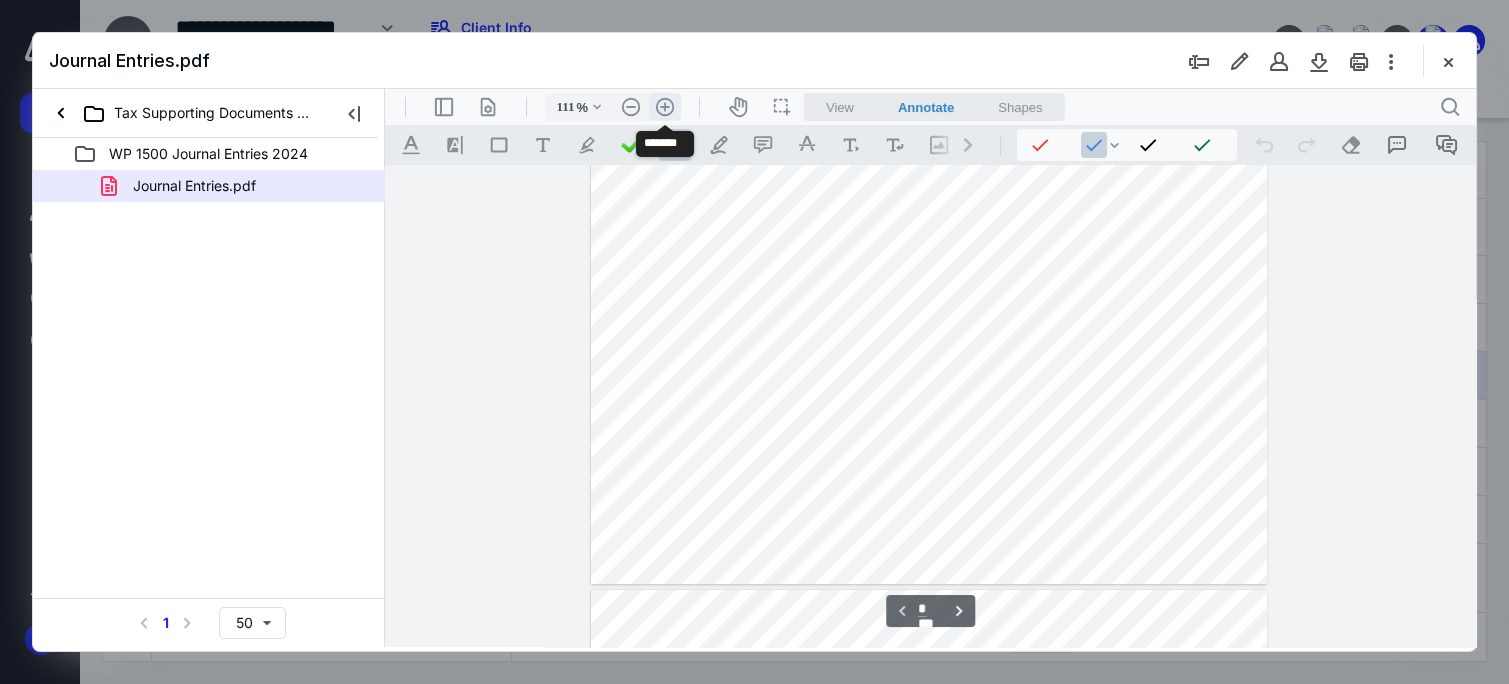 scroll, scrollTop: 197, scrollLeft: 0, axis: vertical 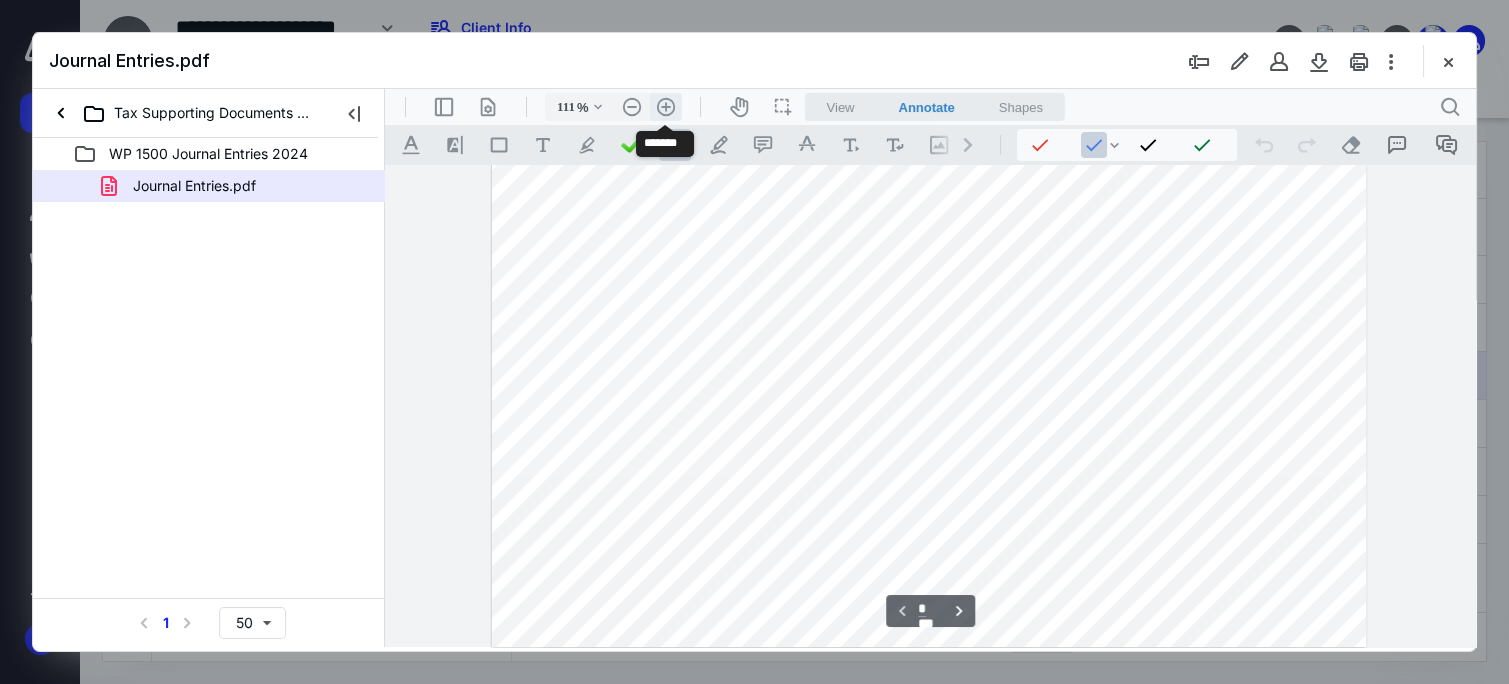 click on ".cls-1{fill:#abb0c4;} icon - header - zoom - in - line" at bounding box center [666, 107] 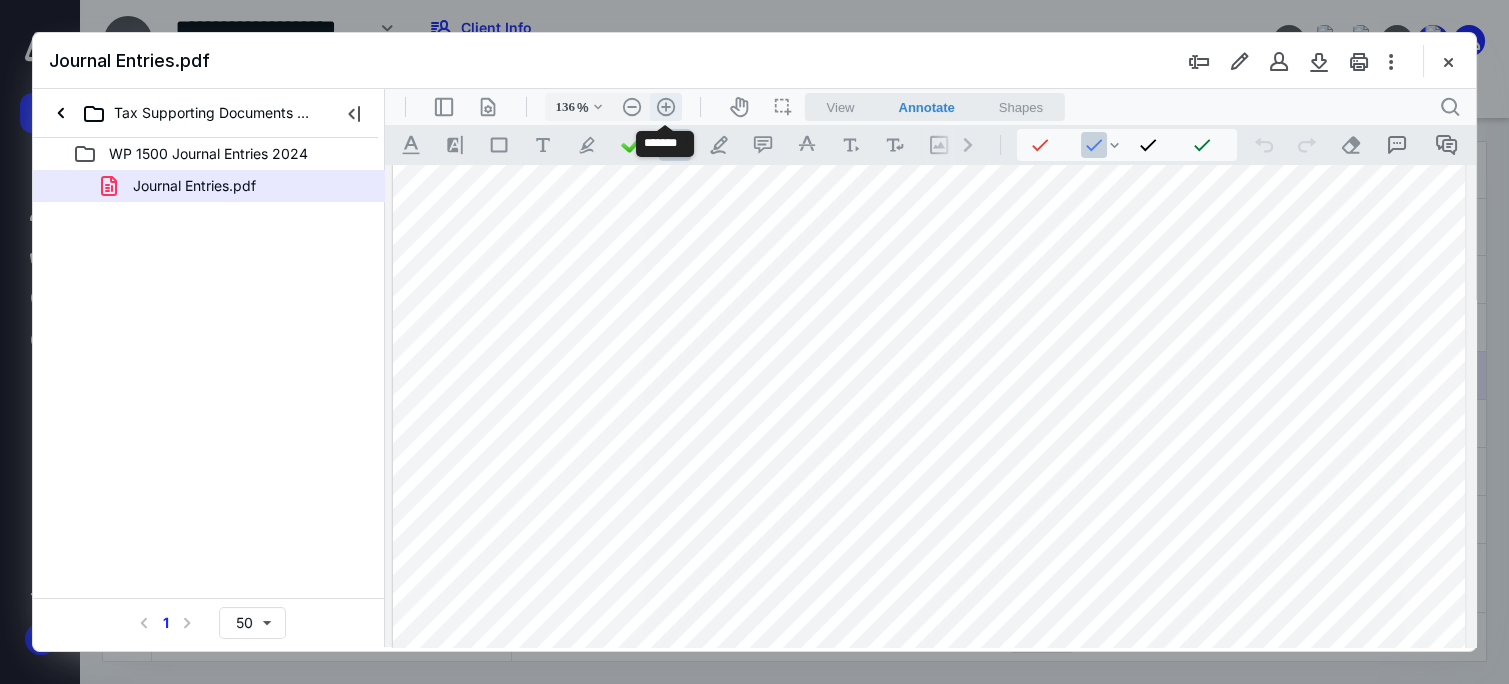 click on ".cls-1{fill:#abb0c4;} icon - header - zoom - in - line" at bounding box center (666, 107) 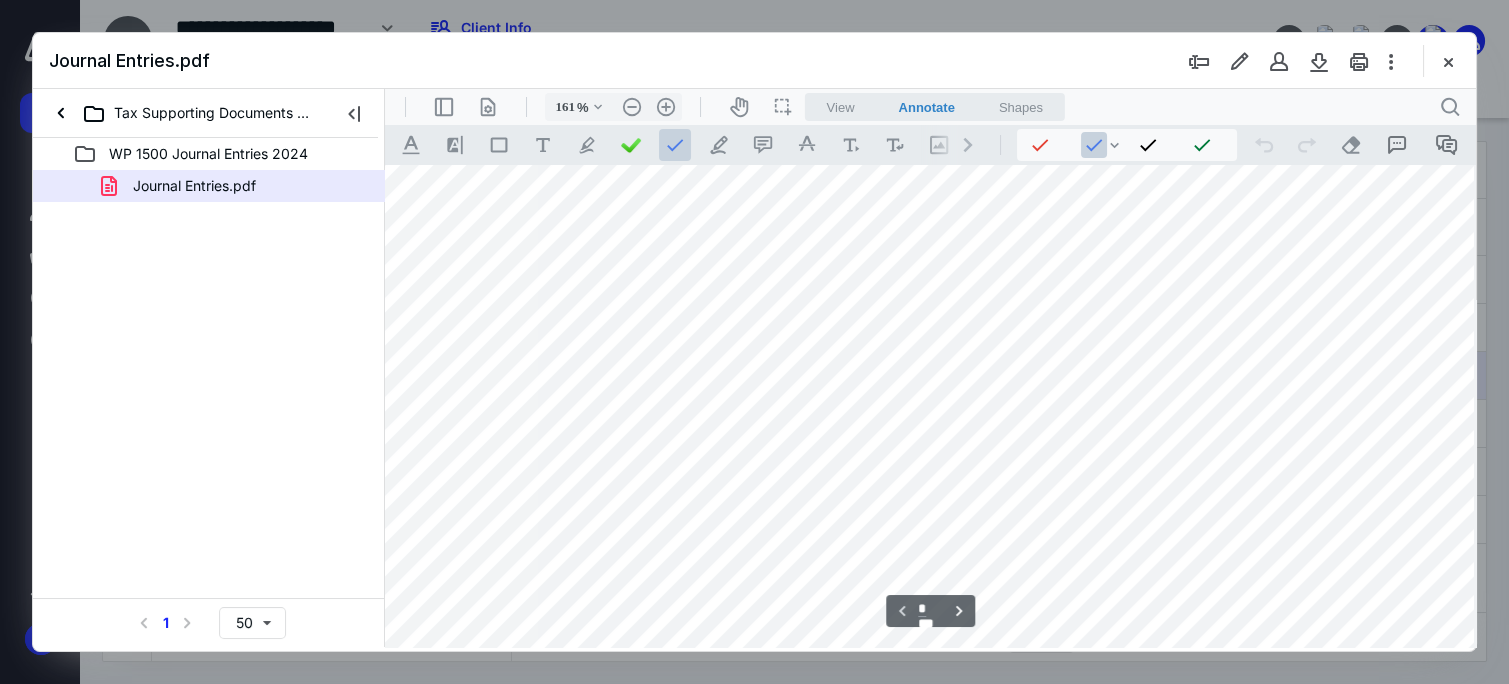 scroll, scrollTop: 0, scrollLeft: 102, axis: horizontal 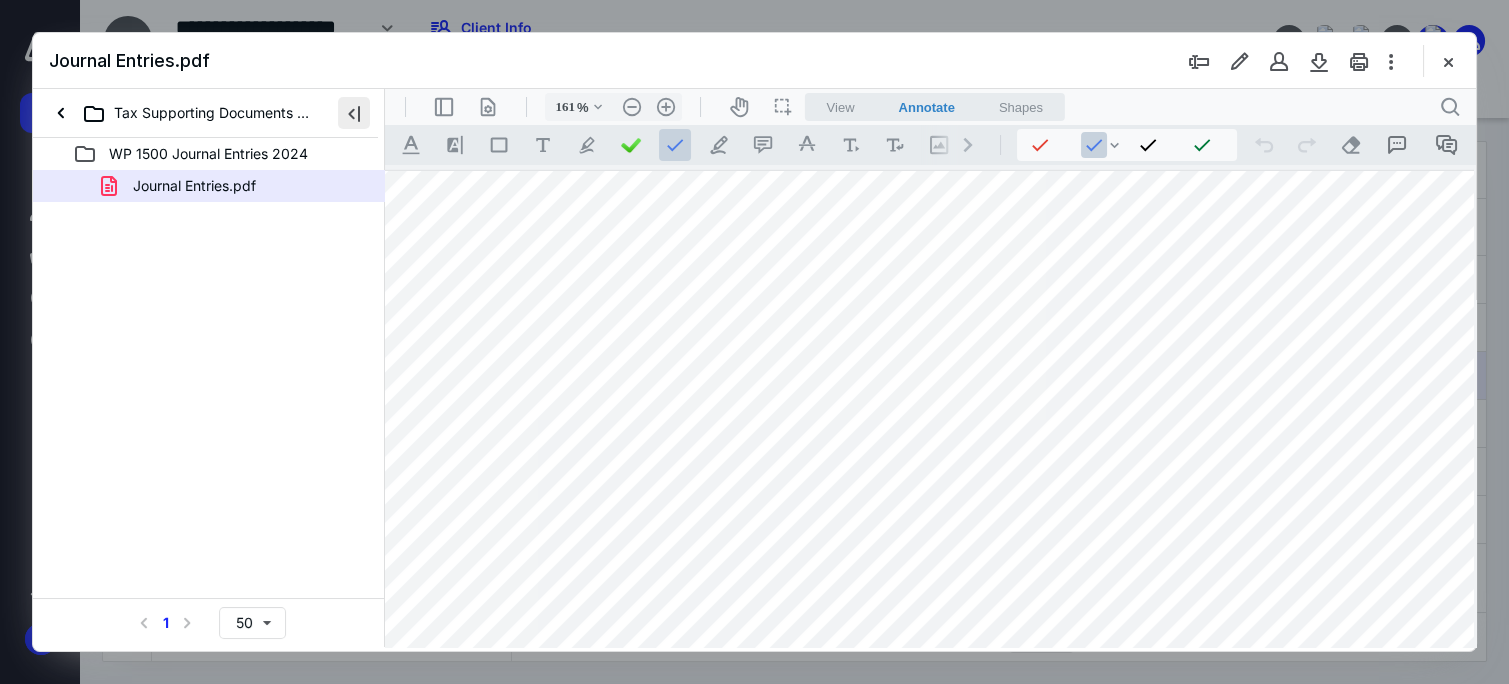 click at bounding box center [354, 113] 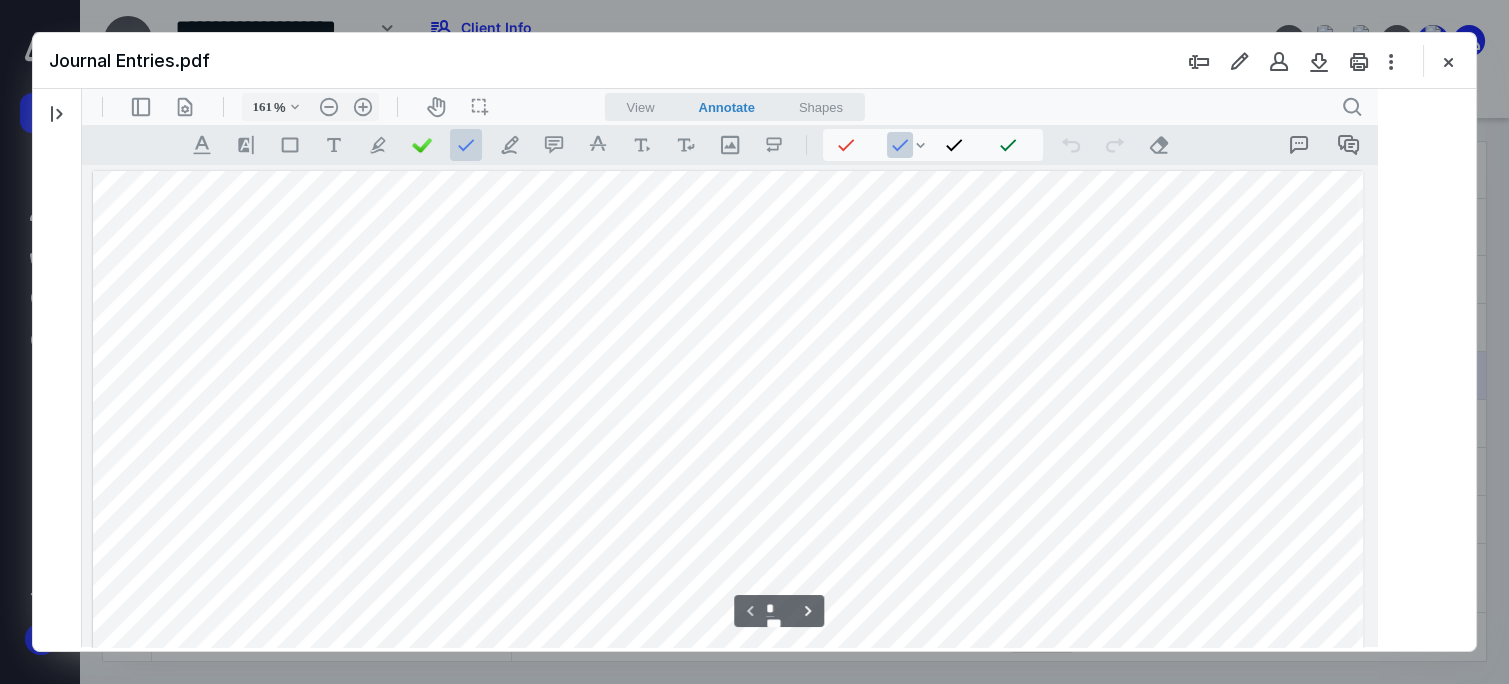 scroll, scrollTop: 0, scrollLeft: 0, axis: both 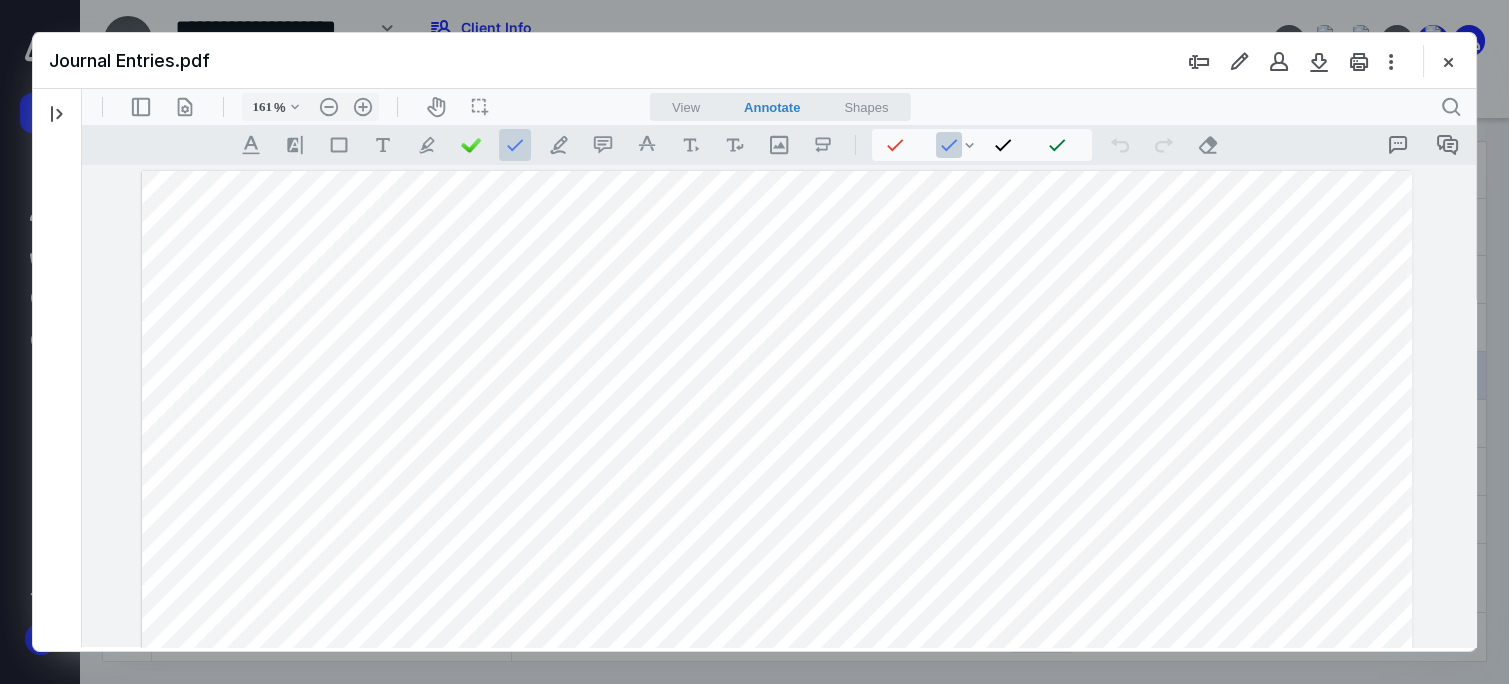 click on "**********" at bounding box center [779, 406] 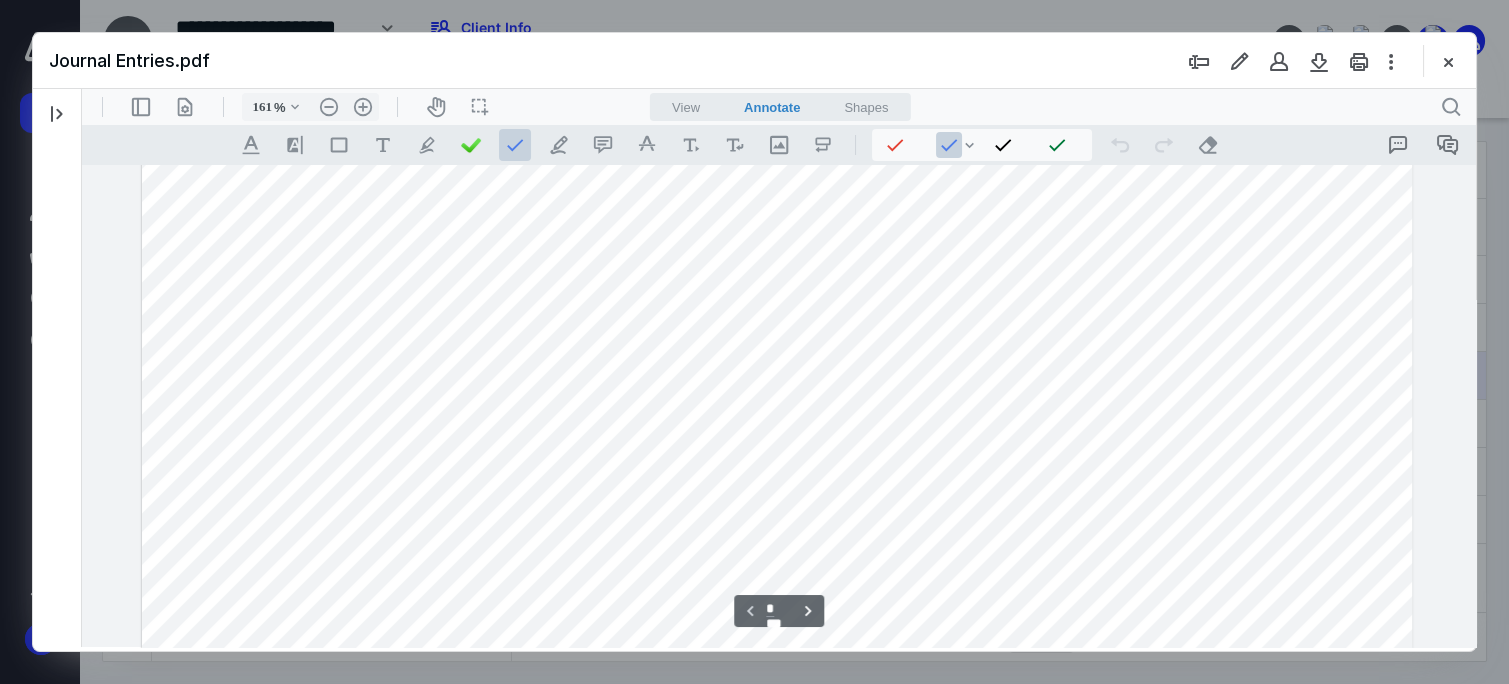 scroll, scrollTop: 402, scrollLeft: 0, axis: vertical 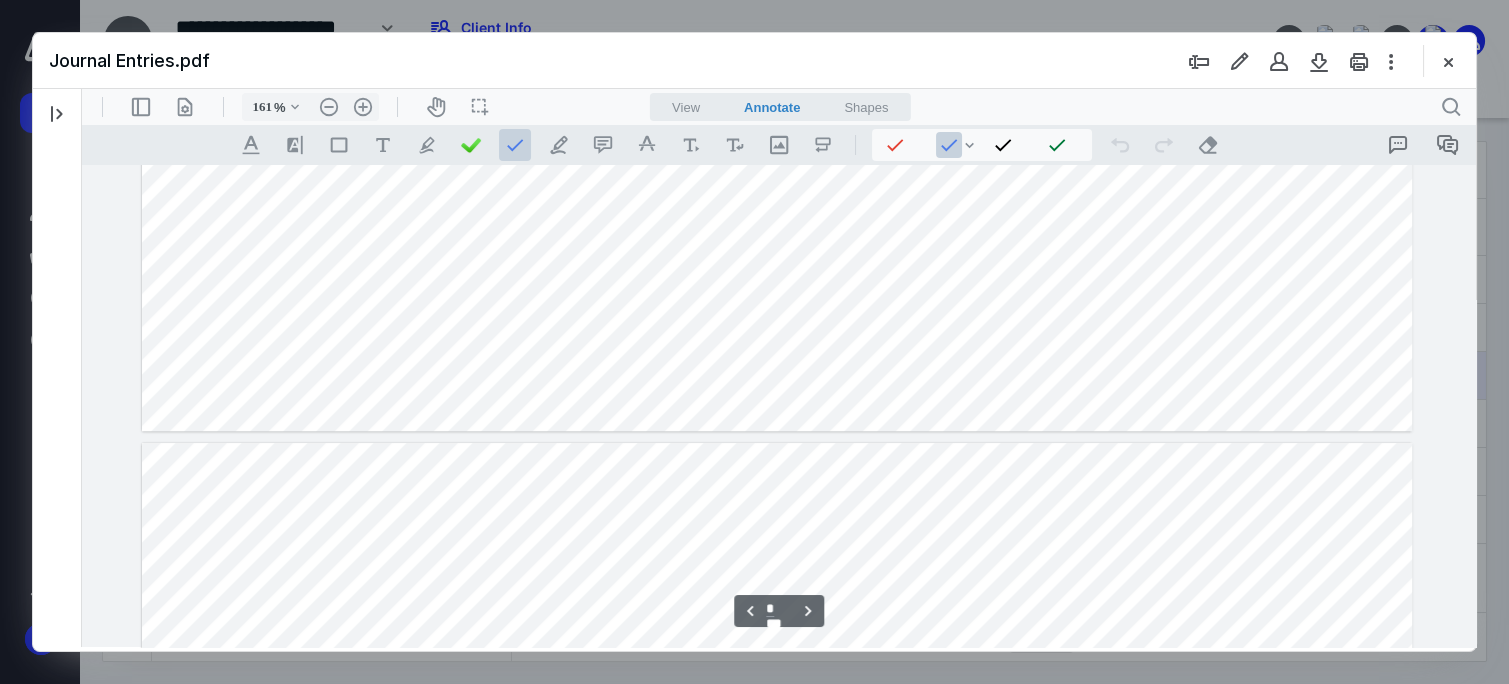type on "*" 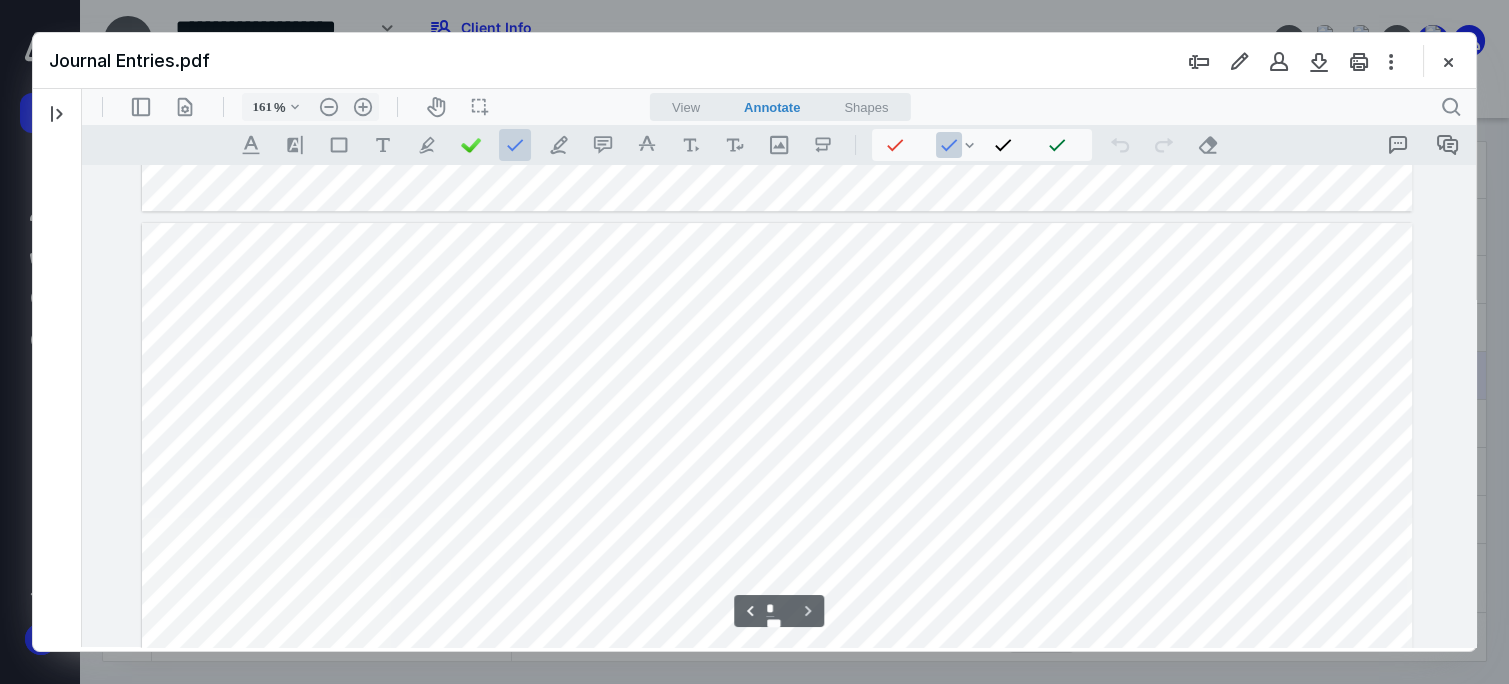scroll, scrollTop: 1961, scrollLeft: 0, axis: vertical 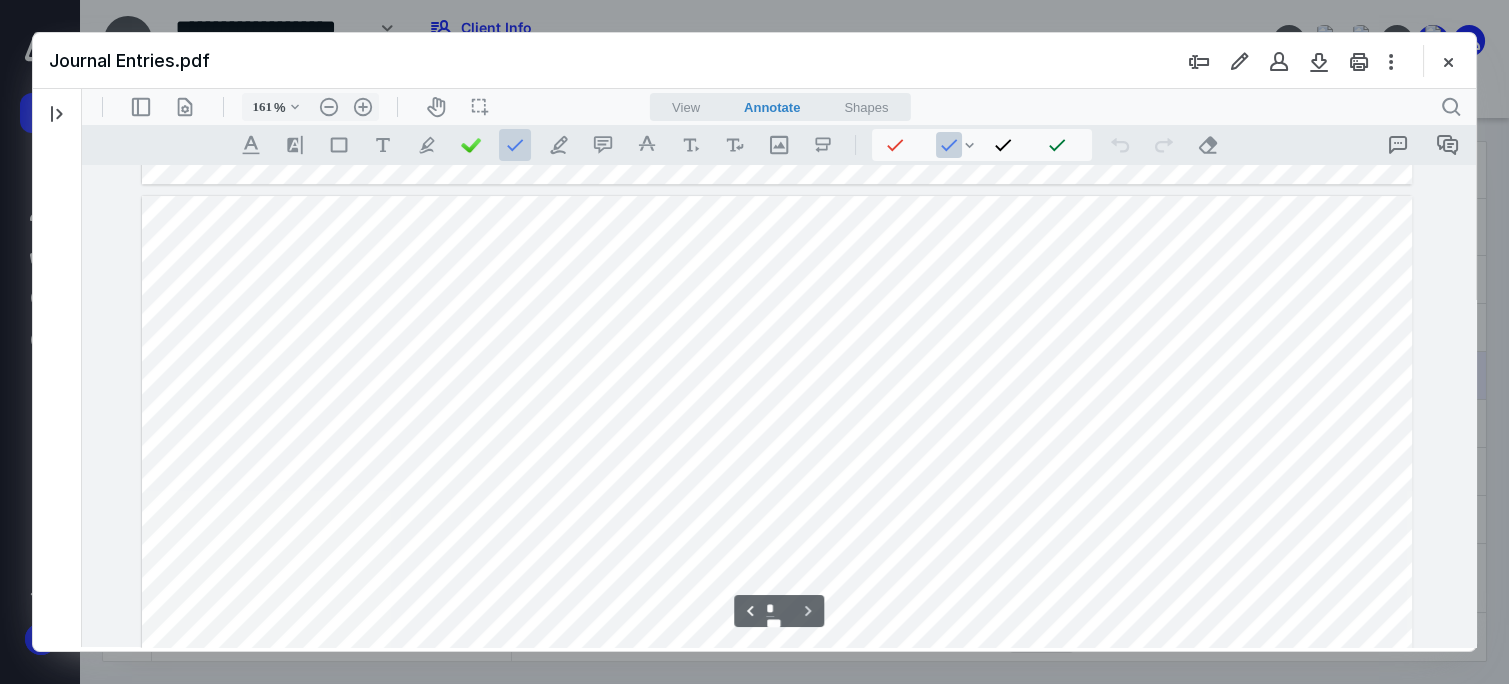 drag, startPoint x: 1470, startPoint y: 455, endPoint x: 1565, endPoint y: 630, distance: 199.12308 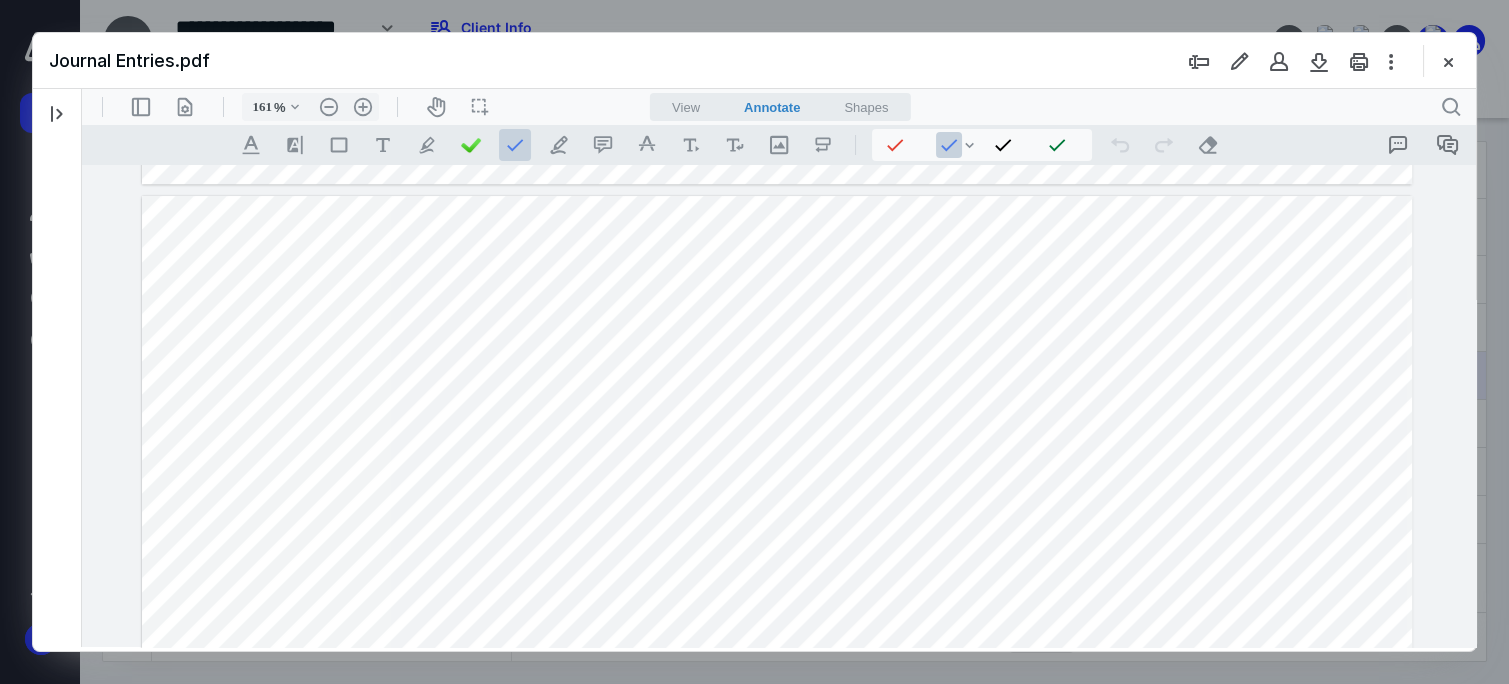 click on "**********" at bounding box center [779, 406] 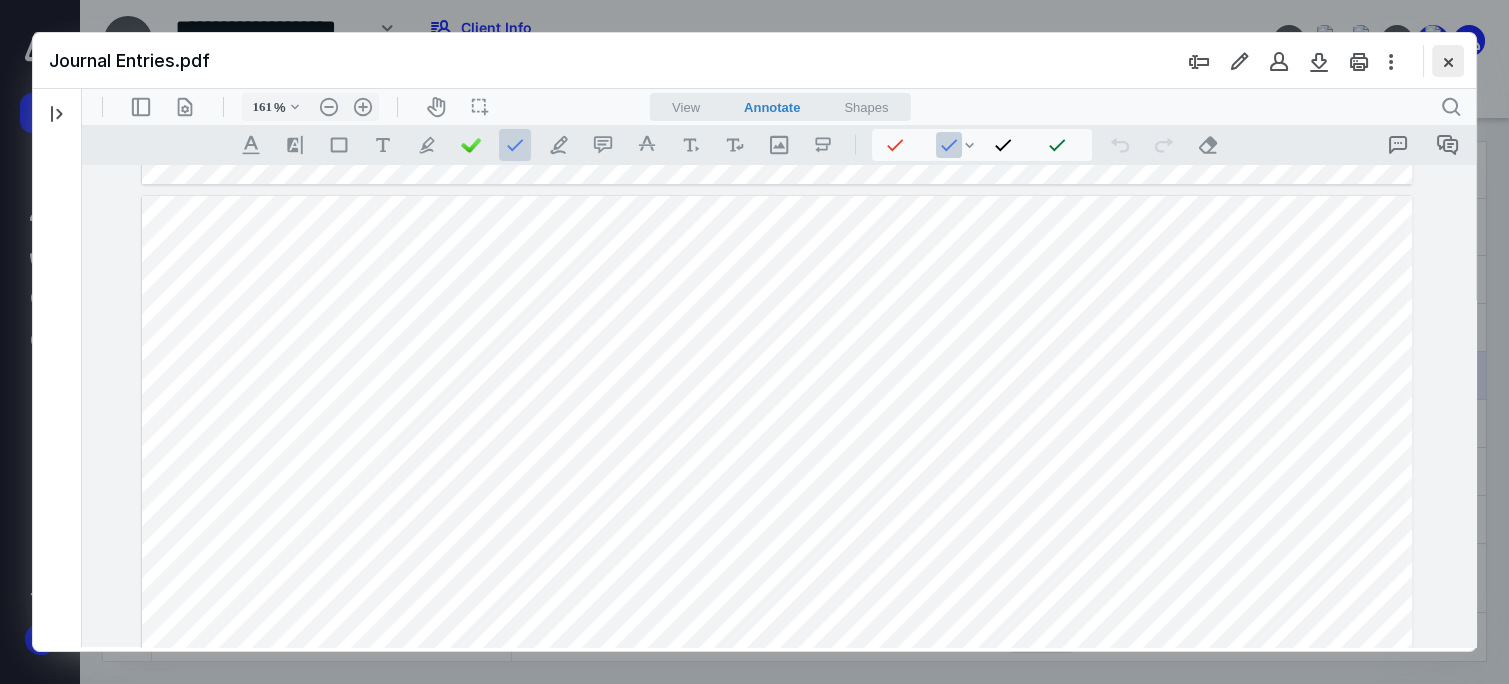 click at bounding box center (1448, 61) 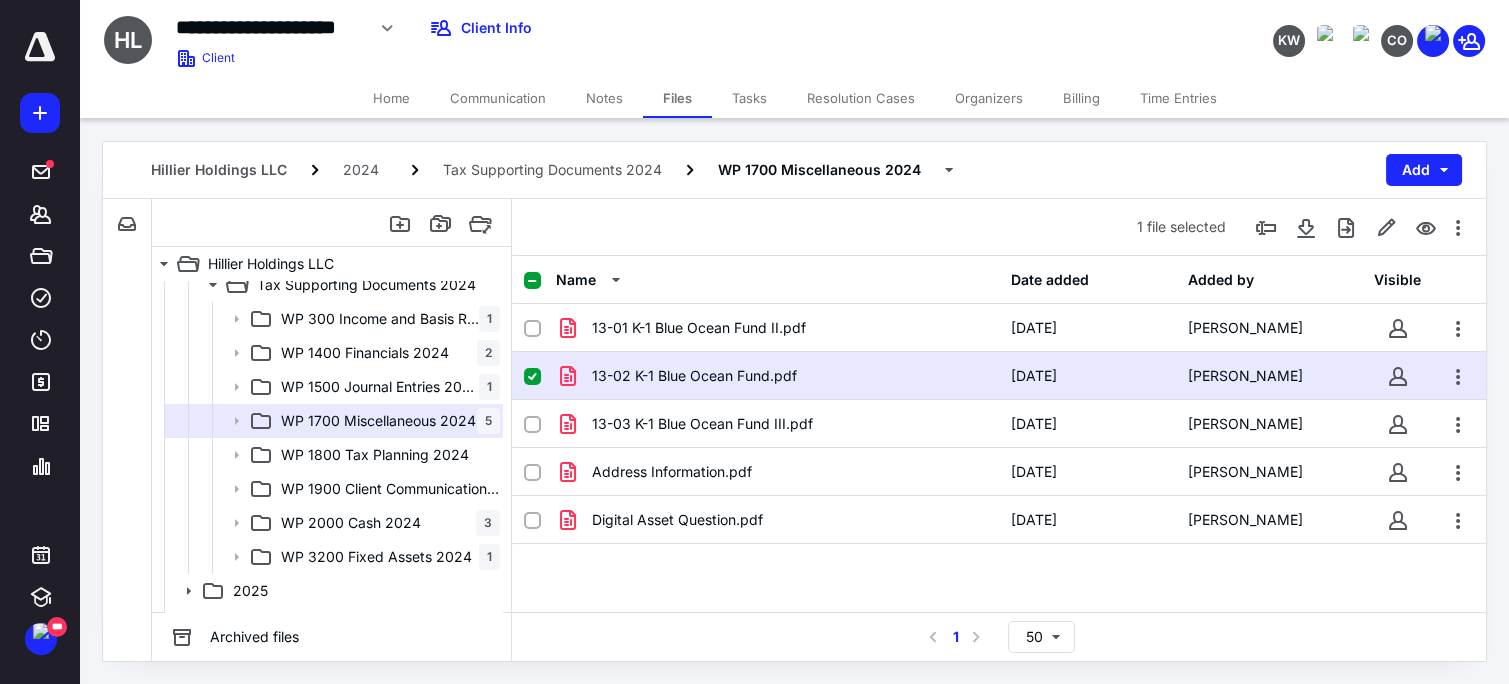 click on "13-01 K-1 Blue Ocean Fund II.pdf [DATE] [PERSON_NAME] 13-02 K-1 Blue Ocean Fund.pdf [DATE] [PERSON_NAME] 13-03 K-1 Blue Ocean Fund III.pdf [DATE] [PERSON_NAME] Address Information.pdf [DATE] [PERSON_NAME] Digital Asset Question.pdf [DATE] [PERSON_NAME]" at bounding box center [999, 454] 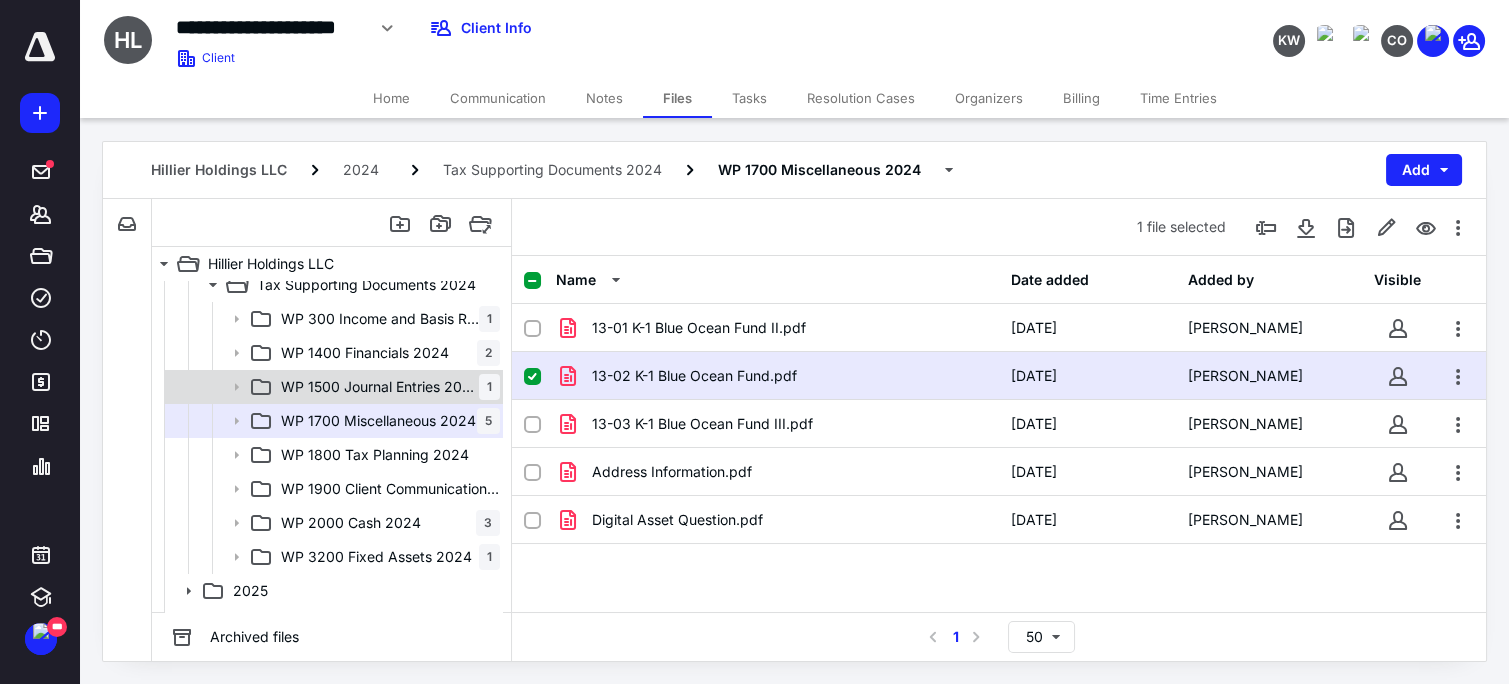 click on "WP 1500 Journal Entries 2024" at bounding box center (380, 387) 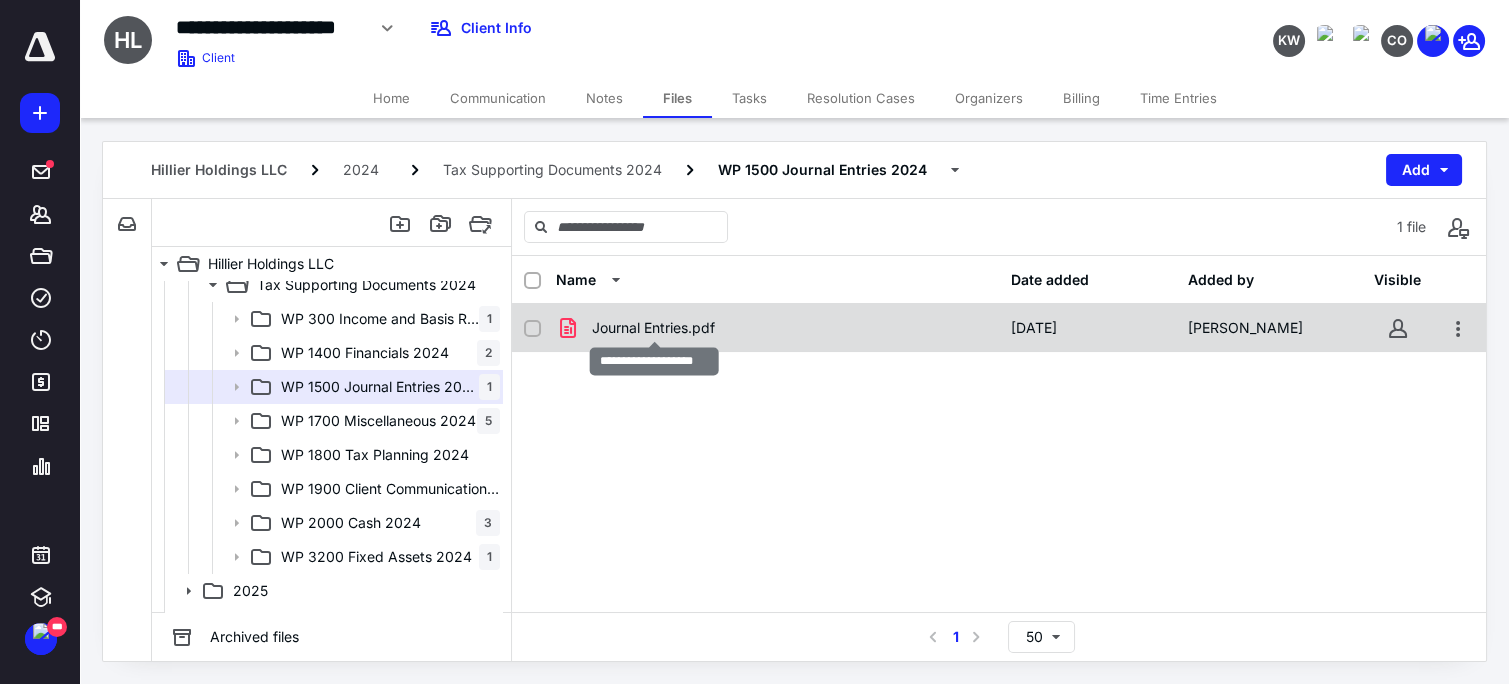 click on "Journal Entries.pdf" at bounding box center [653, 328] 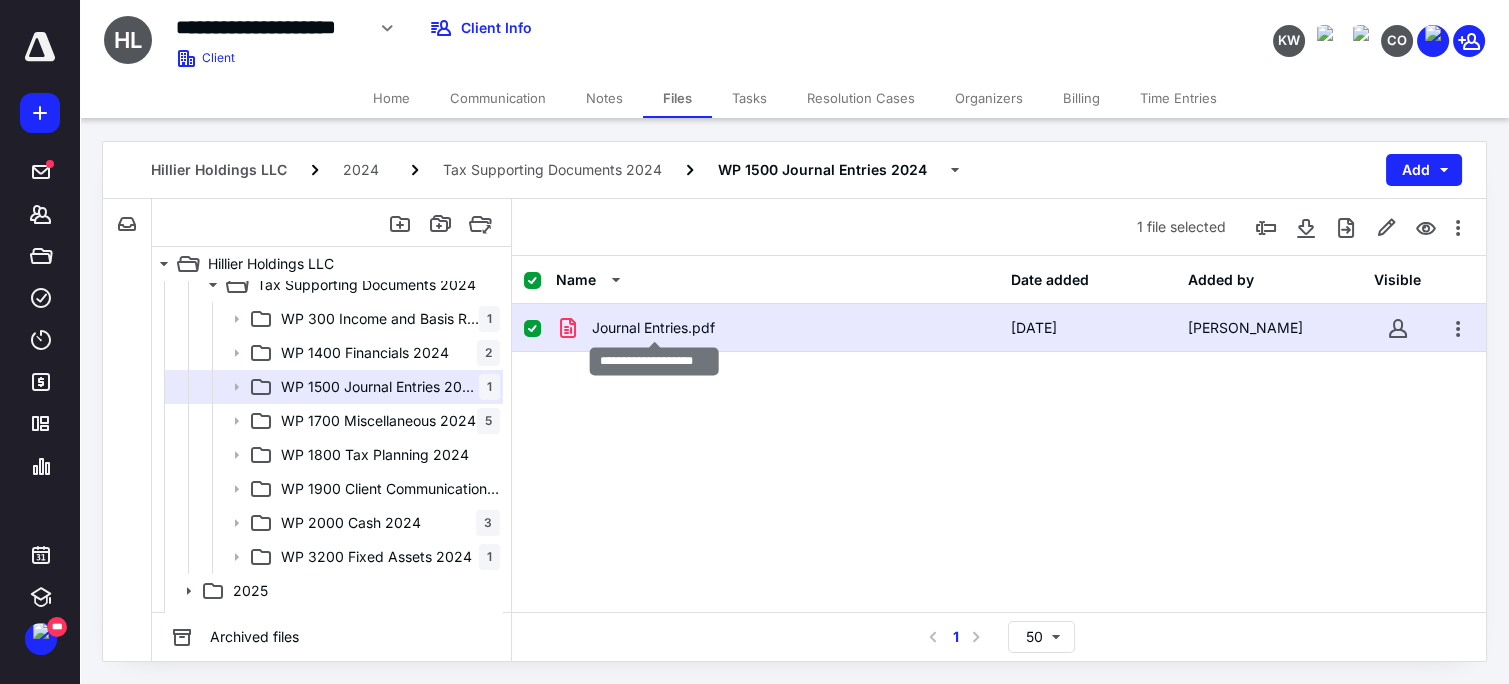 click on "Journal Entries.pdf" at bounding box center (653, 328) 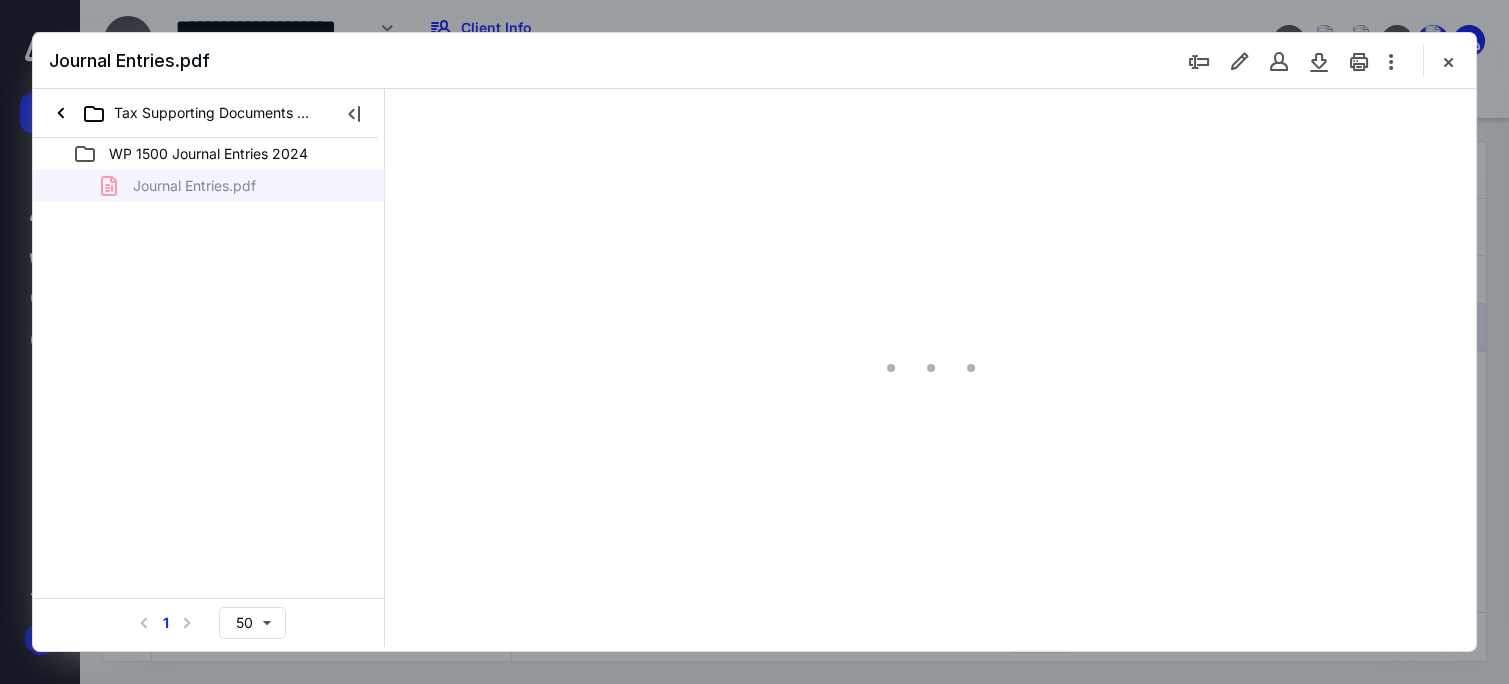 scroll, scrollTop: 0, scrollLeft: 0, axis: both 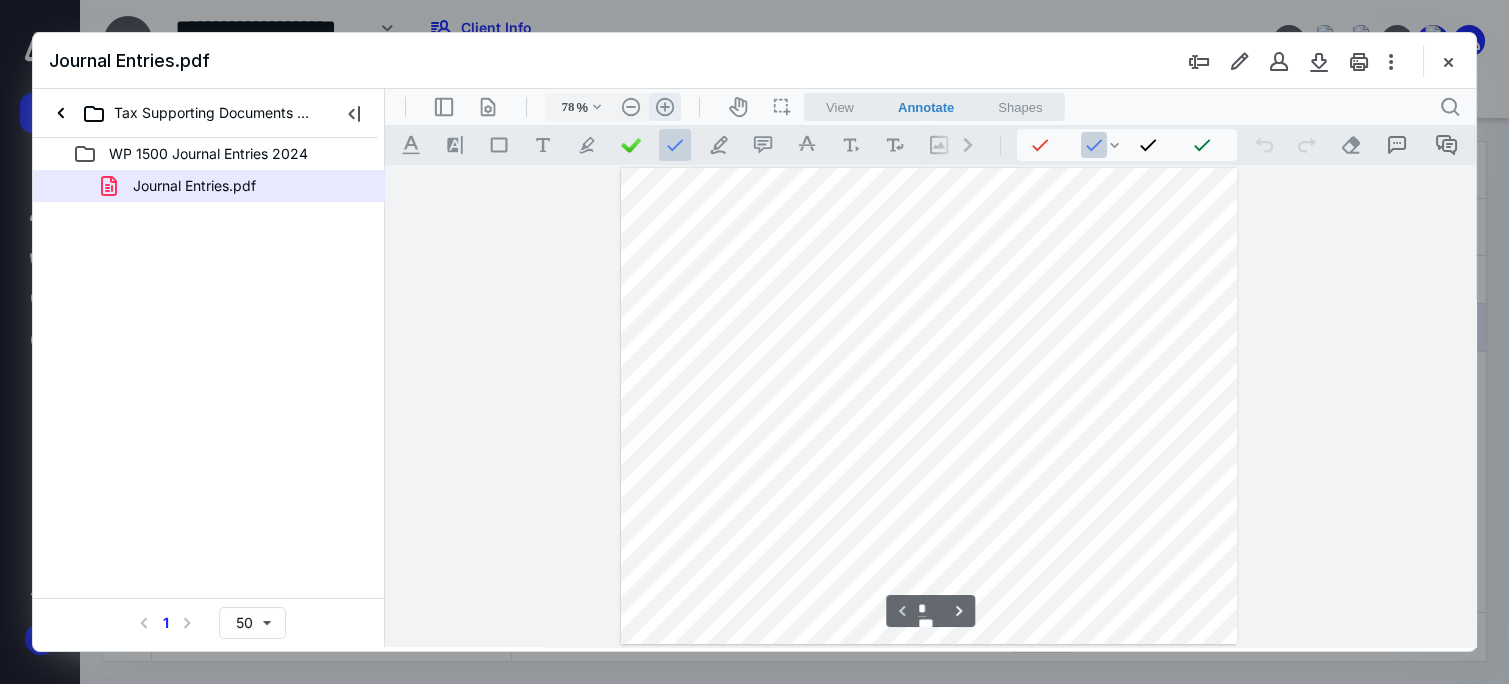 click on ".cls-1{fill:#abb0c4;} icon - header - zoom - in - line" at bounding box center (665, 107) 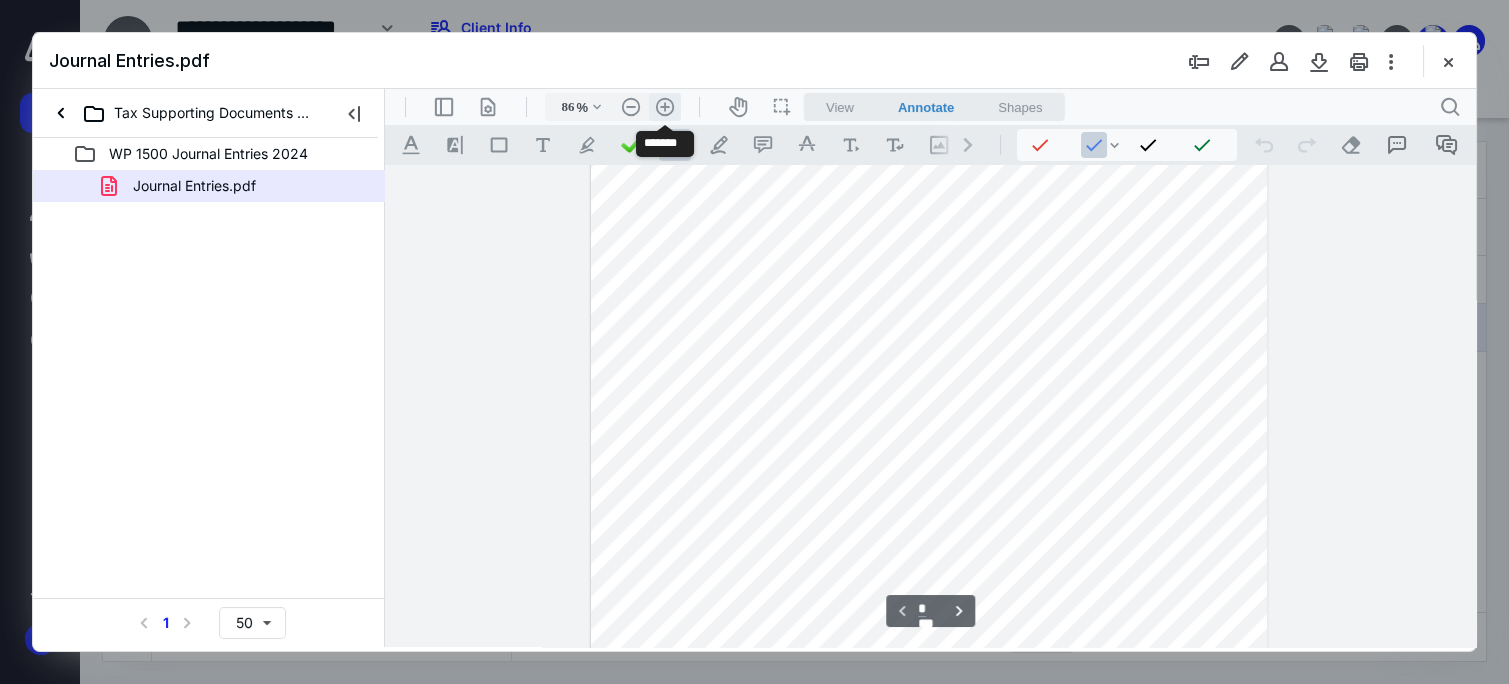 click on ".cls-1{fill:#abb0c4;} icon - header - zoom - in - line" at bounding box center (665, 107) 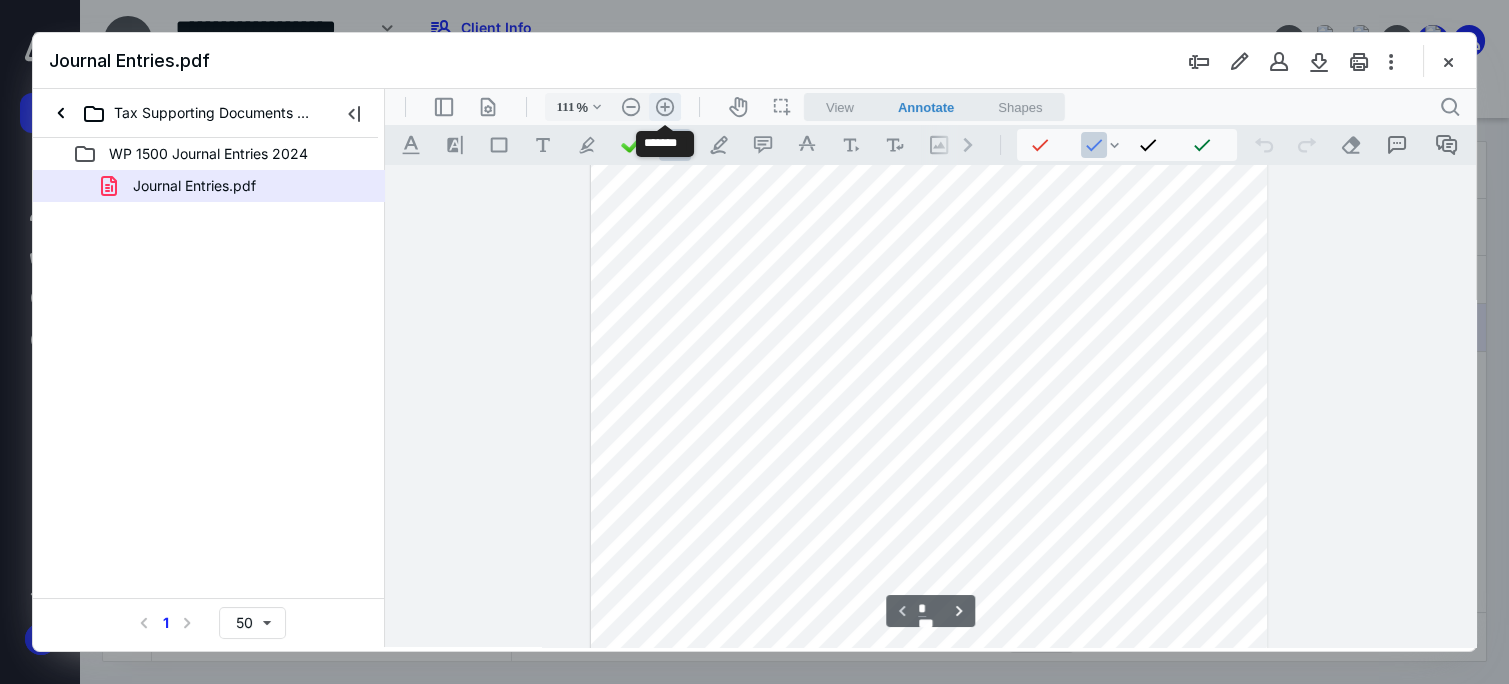 scroll, scrollTop: 84, scrollLeft: 0, axis: vertical 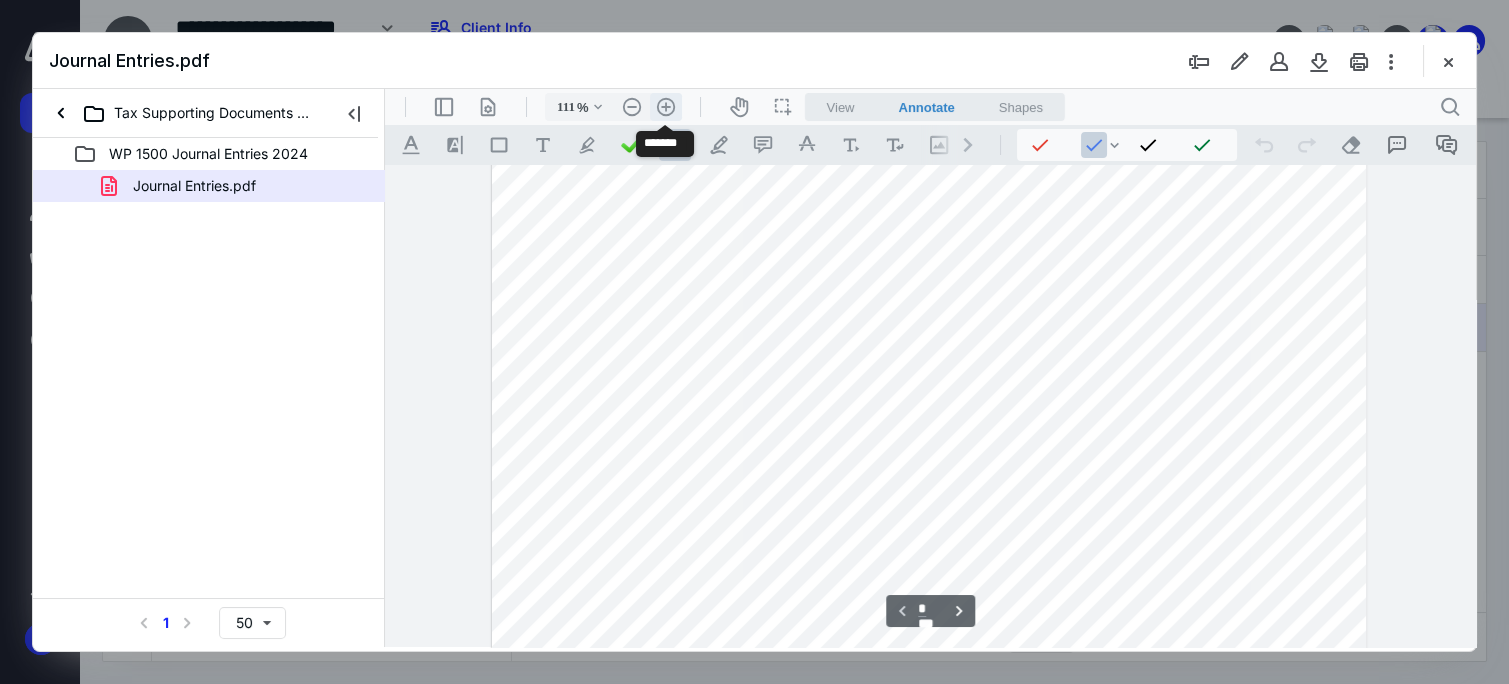 click on ".cls-1{fill:#abb0c4;} icon - header - zoom - in - line" at bounding box center (666, 107) 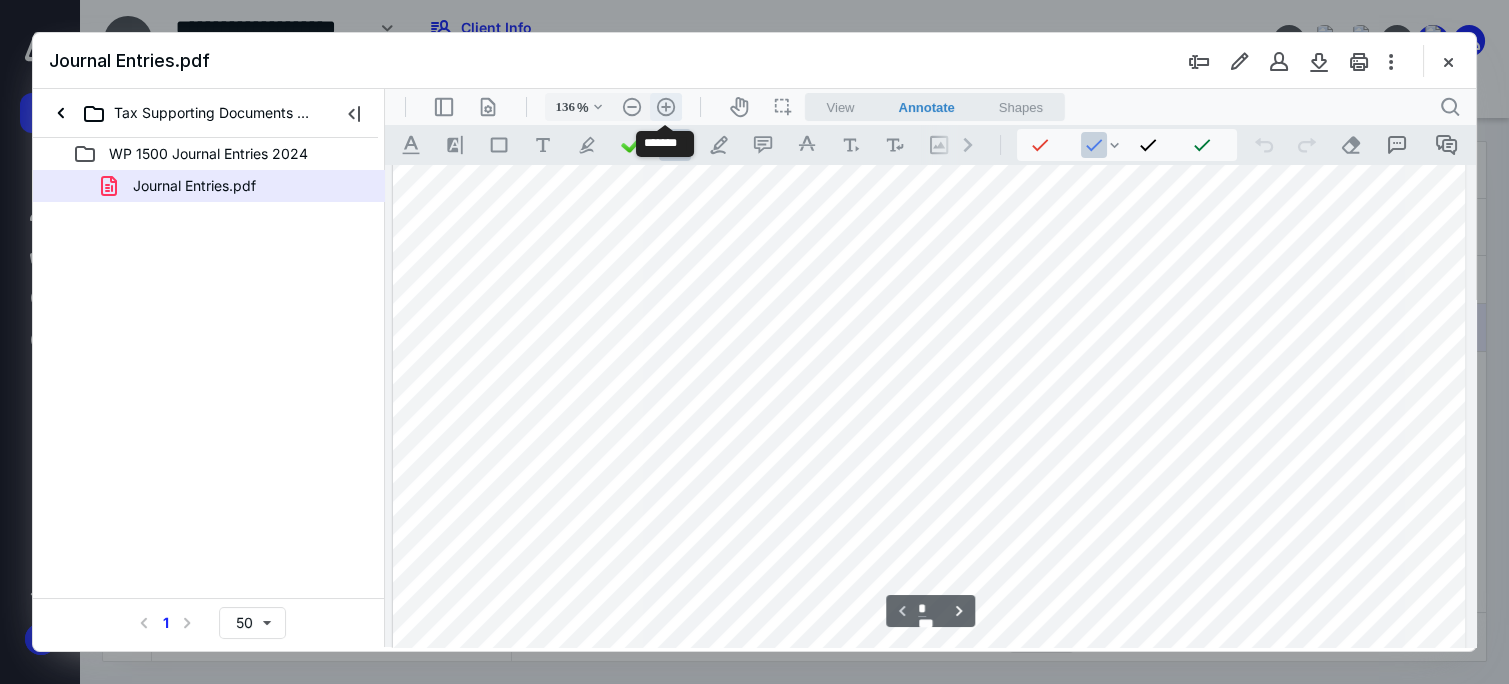 click on ".cls-1{fill:#abb0c4;} icon - header - zoom - in - line" at bounding box center [666, 107] 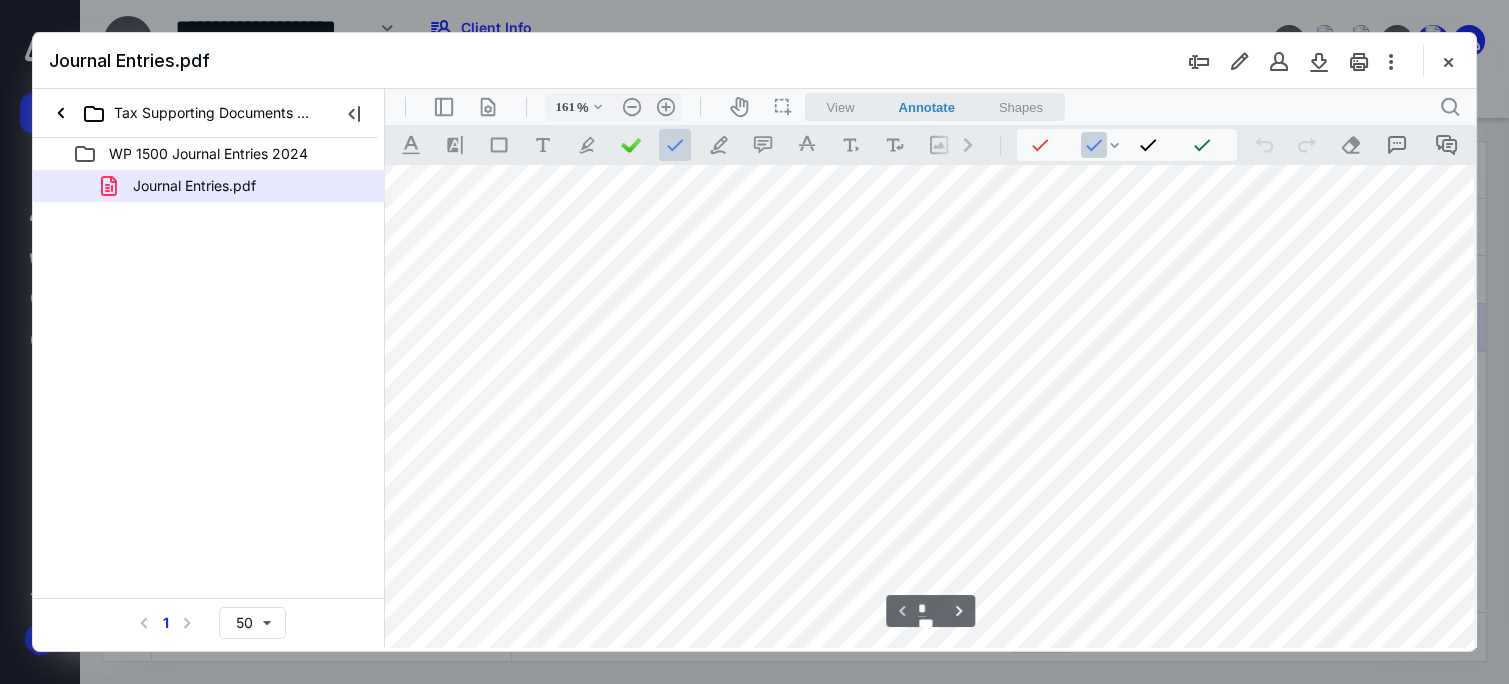 type 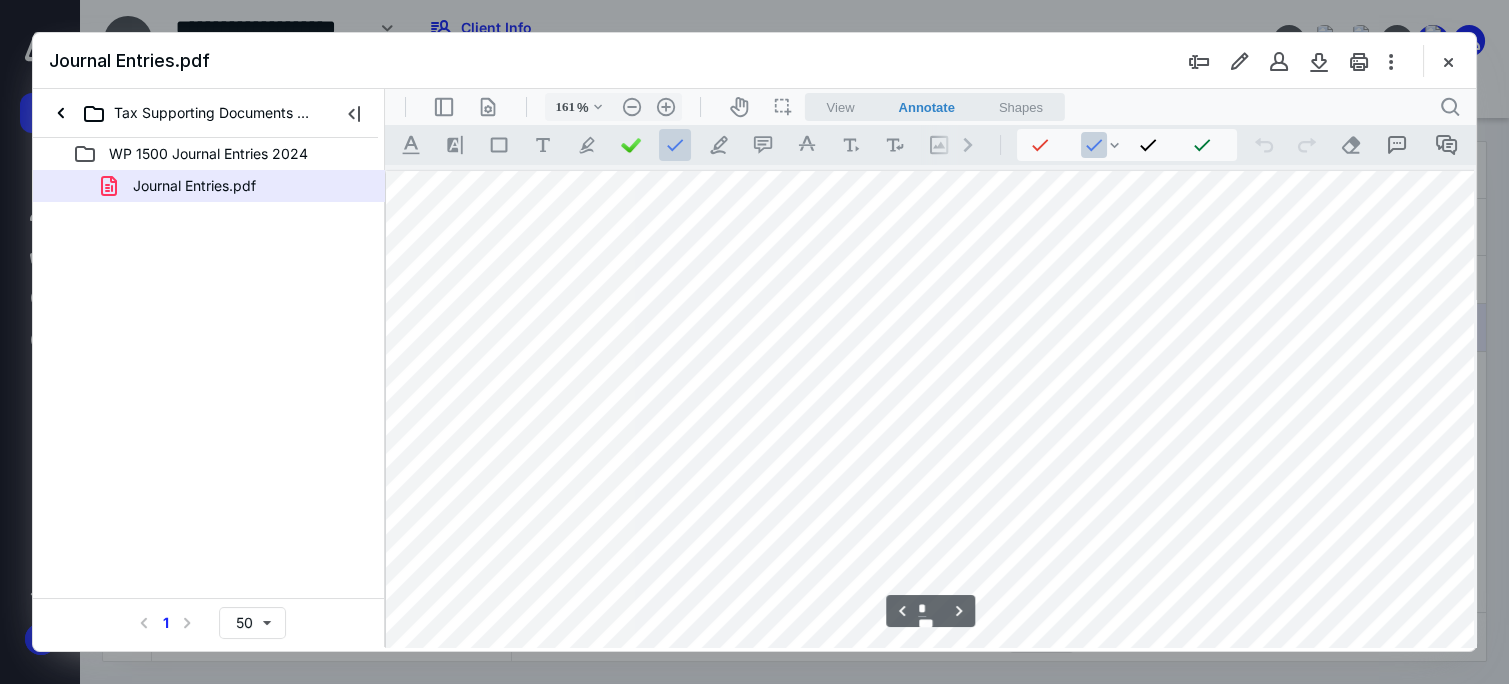 type on "*" 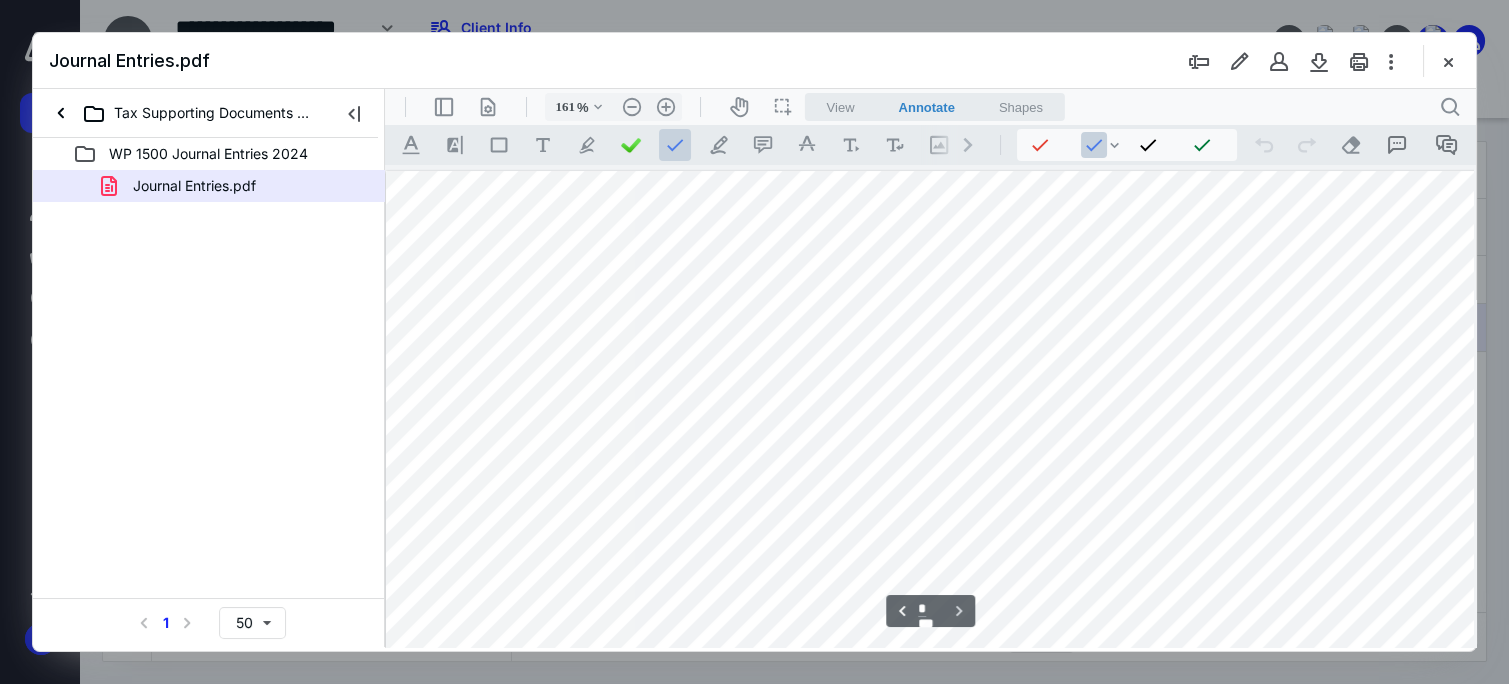 scroll, scrollTop: 1985, scrollLeft: 5, axis: both 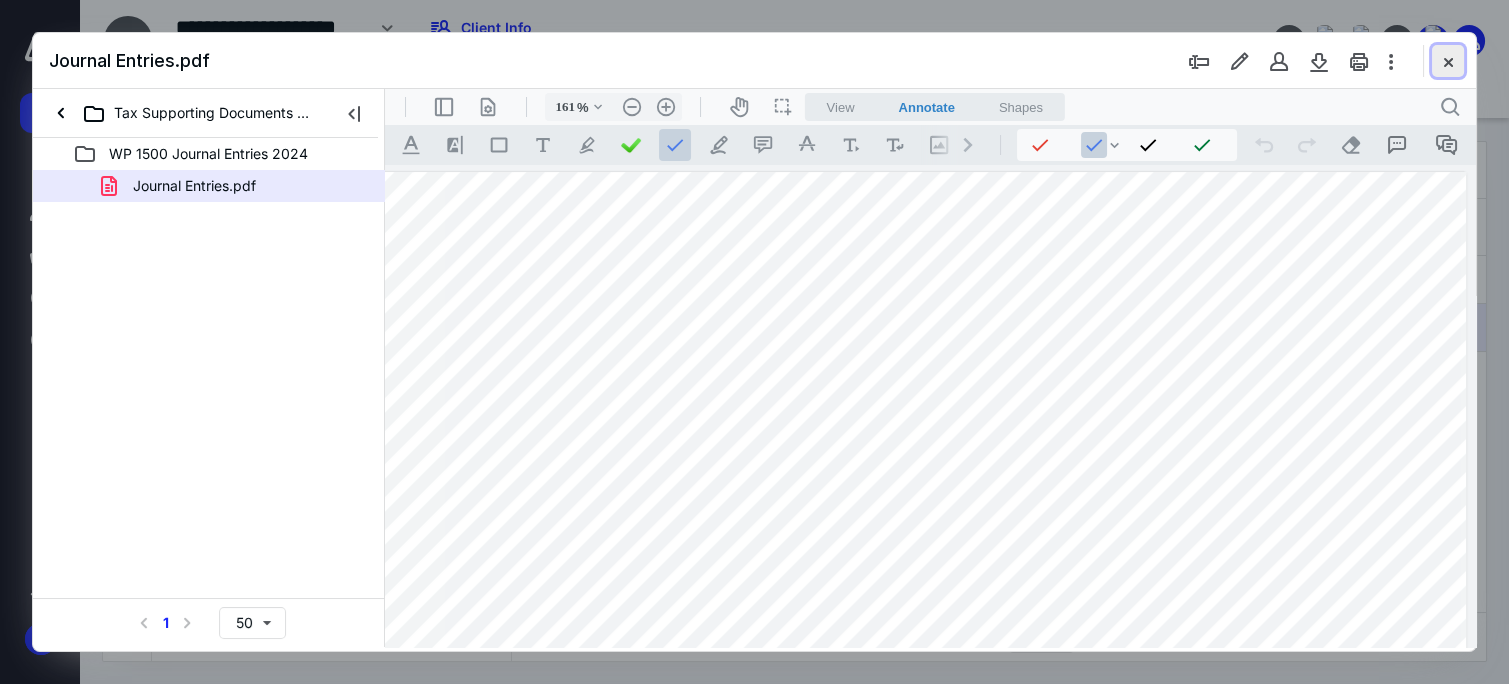 click at bounding box center (1448, 61) 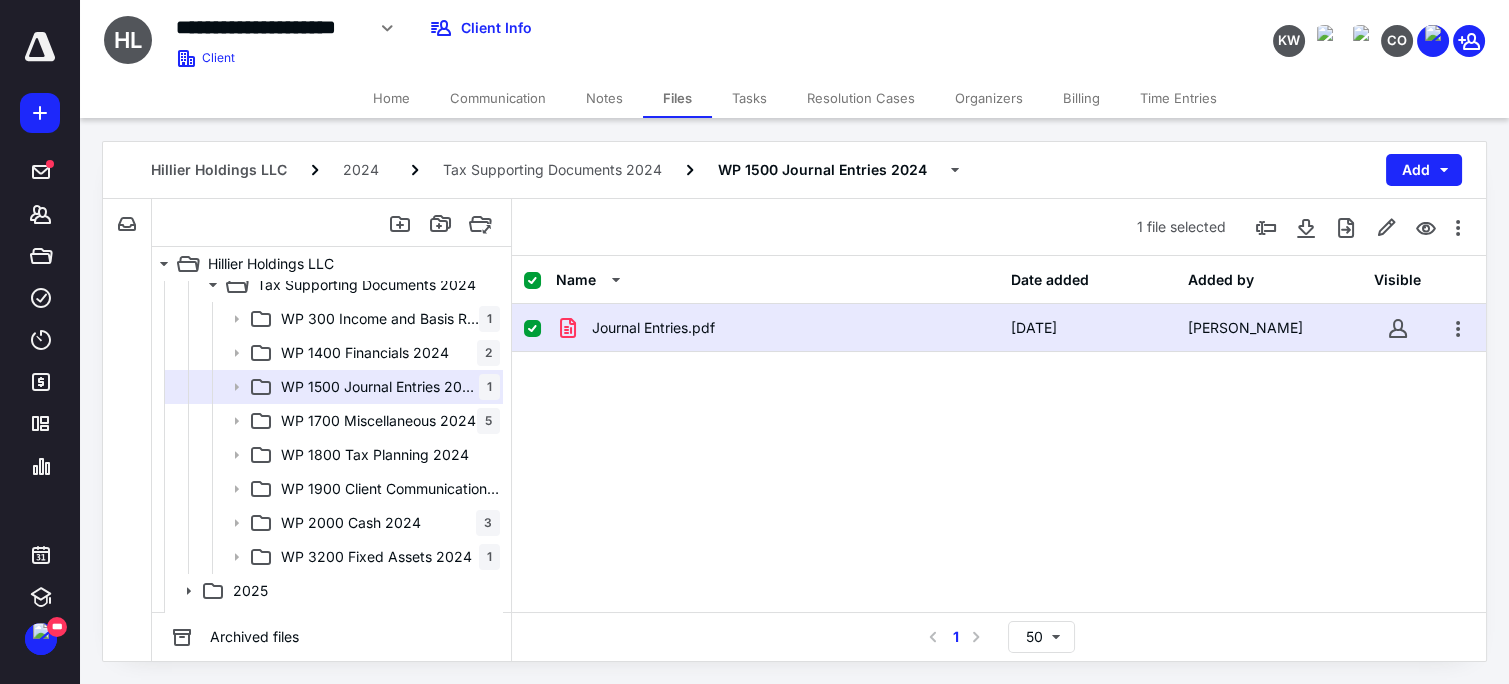 click on "Home" at bounding box center [391, 98] 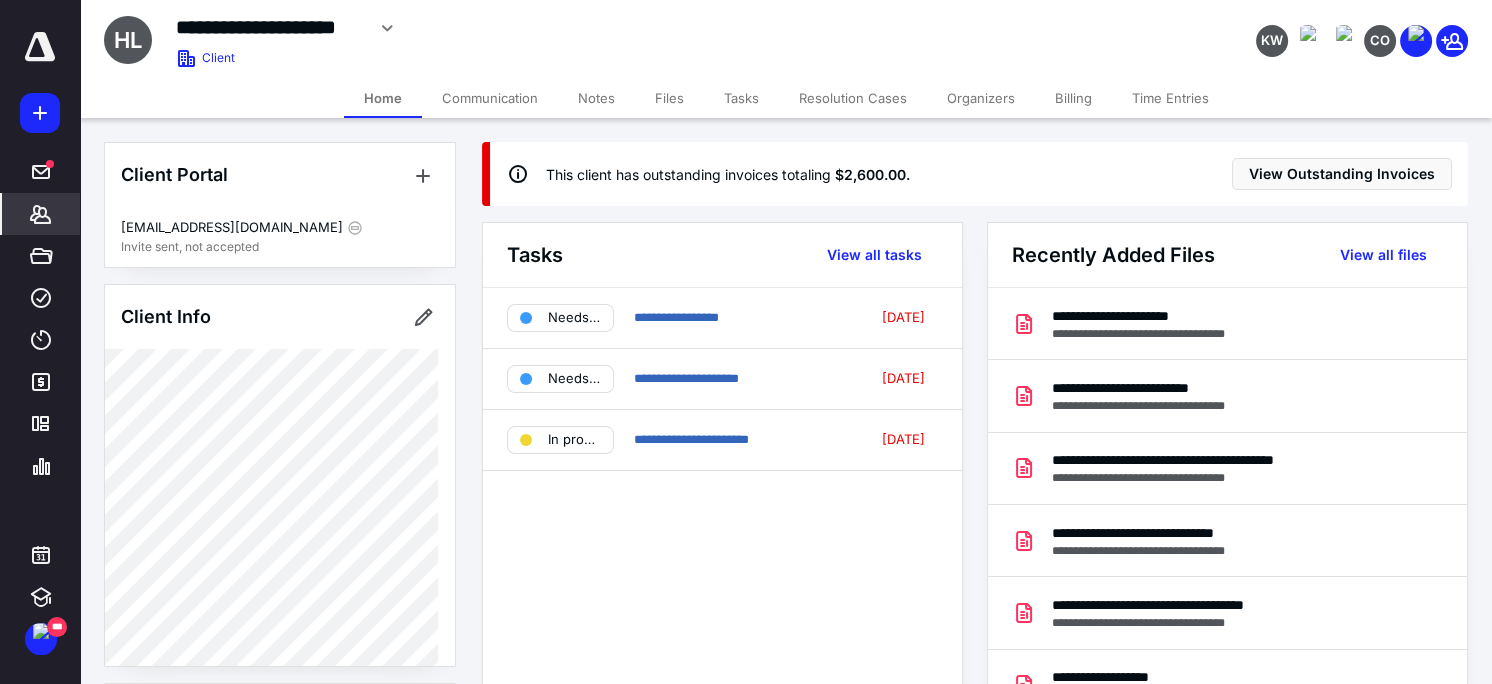 scroll, scrollTop: 495, scrollLeft: 0, axis: vertical 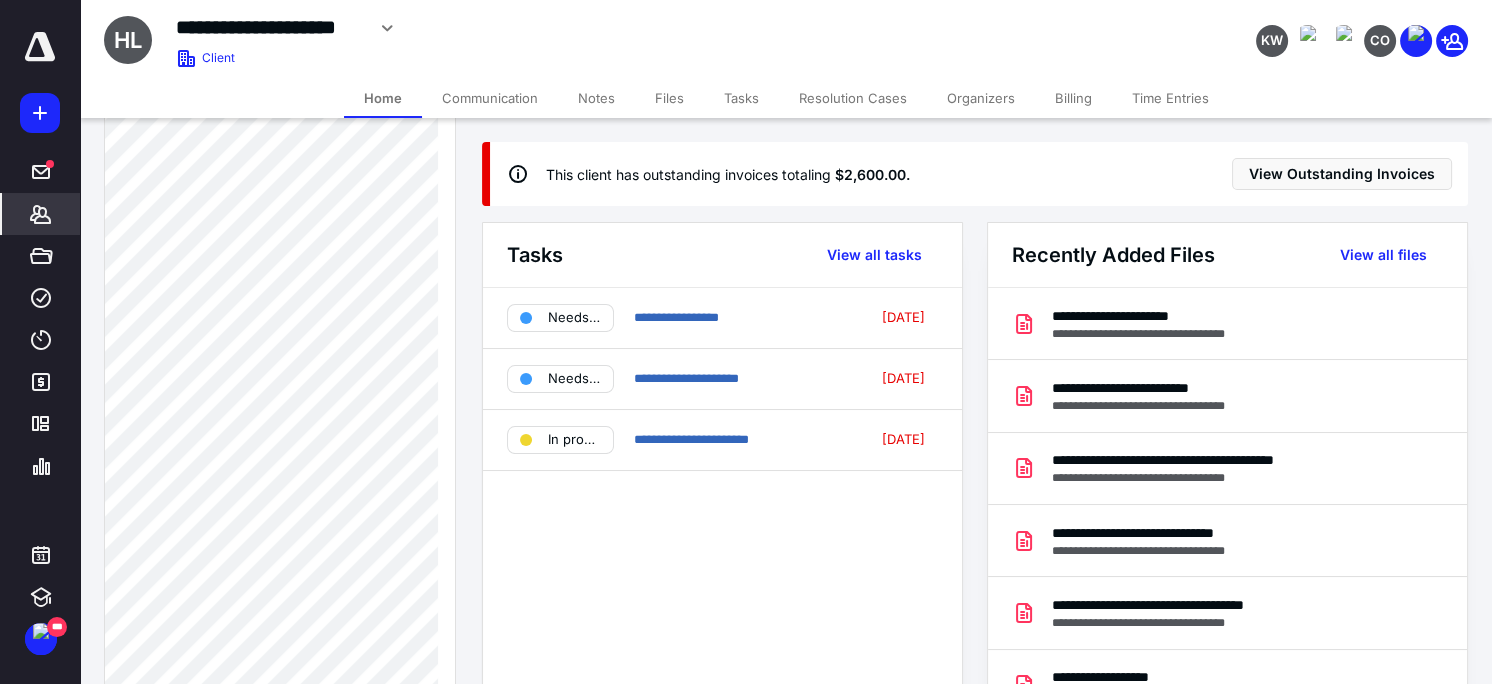 click on "Files" at bounding box center (669, 98) 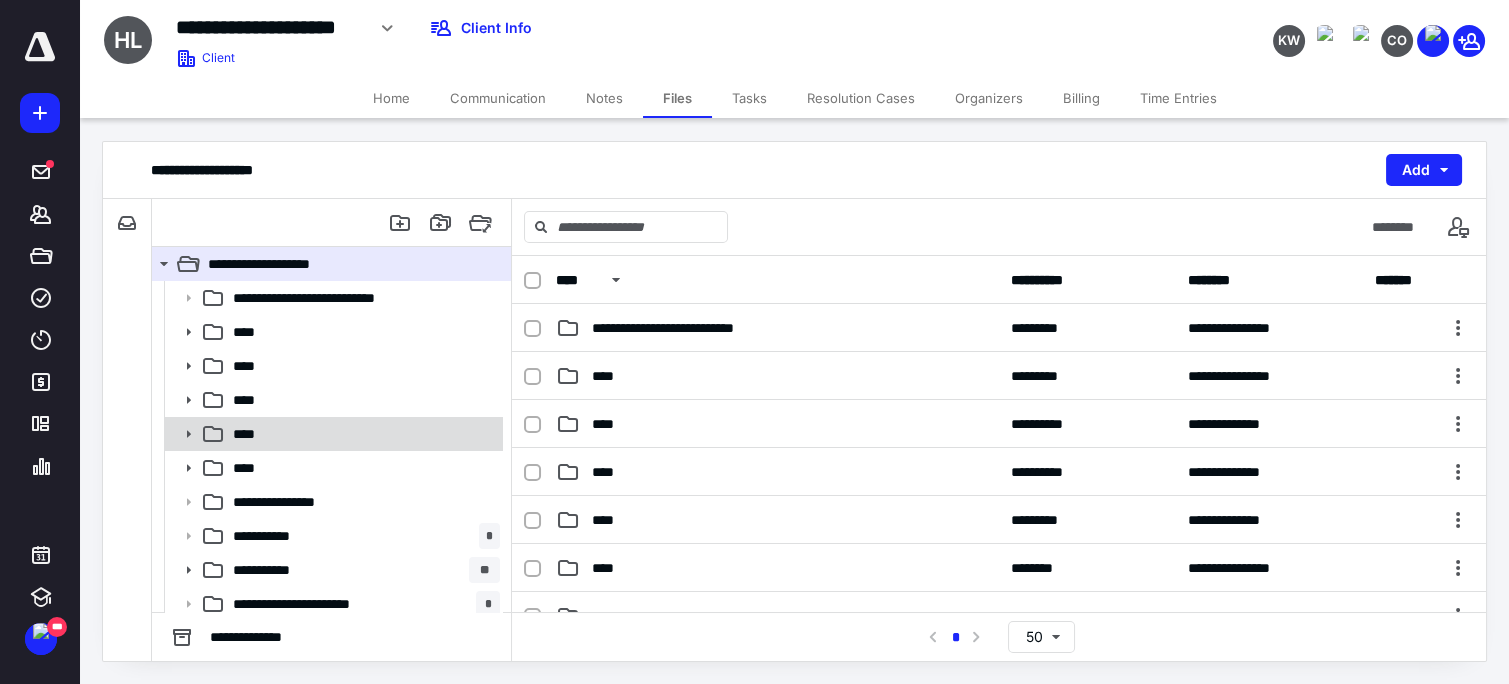 click 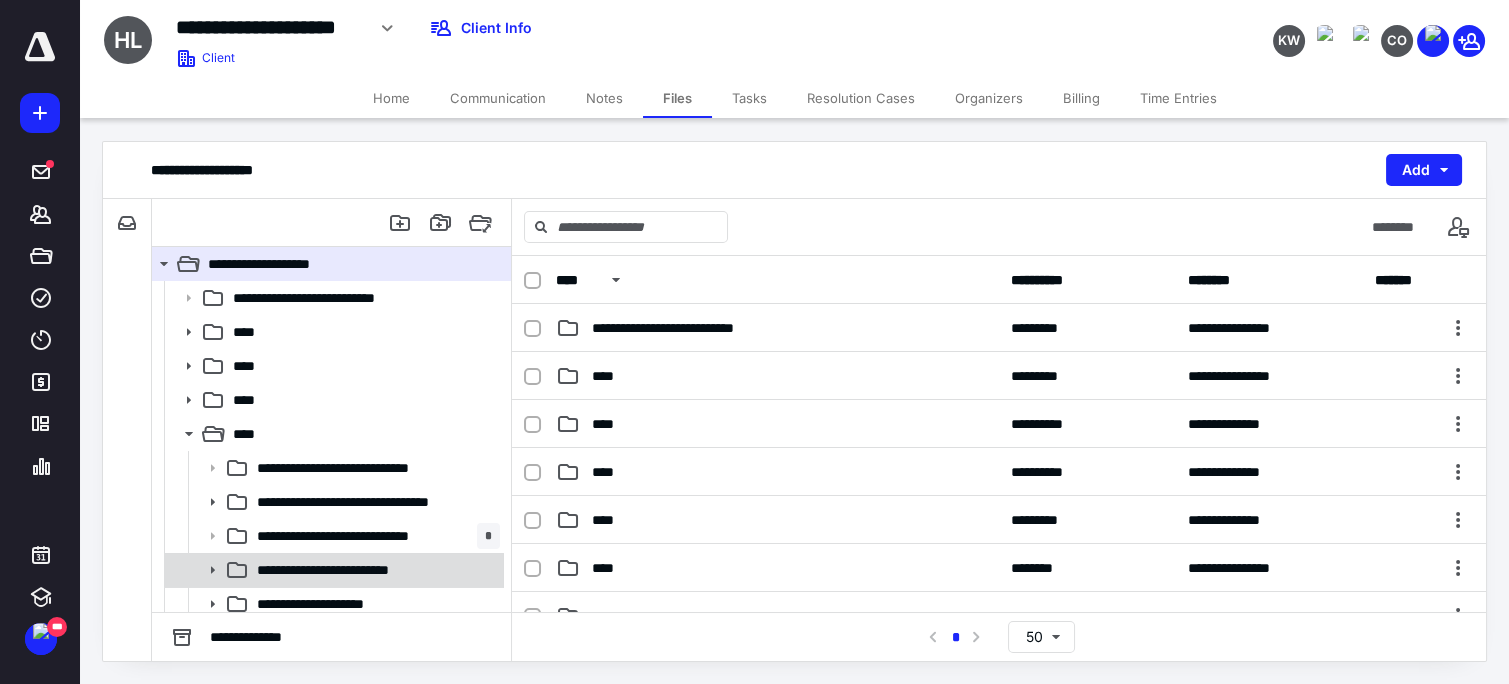 click 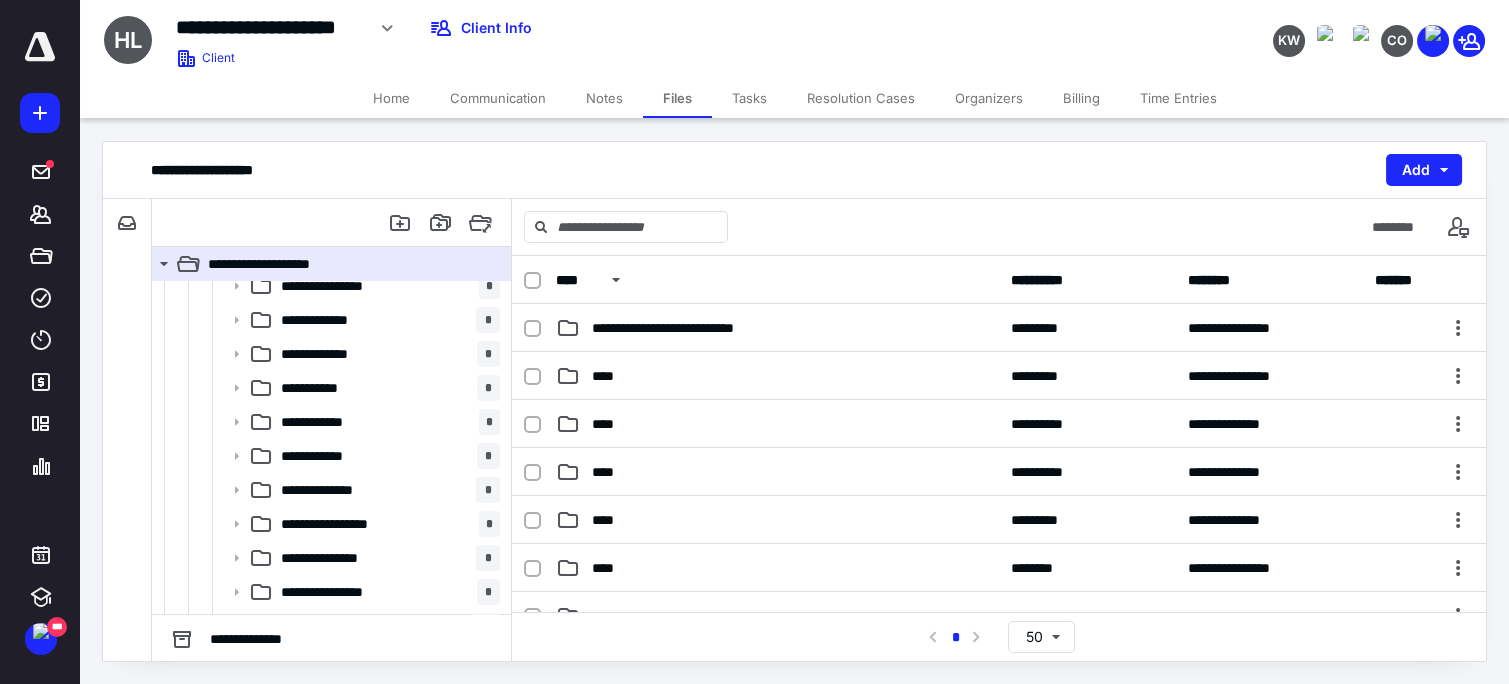 scroll, scrollTop: 420, scrollLeft: 0, axis: vertical 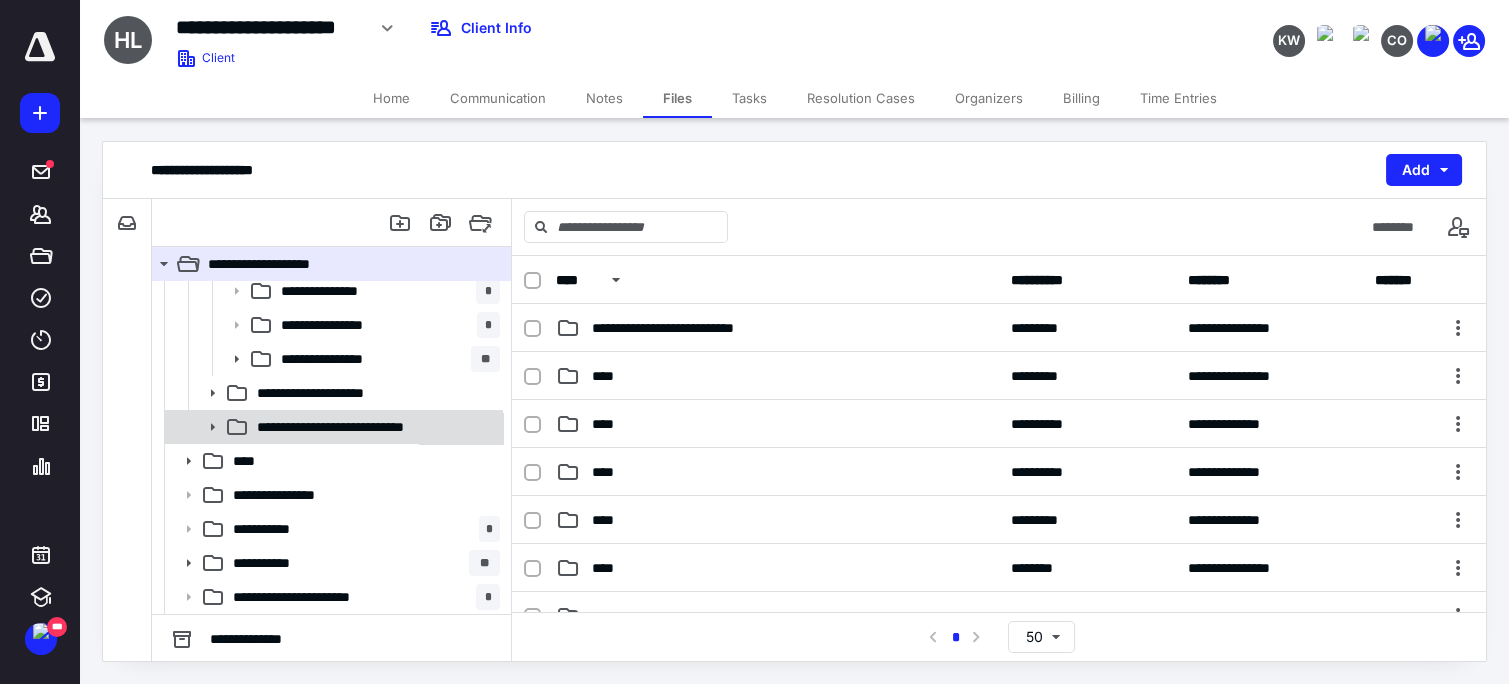 click 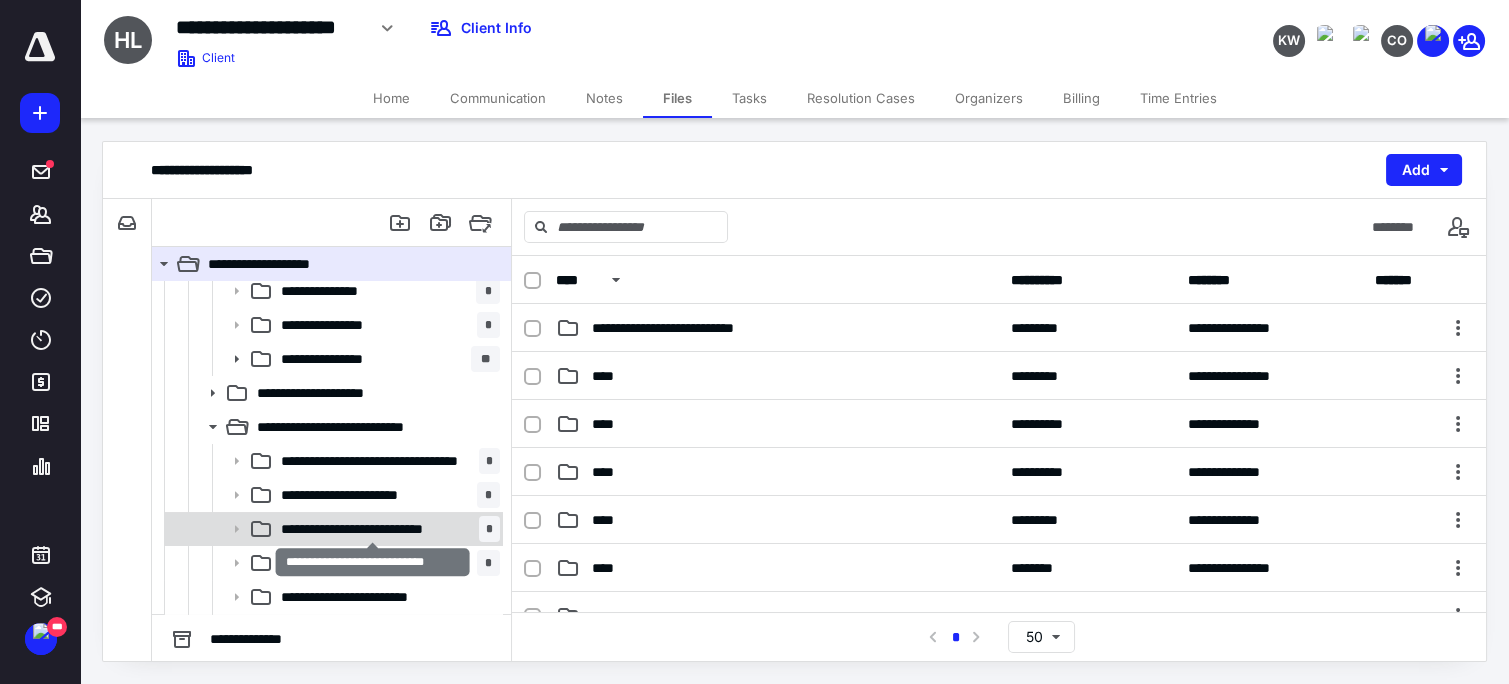 click on "**********" at bounding box center [373, 529] 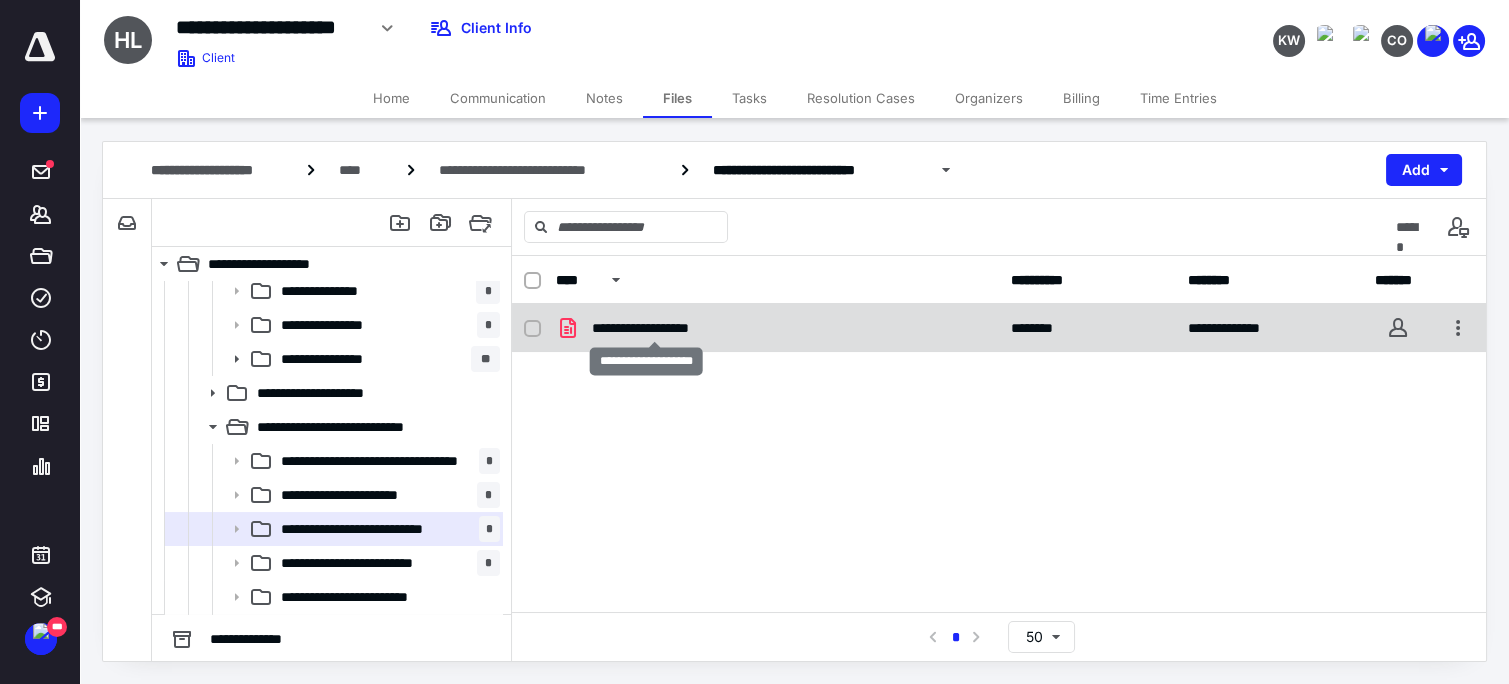 click on "**********" at bounding box center [655, 328] 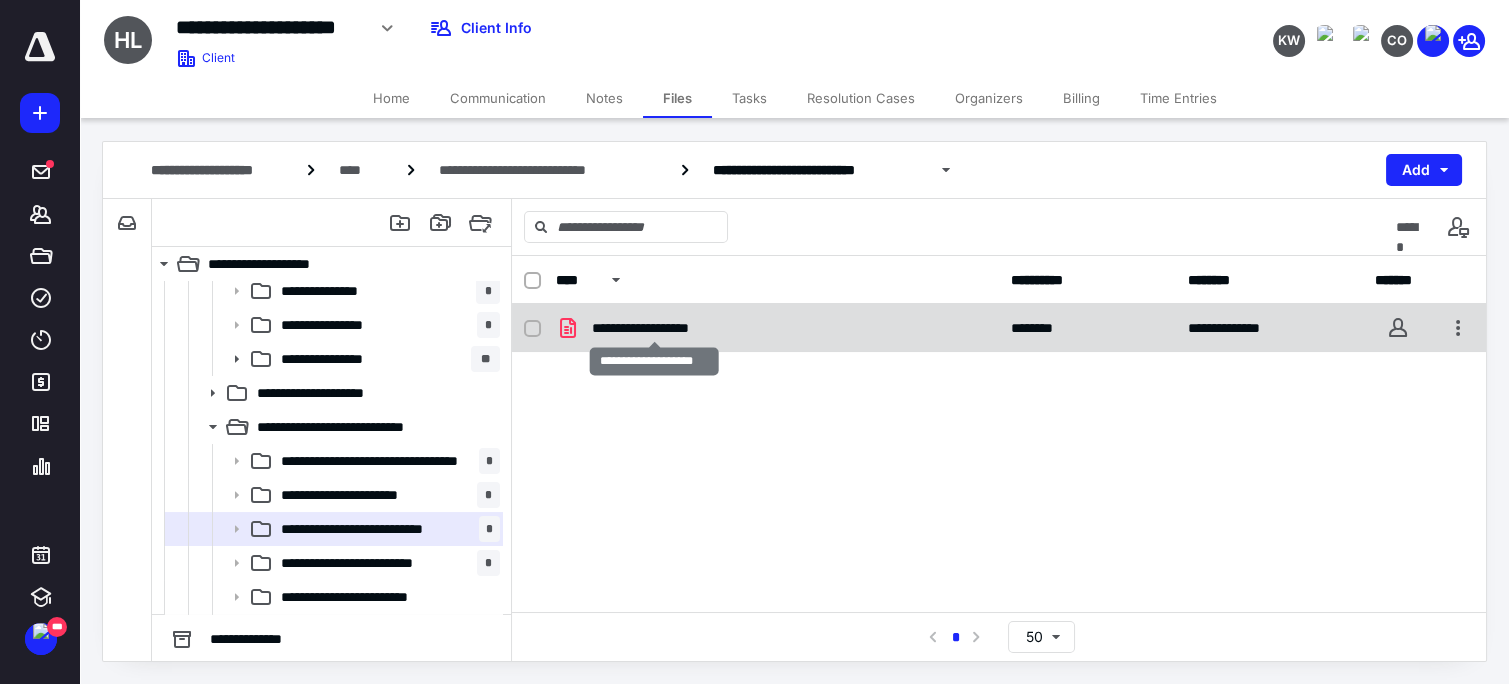 click on "**********" at bounding box center [655, 328] 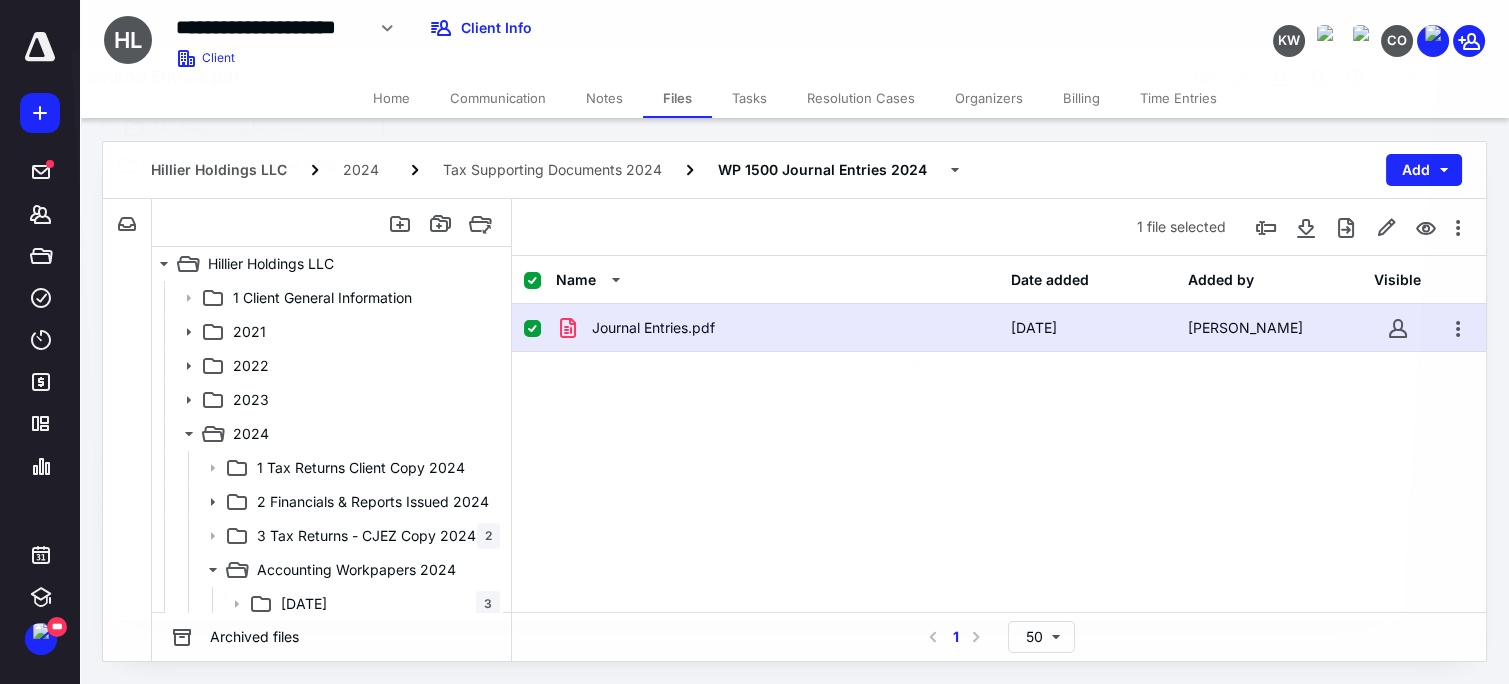 scroll, scrollTop: 619, scrollLeft: 0, axis: vertical 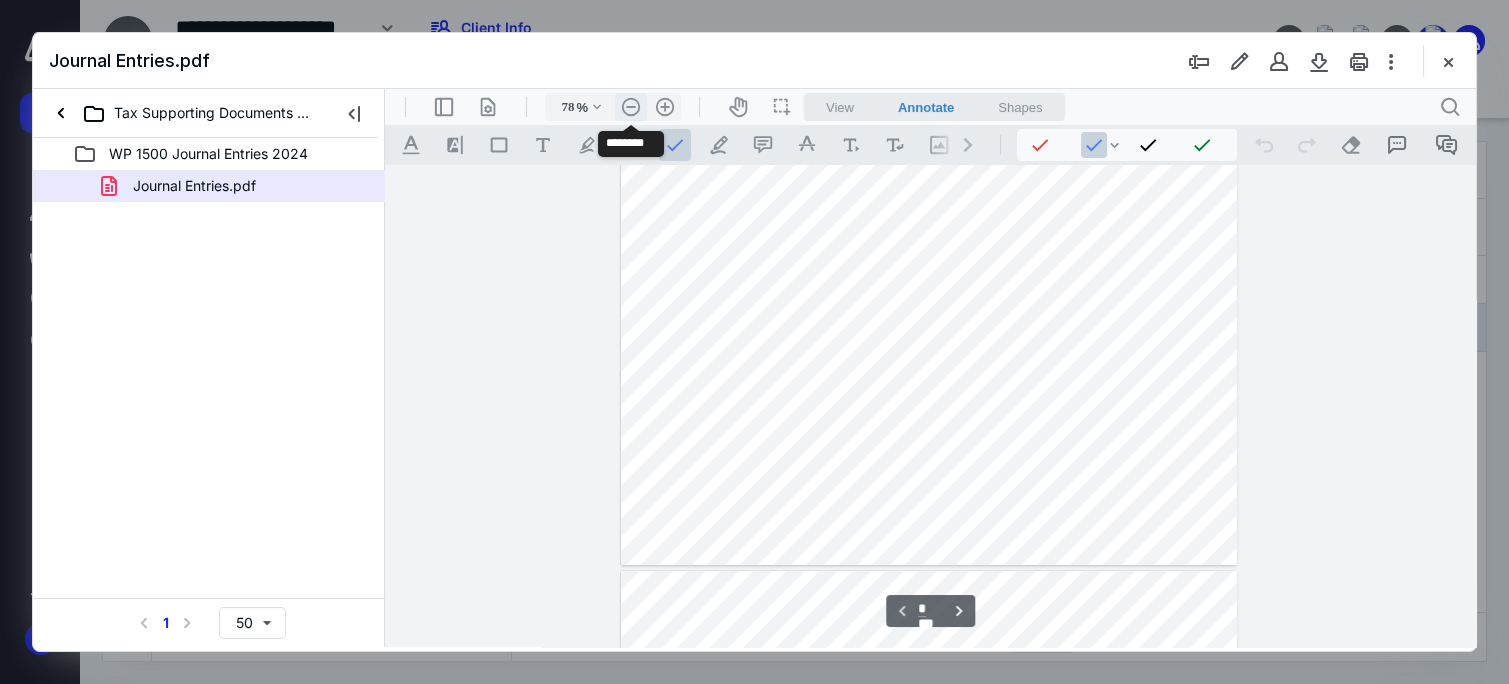 click on ".cls-1{fill:#abb0c4;} icon - header - zoom - out - line" at bounding box center (631, 107) 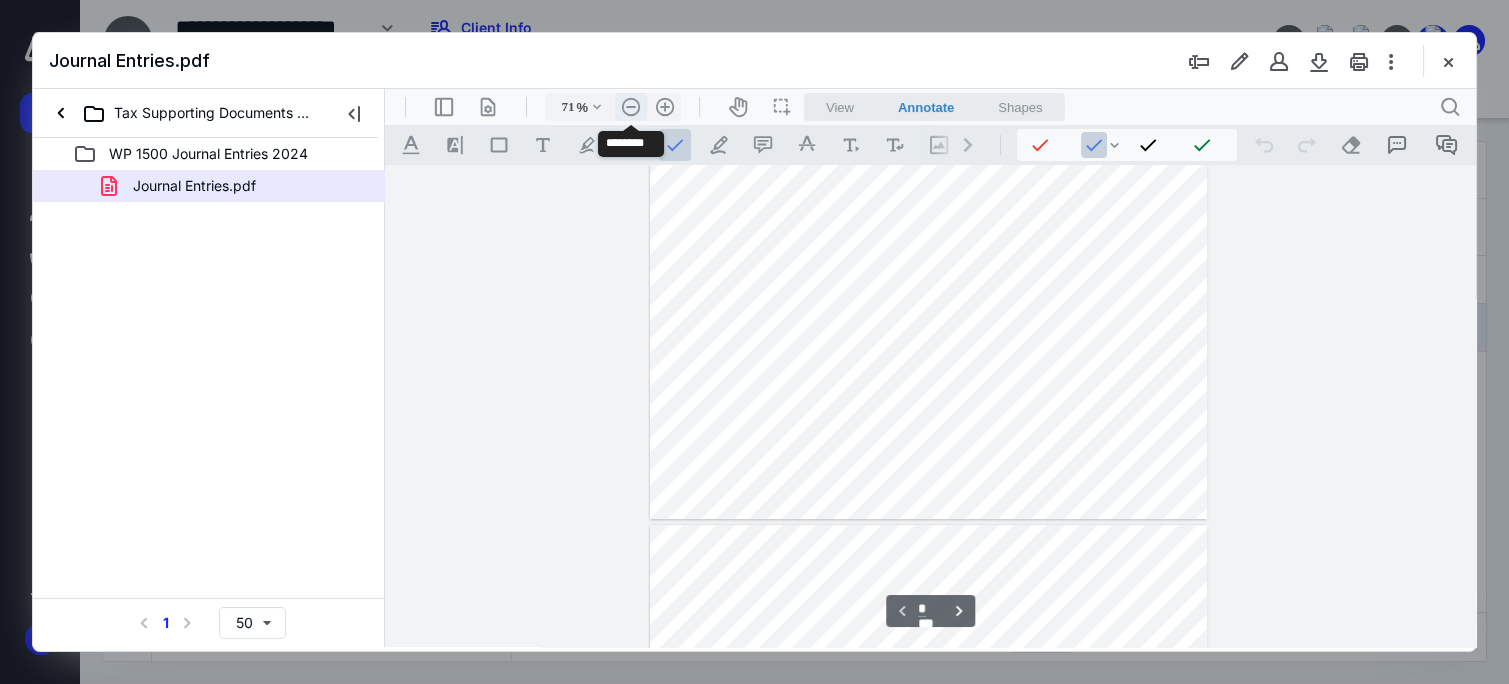 scroll, scrollTop: 51, scrollLeft: 0, axis: vertical 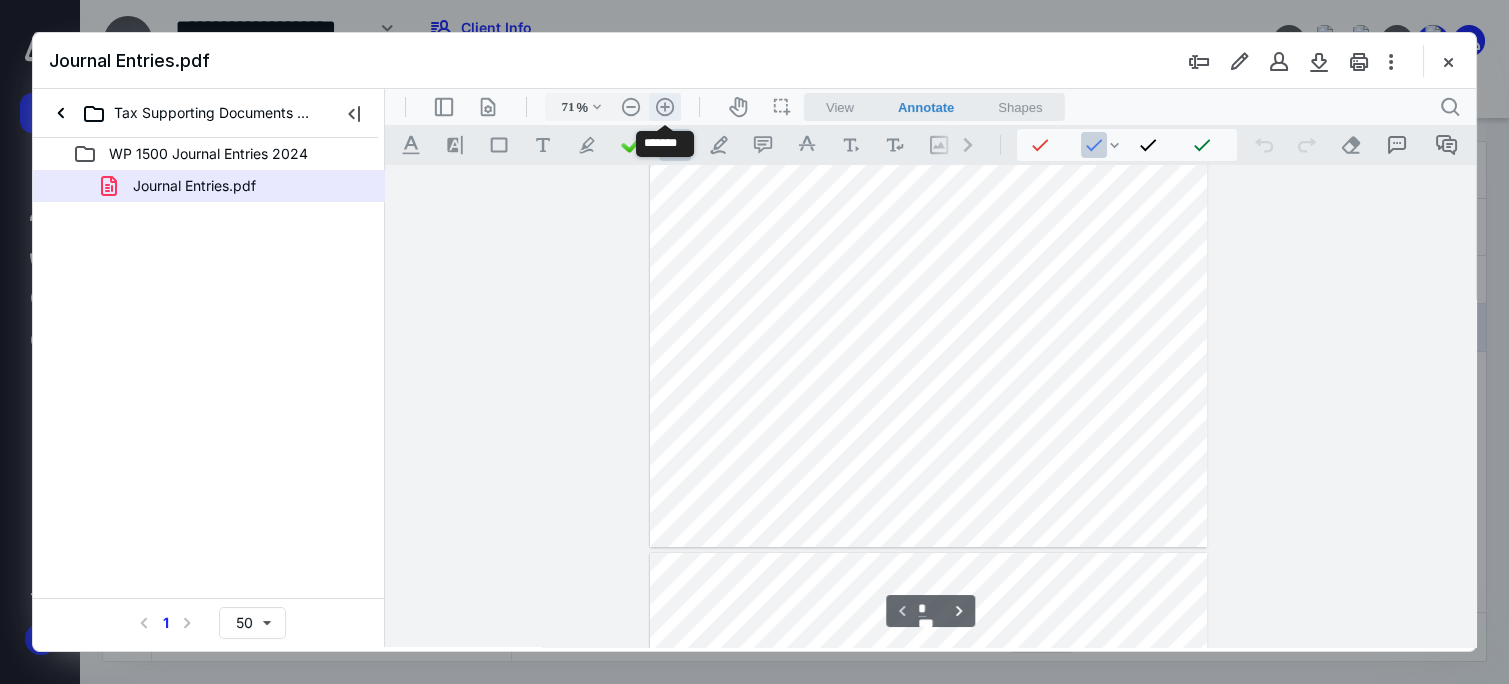 click on ".cls-1{fill:#abb0c4;} icon - header - zoom - in - line" at bounding box center (665, 107) 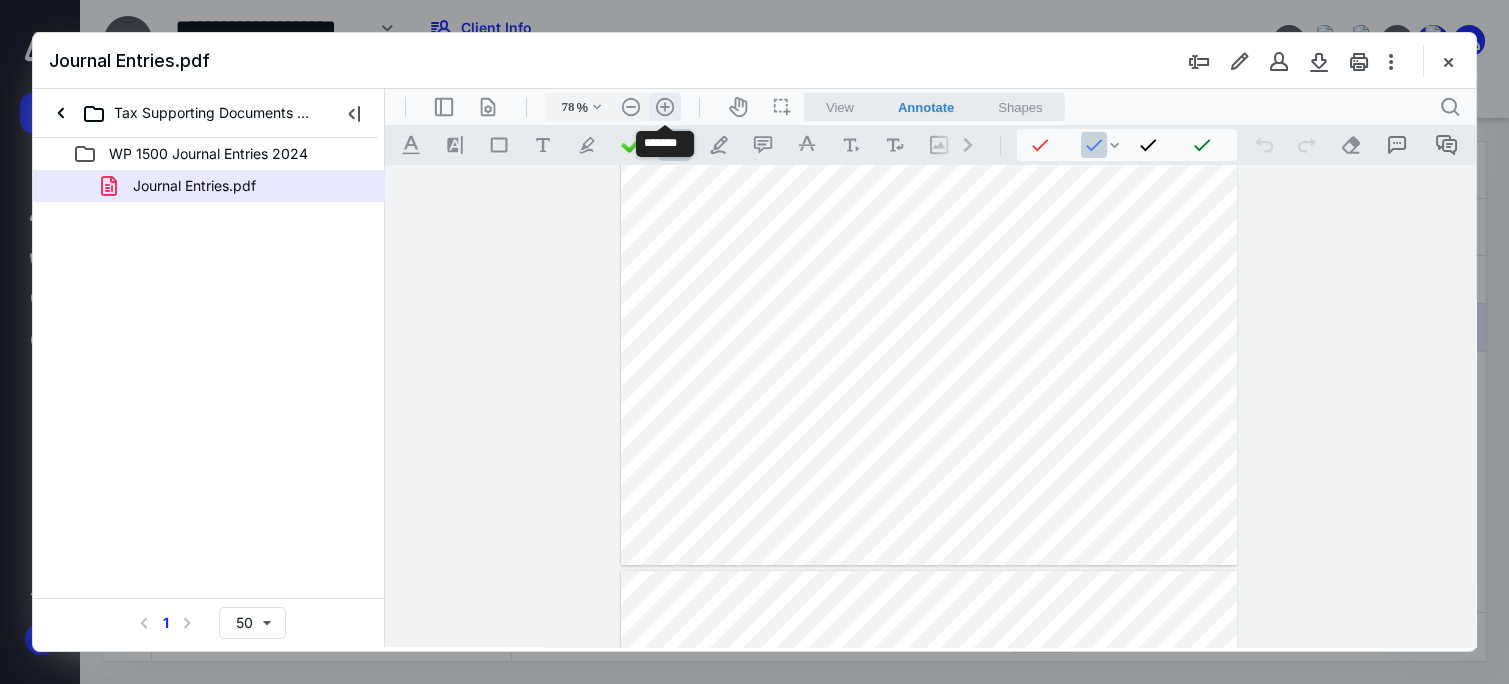 click on ".cls-1{fill:#abb0c4;} icon - header - zoom - in - line" at bounding box center (665, 107) 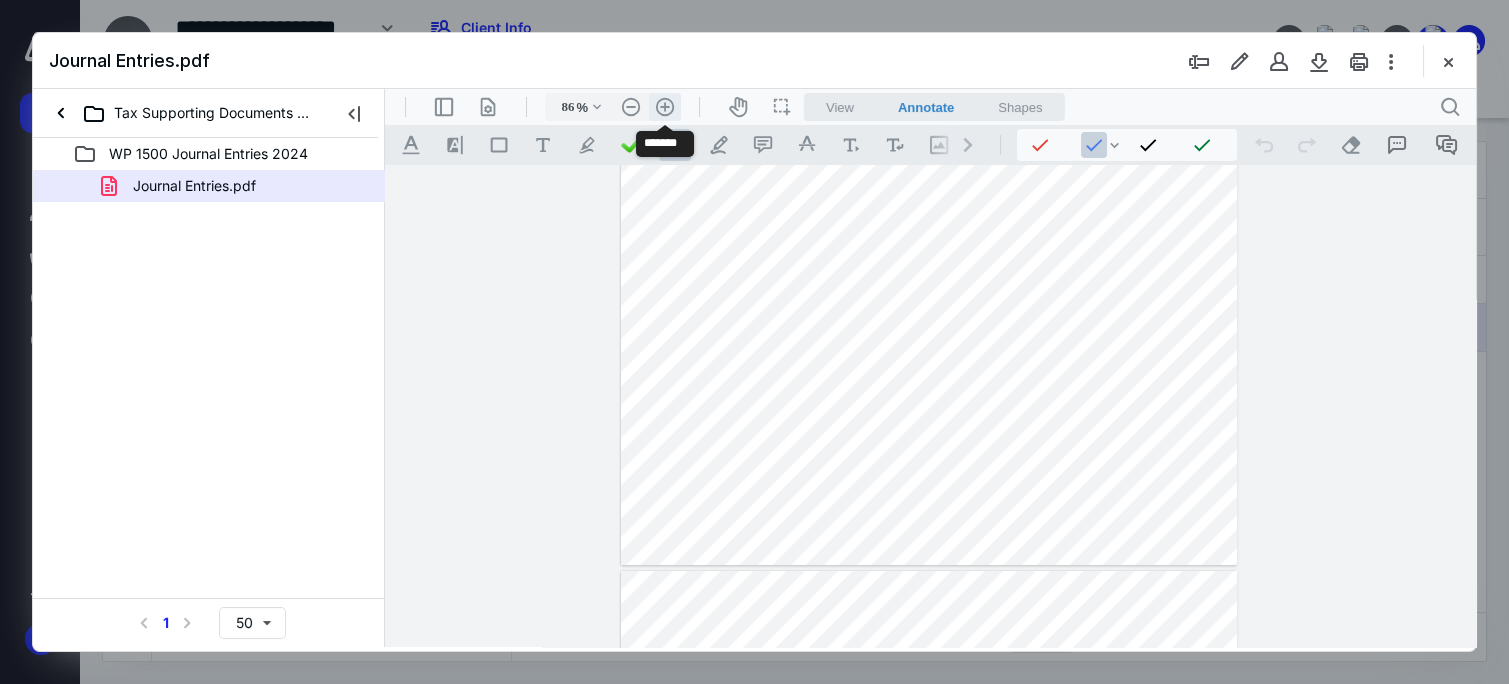 scroll, scrollTop: 106, scrollLeft: 0, axis: vertical 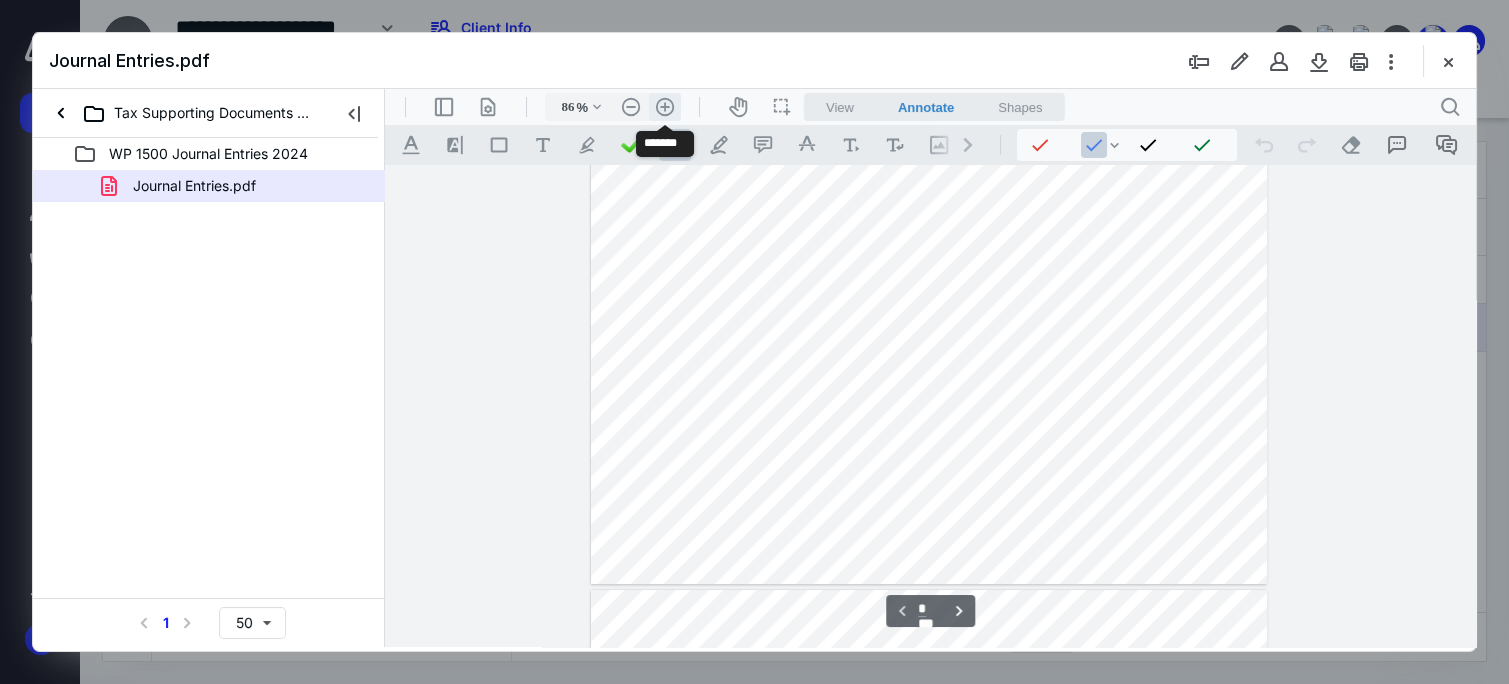 click on ".cls-1{fill:#abb0c4;} icon - header - zoom - in - line" at bounding box center (665, 107) 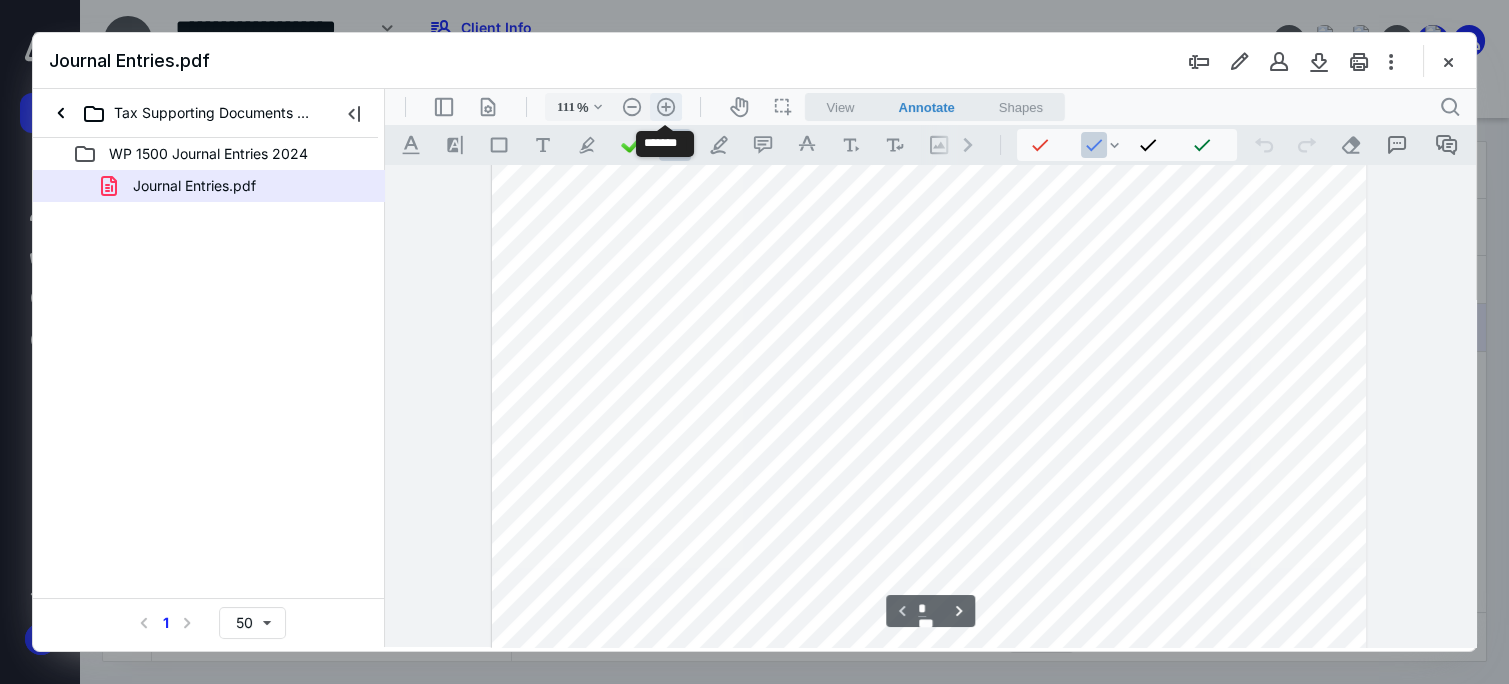 scroll, scrollTop: 197, scrollLeft: 0, axis: vertical 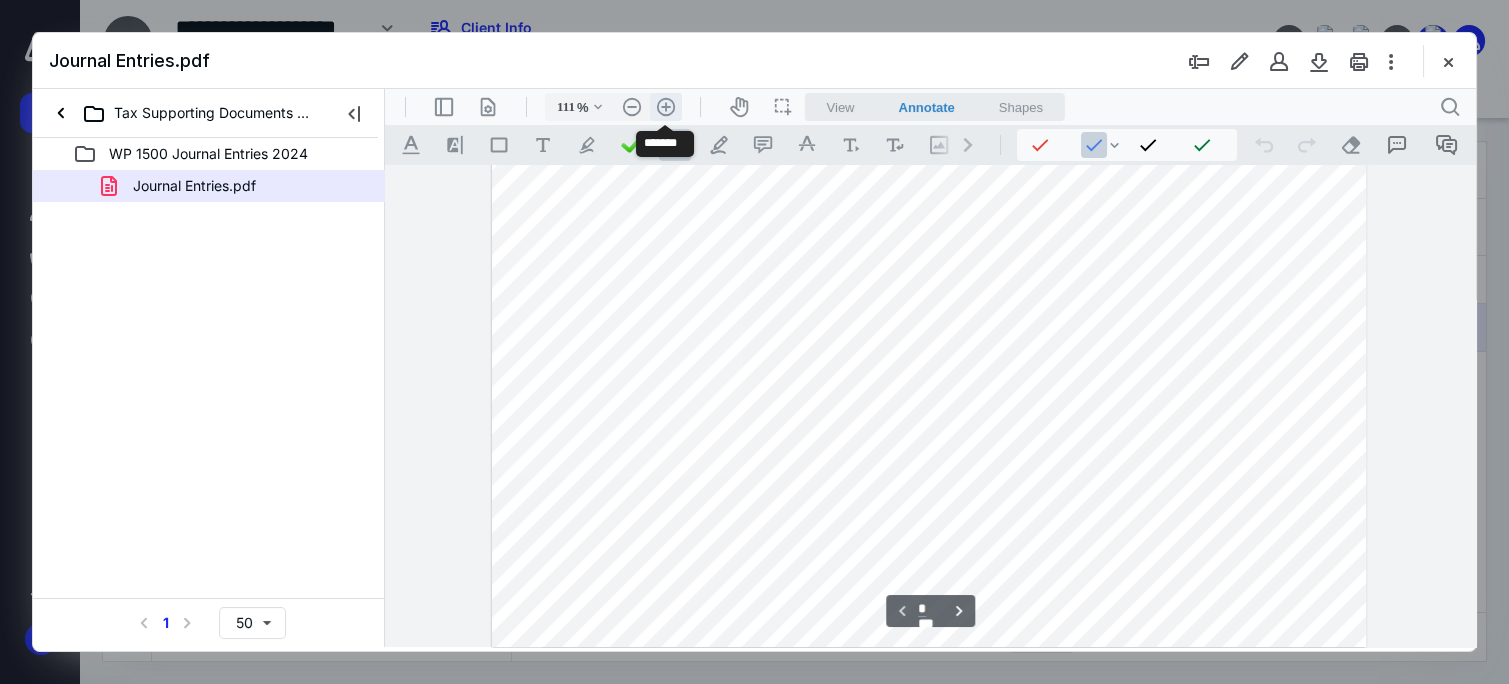 click on ".cls-1{fill:#abb0c4;} icon - header - zoom - in - line" at bounding box center [666, 107] 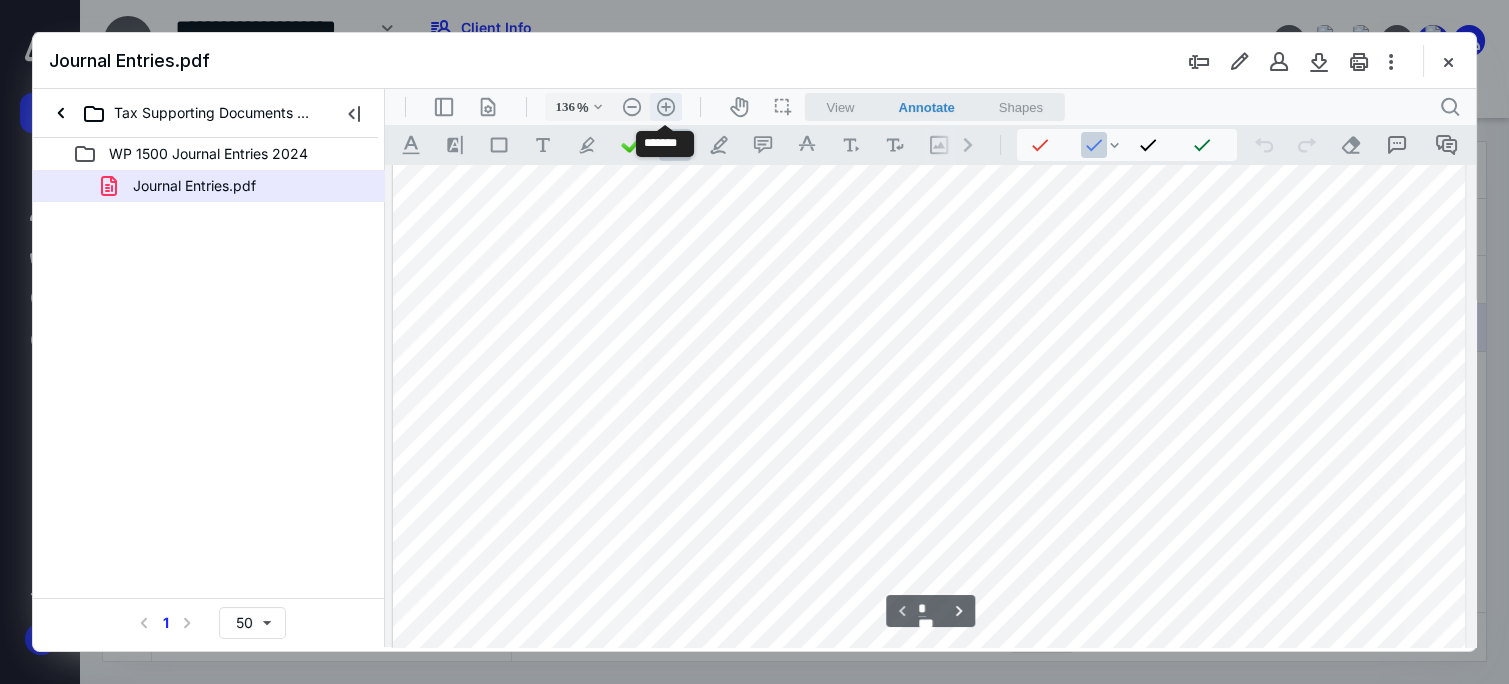 click on ".cls-1{fill:#abb0c4;} icon - header - zoom - in - line" at bounding box center (666, 107) 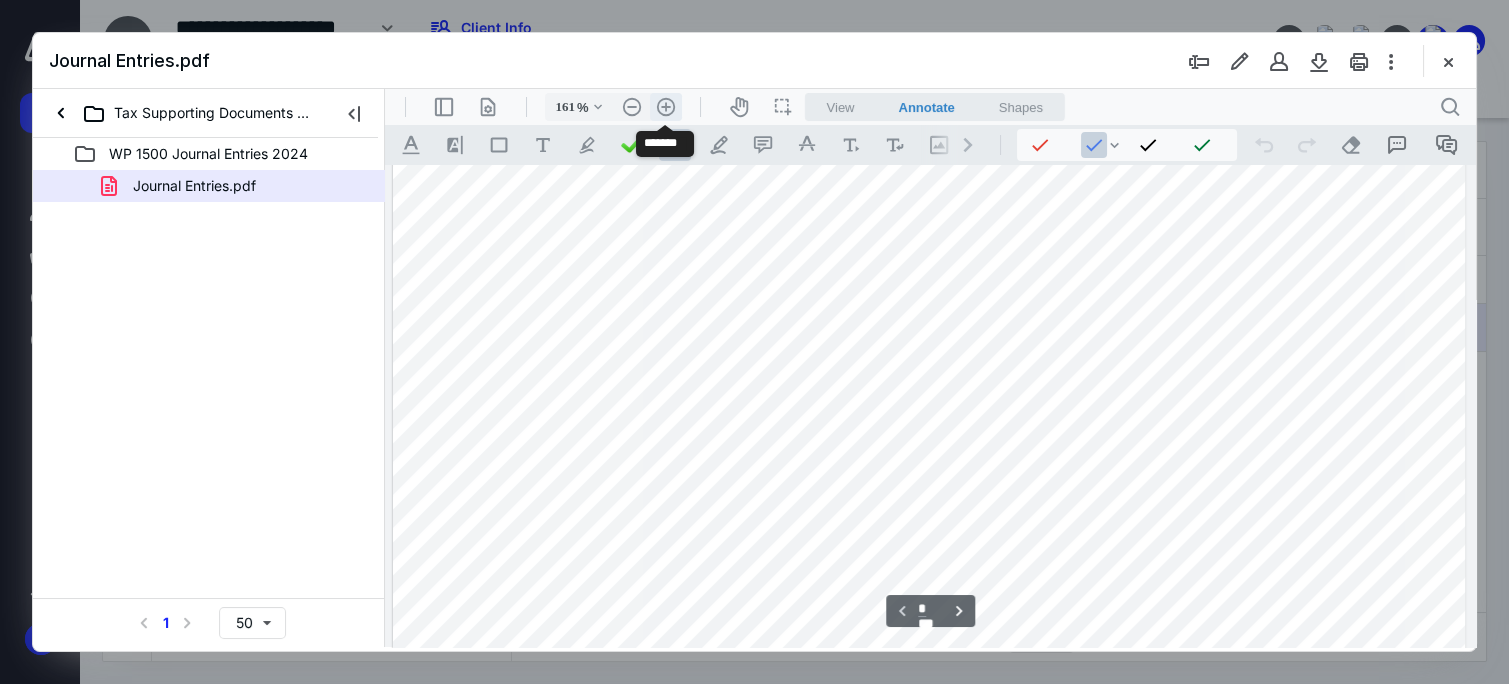 scroll, scrollTop: 380, scrollLeft: 102, axis: both 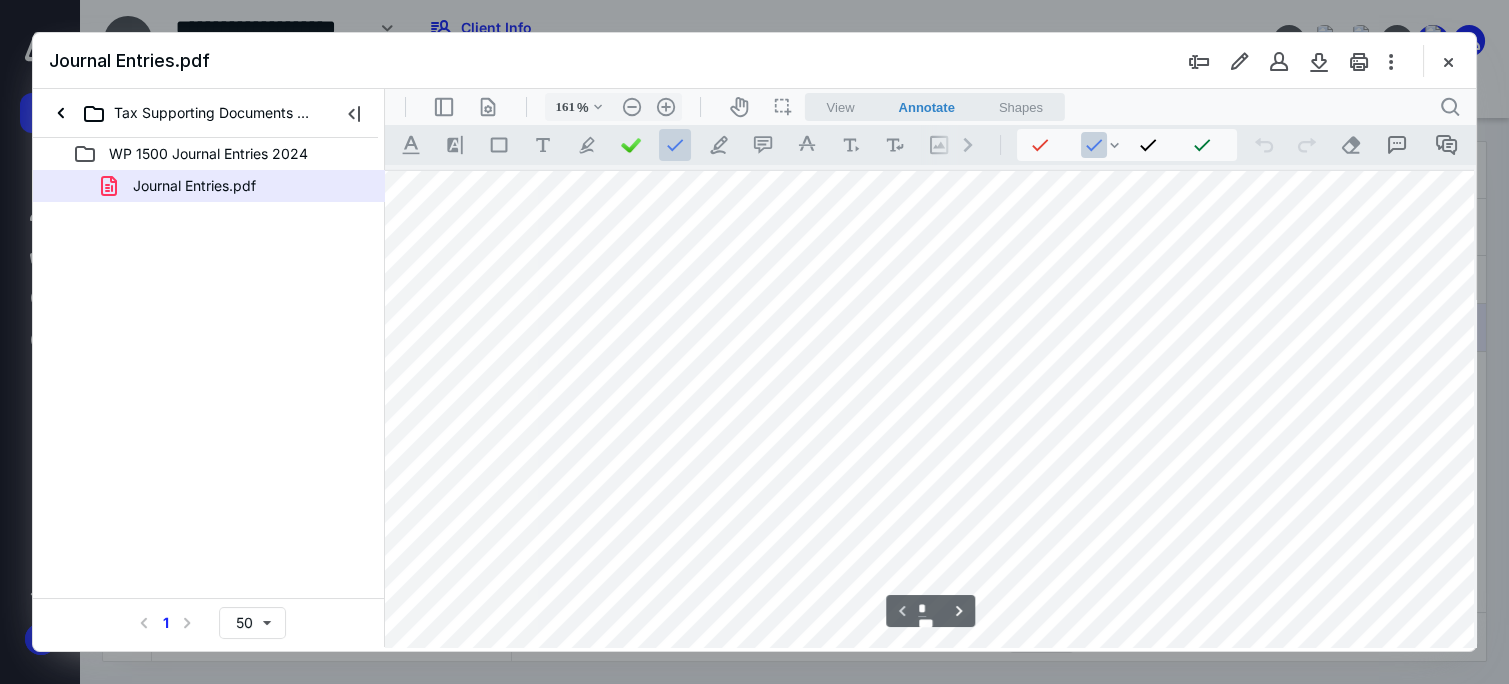 click at bounding box center [924, 662] 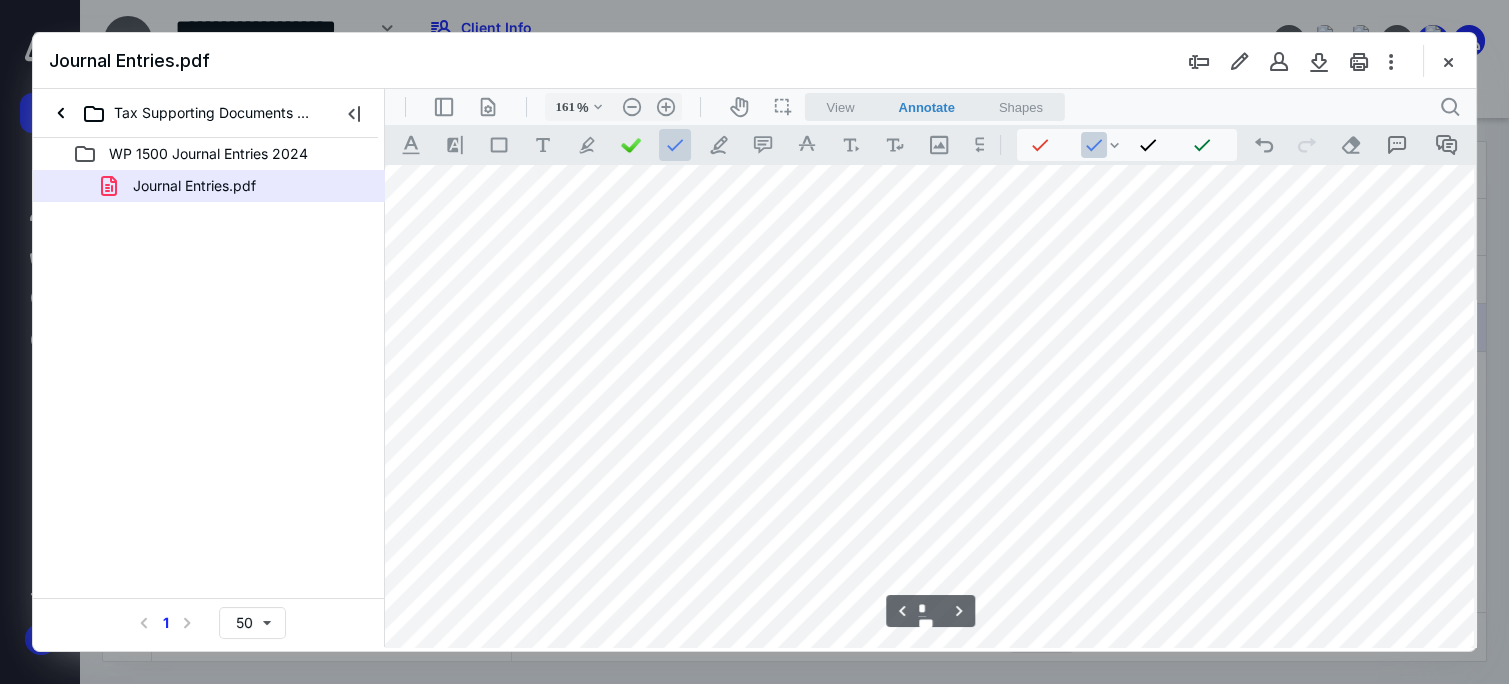 scroll, scrollTop: 1022, scrollLeft: 102, axis: both 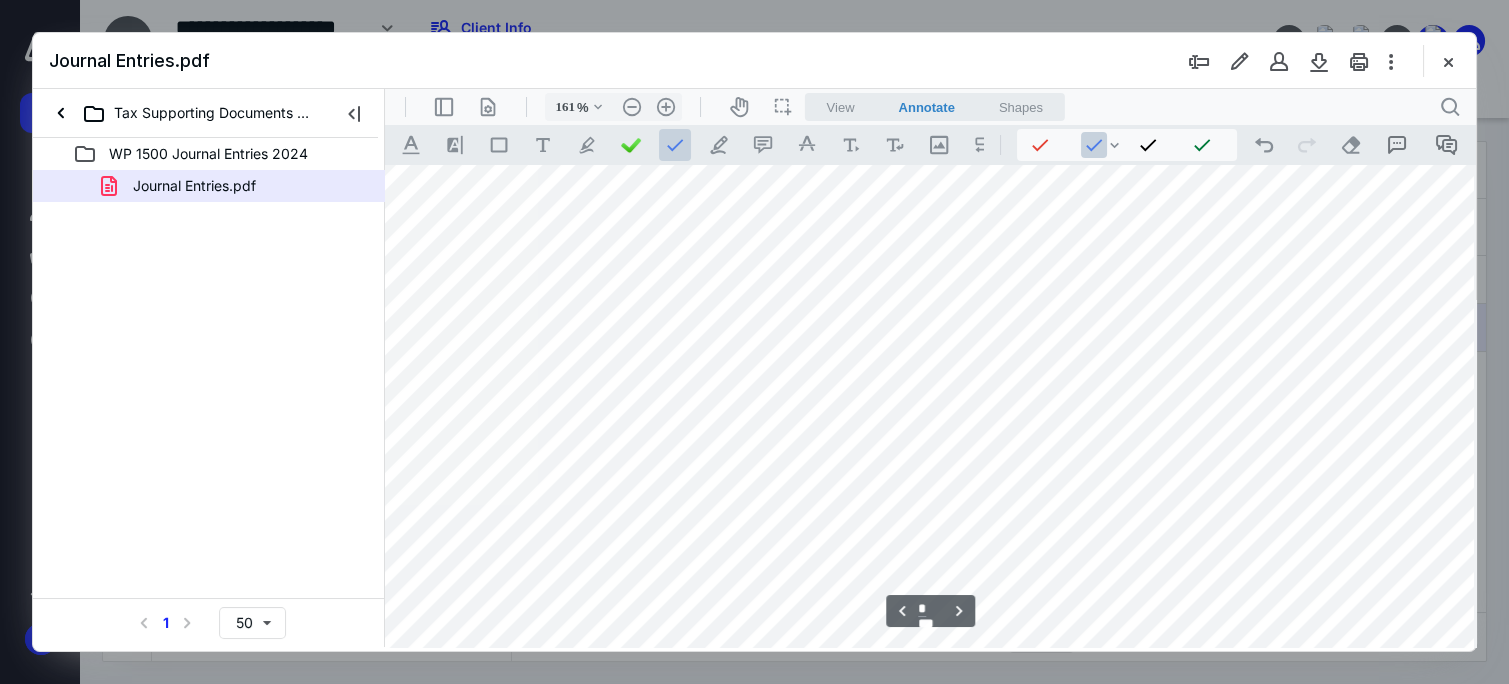 type on "*" 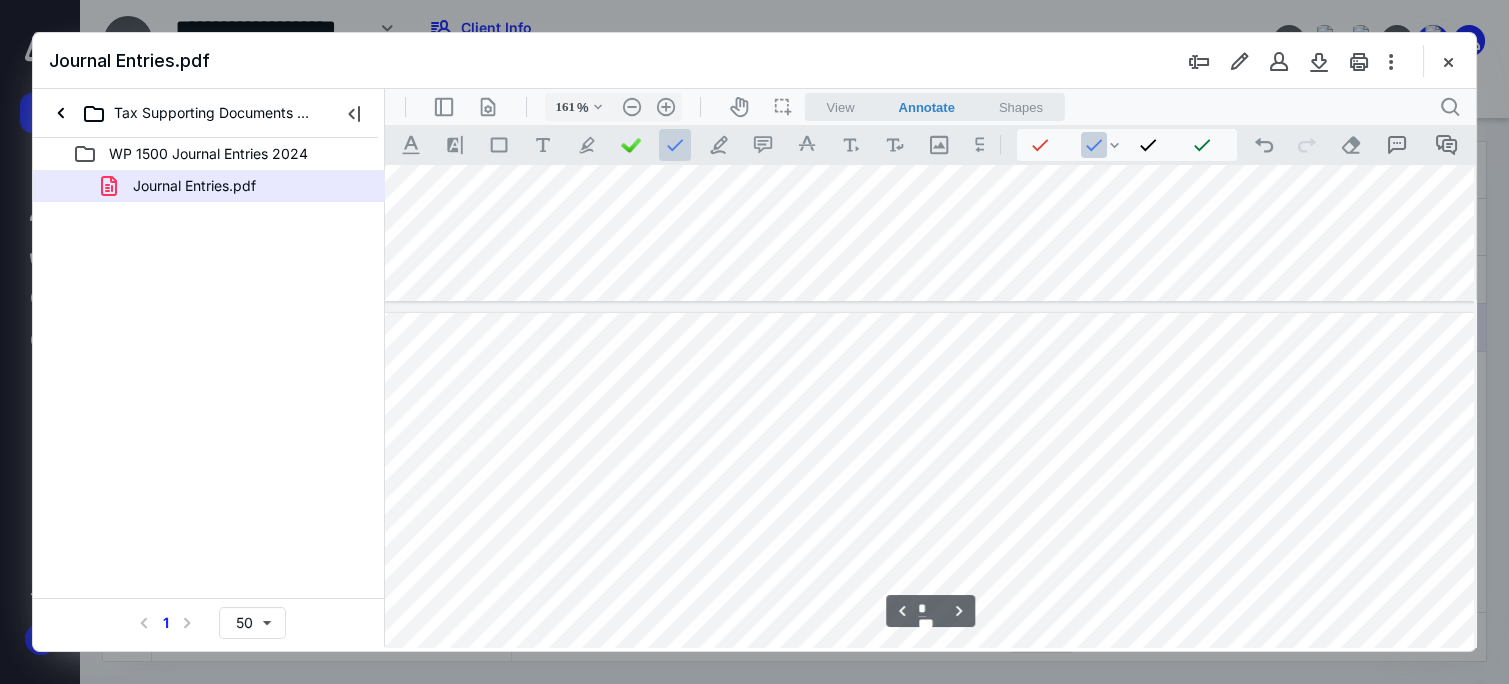 scroll, scrollTop: 1855, scrollLeft: 102, axis: both 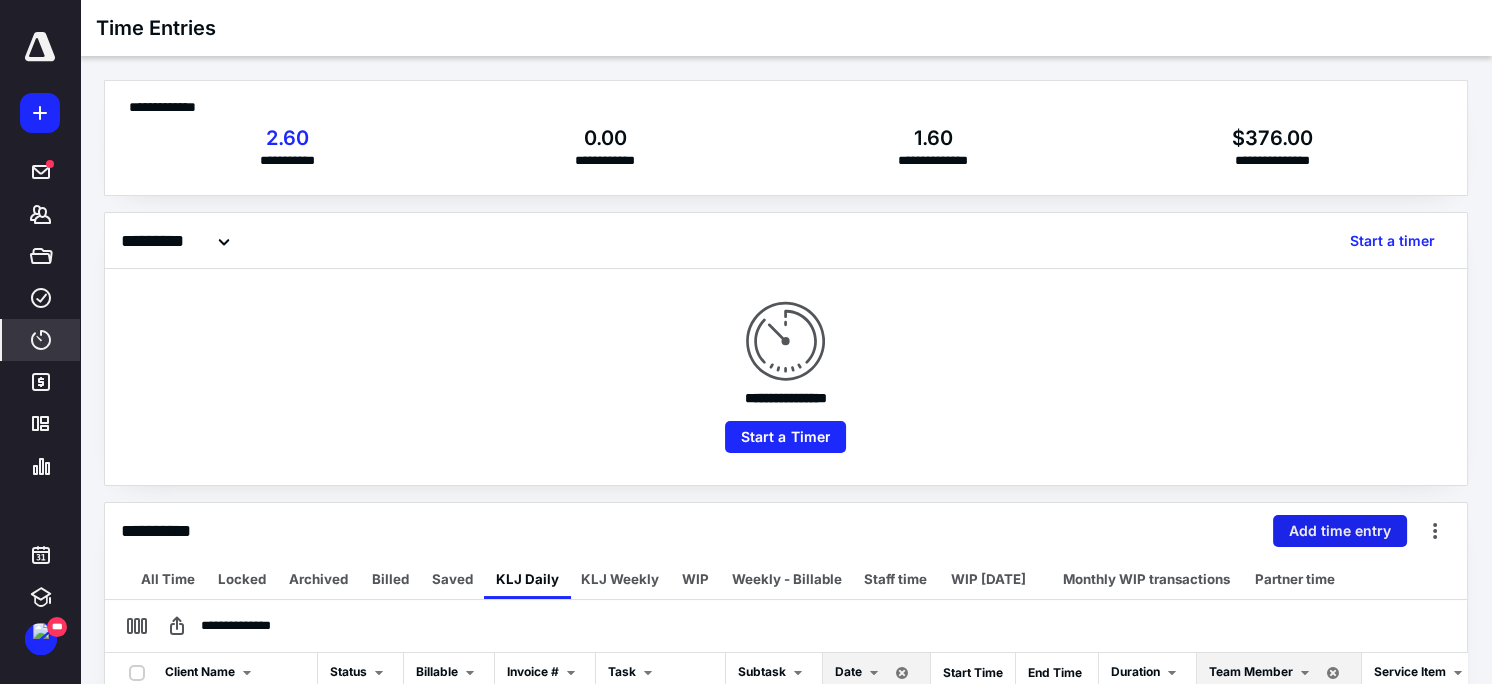 click on "Add time entry" at bounding box center [1340, 531] 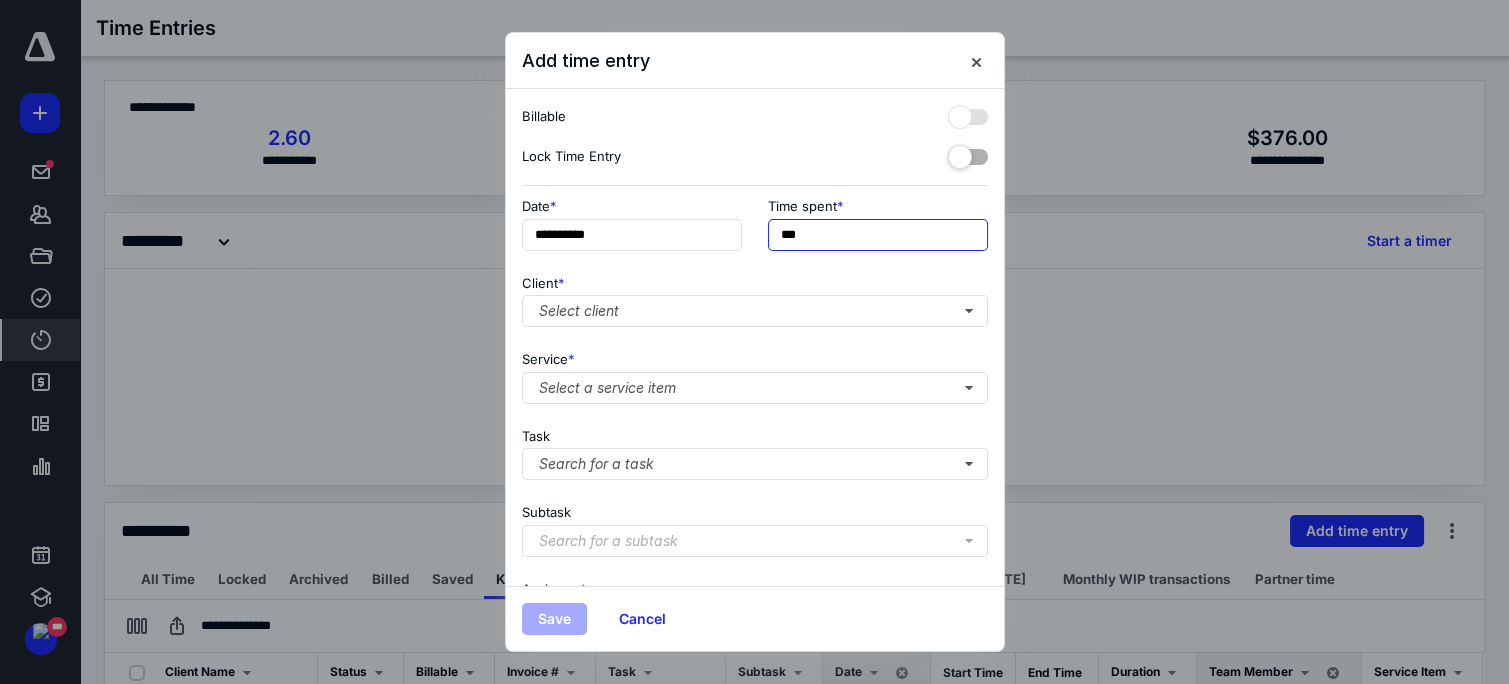 drag, startPoint x: 834, startPoint y: 225, endPoint x: 220, endPoint y: 230, distance: 614.0204 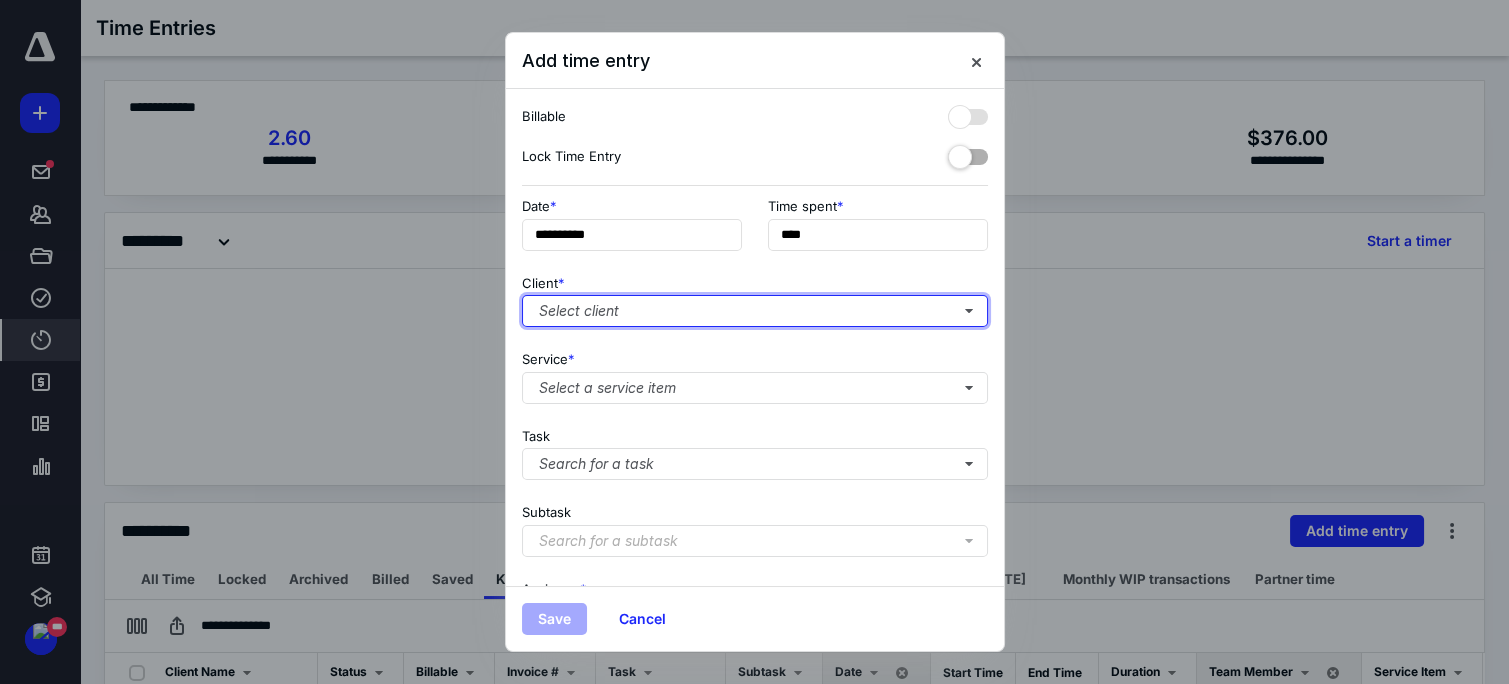 type on "**********" 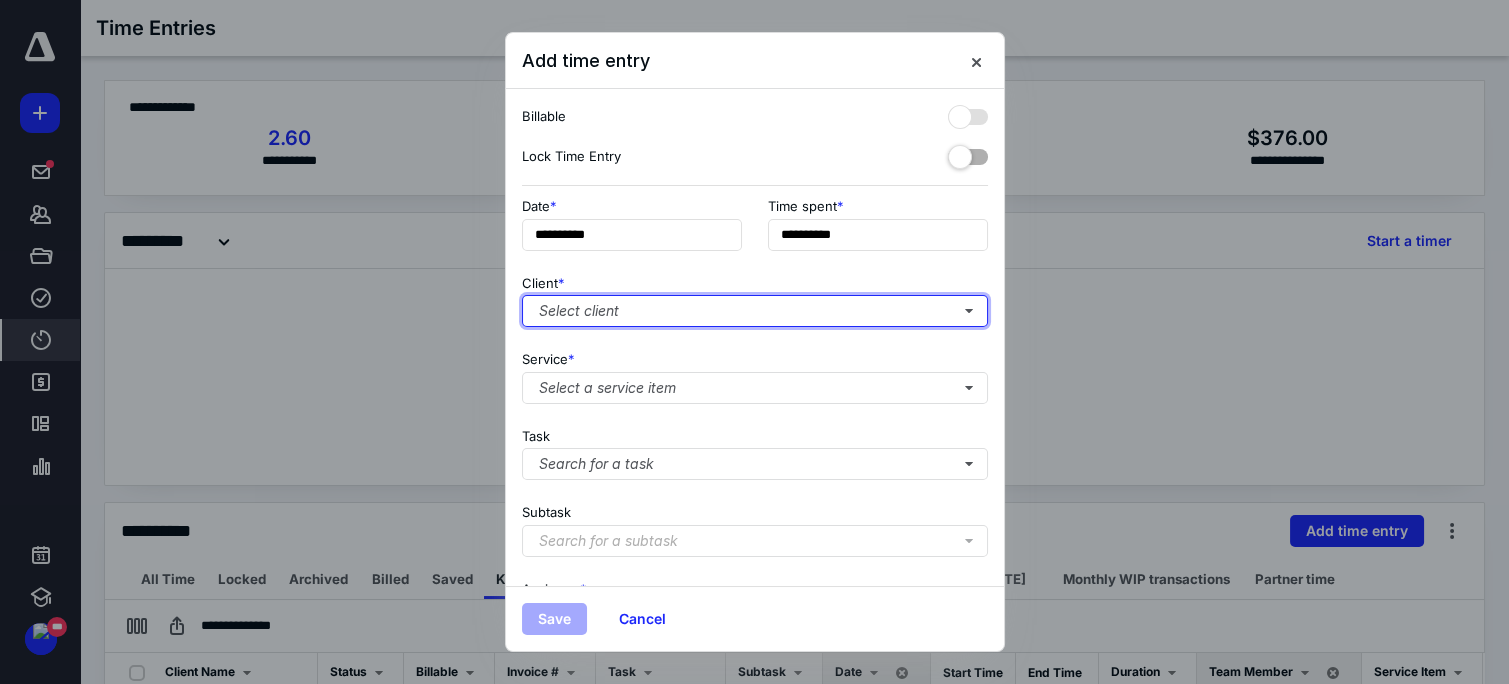 type 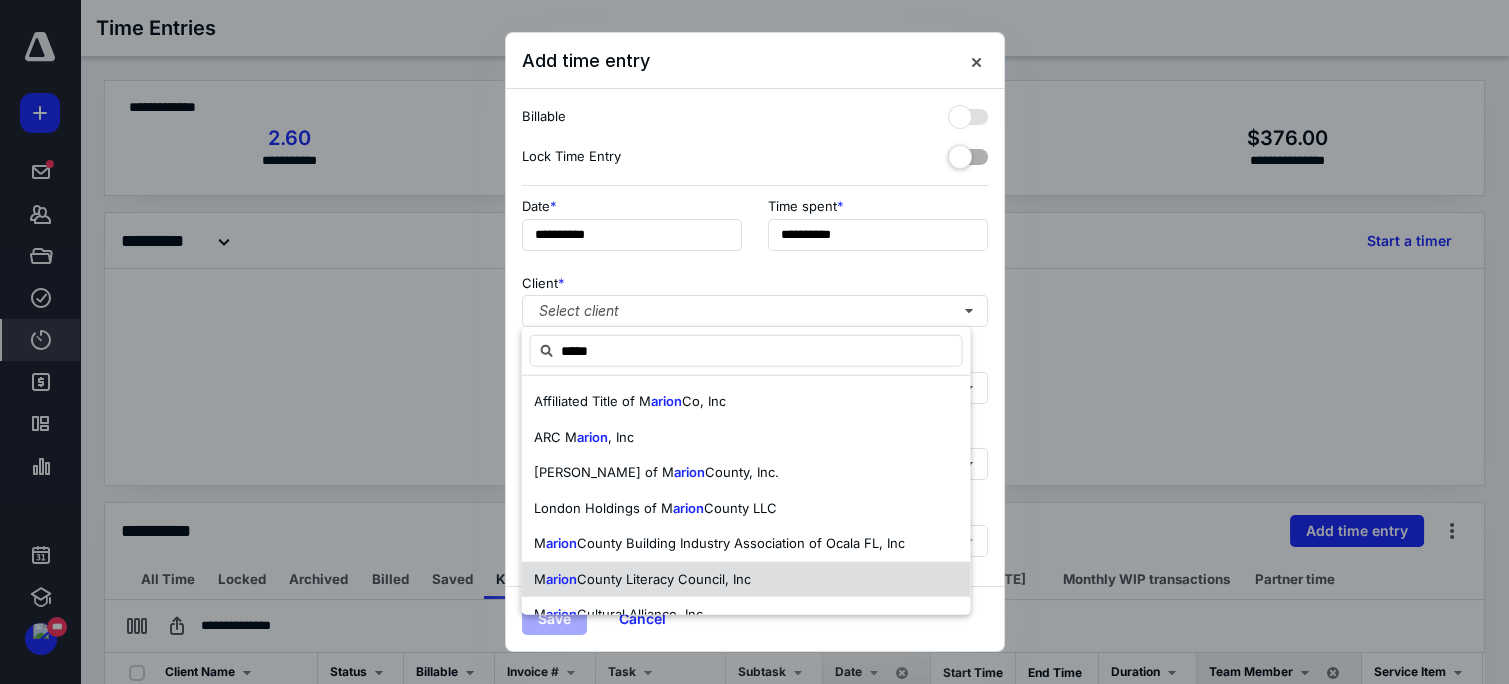 click on "County Literacy Council, Inc" at bounding box center [663, 578] 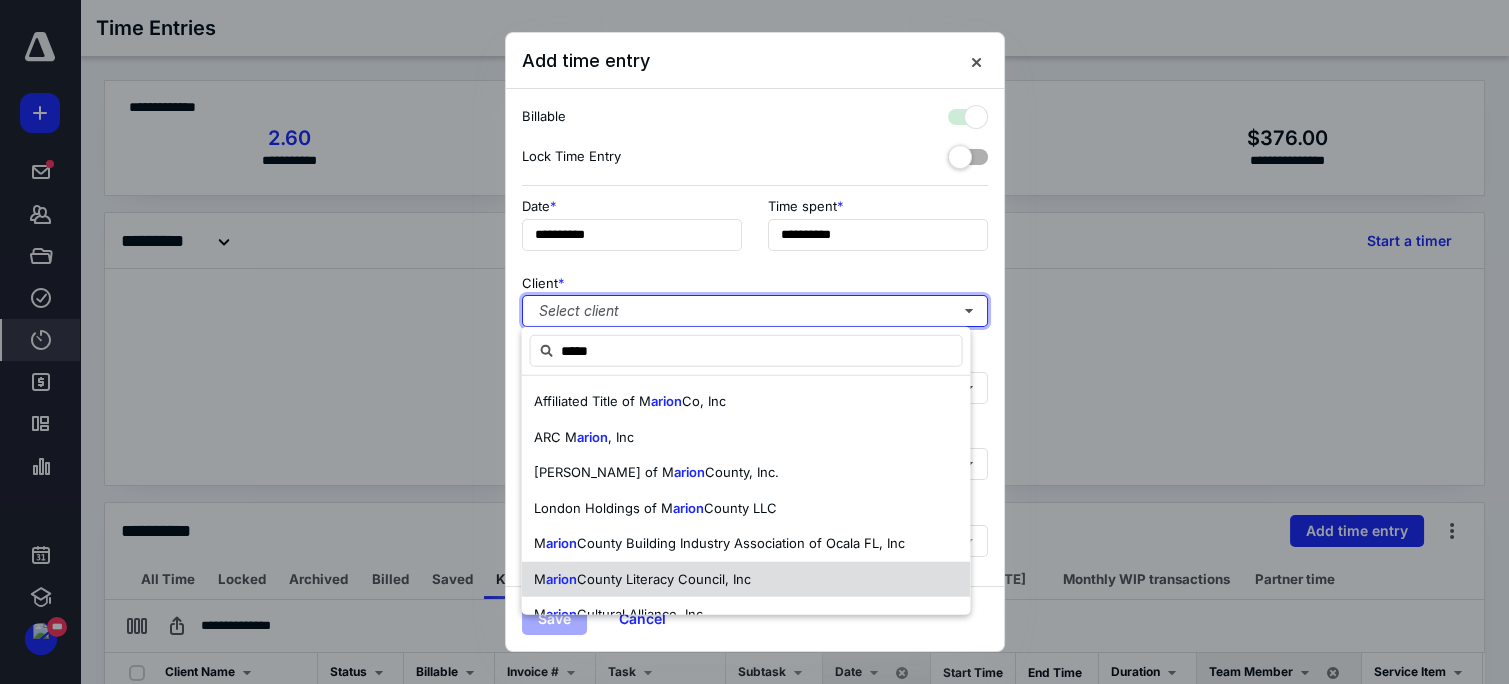 checkbox on "true" 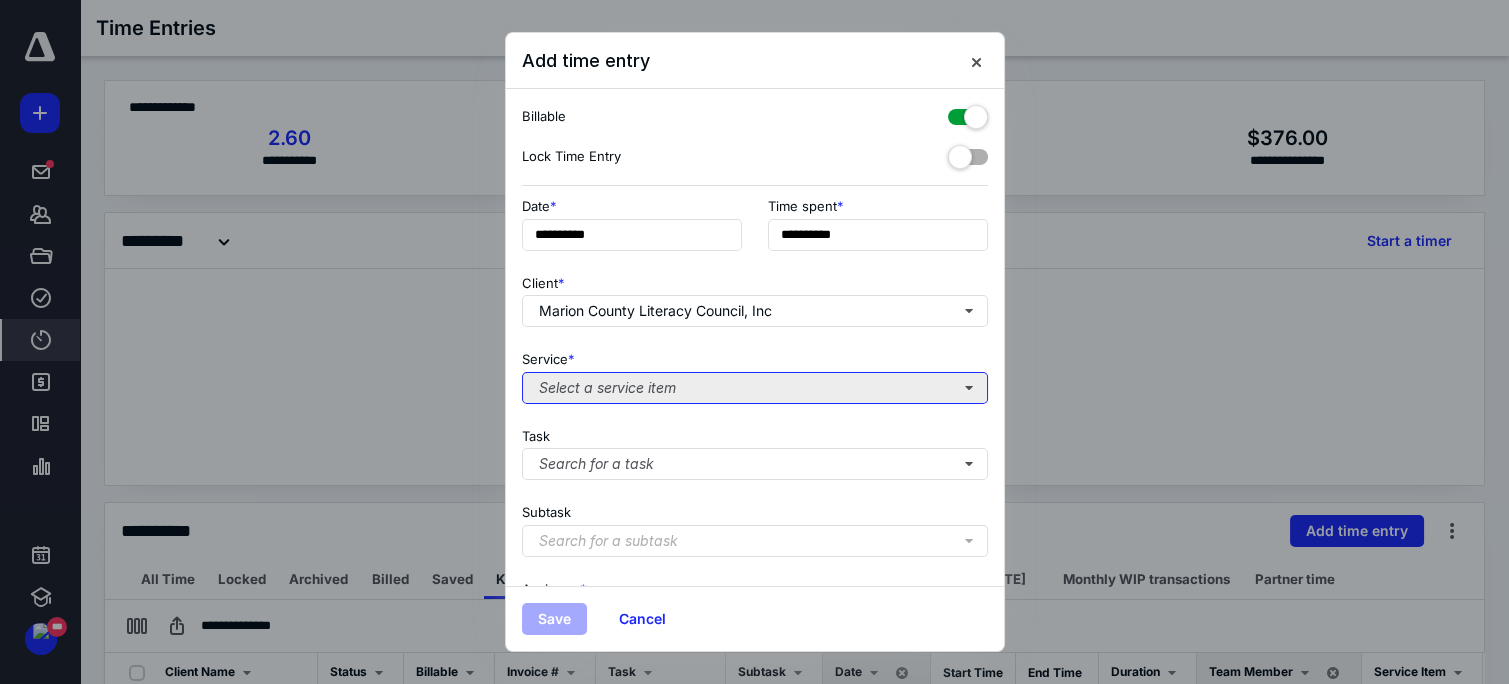 click on "Select a service item" at bounding box center [755, 388] 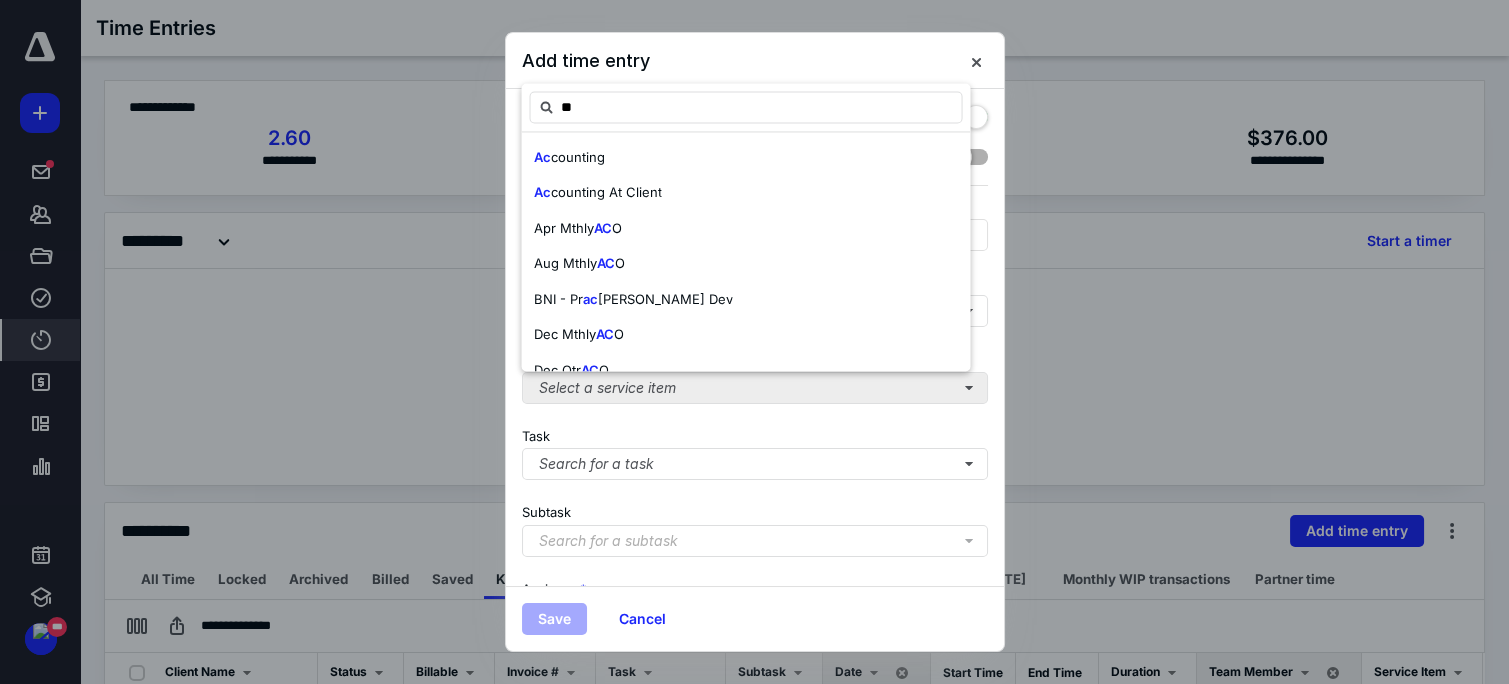 type on "*" 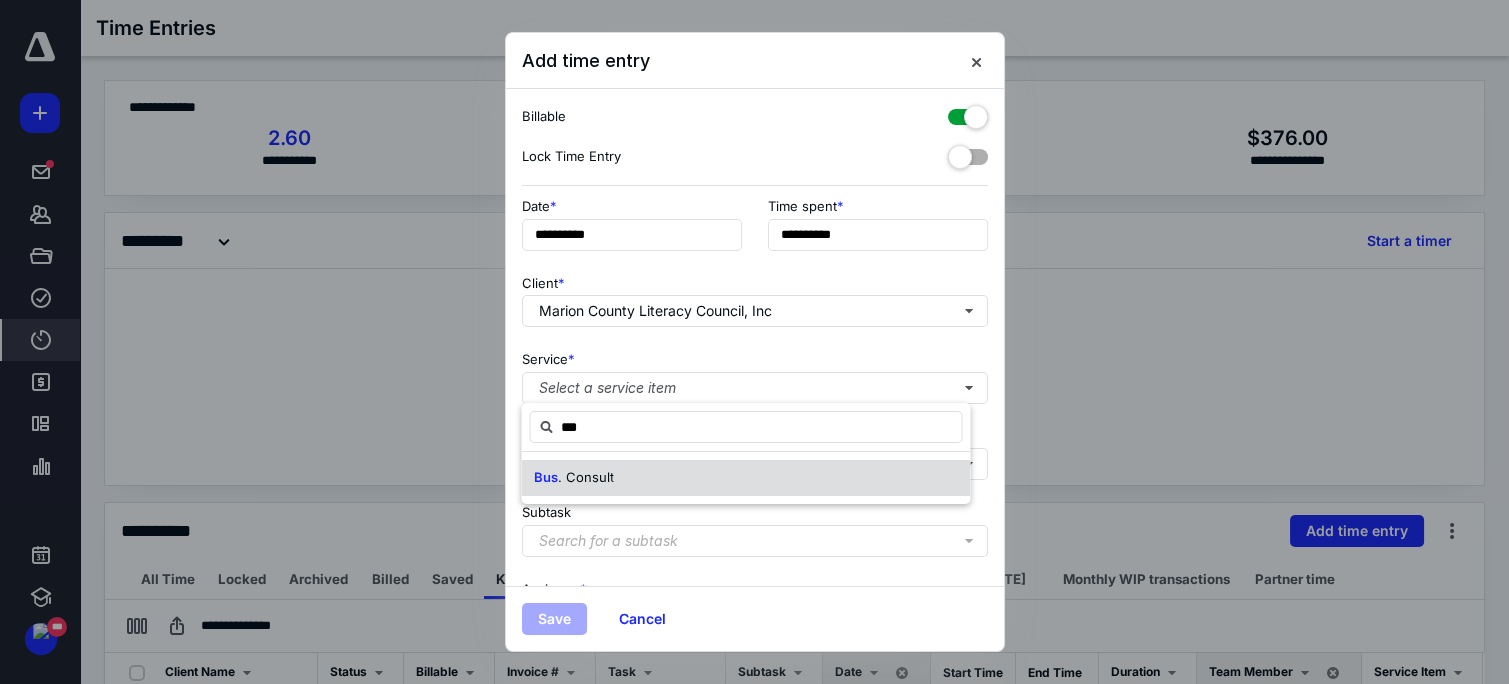 click on ". Consult" at bounding box center (585, 477) 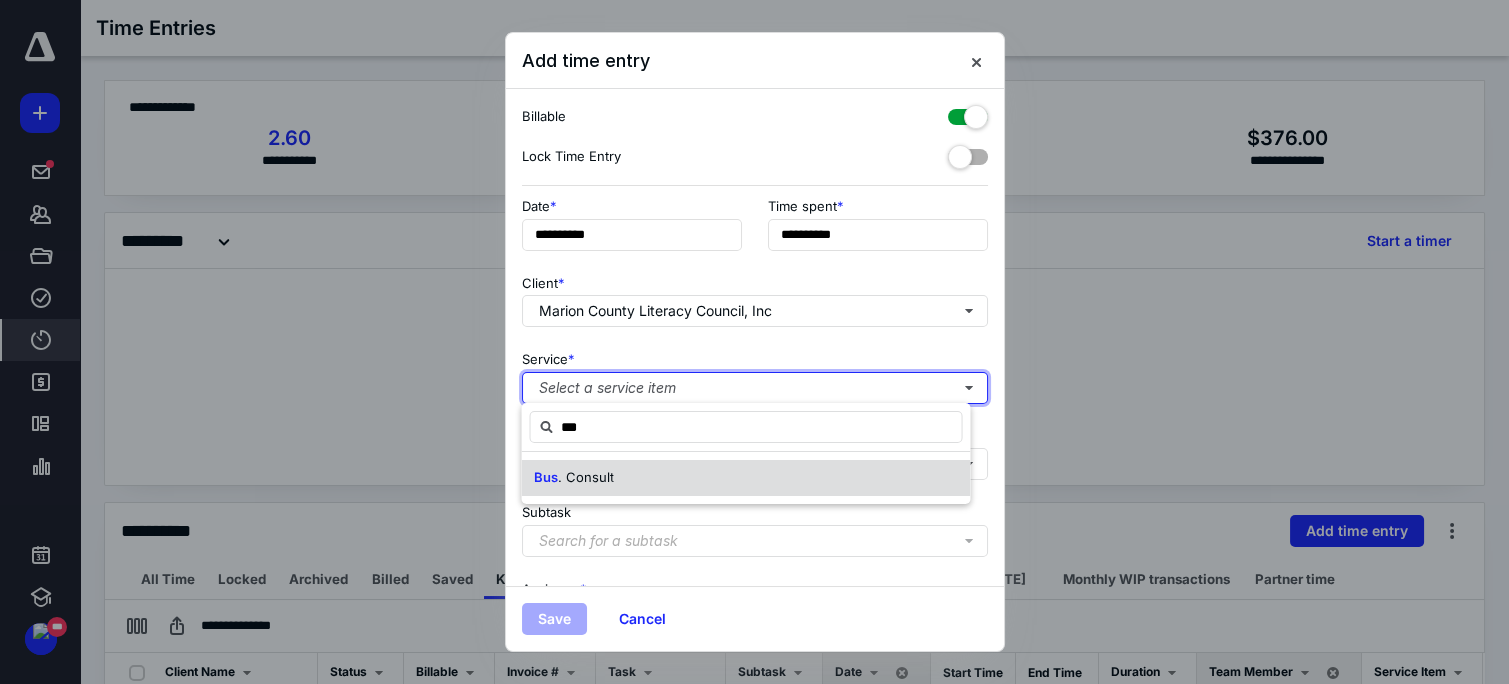type 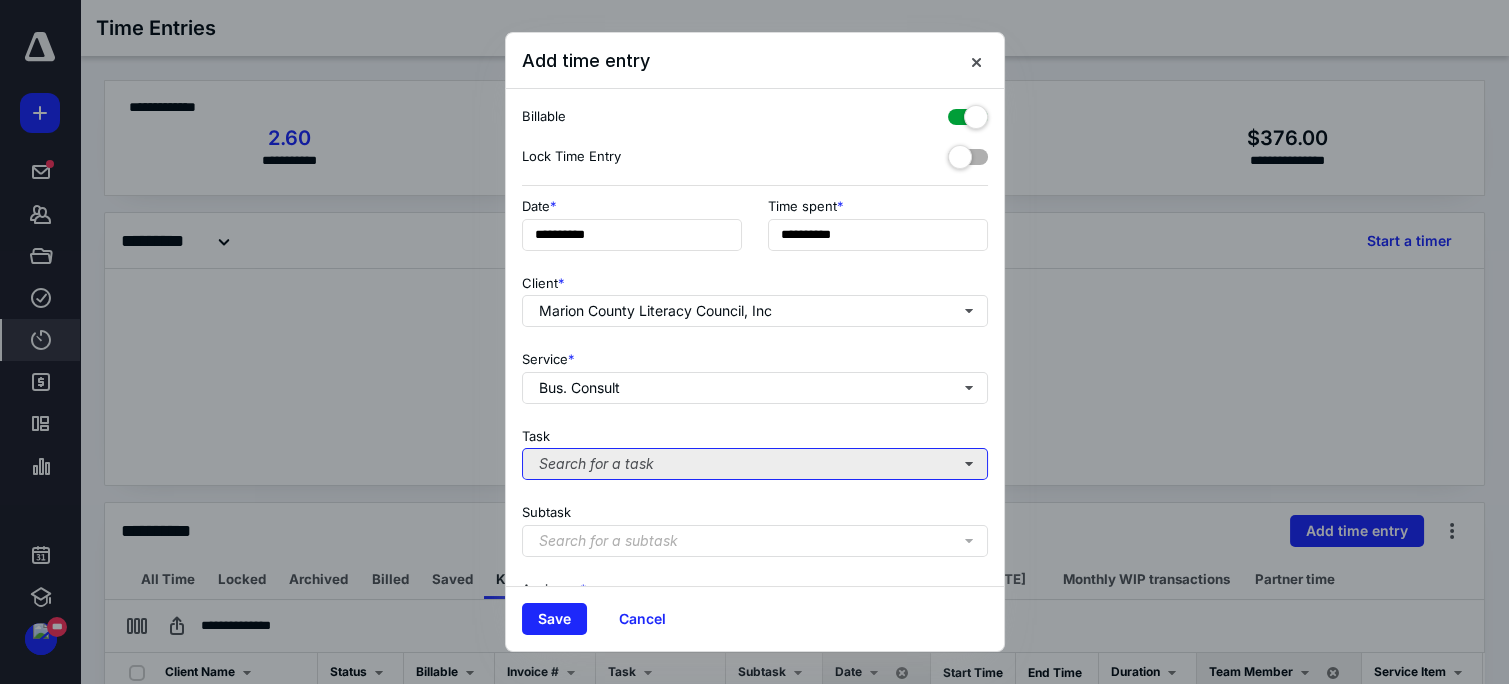 click on "Search for a task" at bounding box center [755, 464] 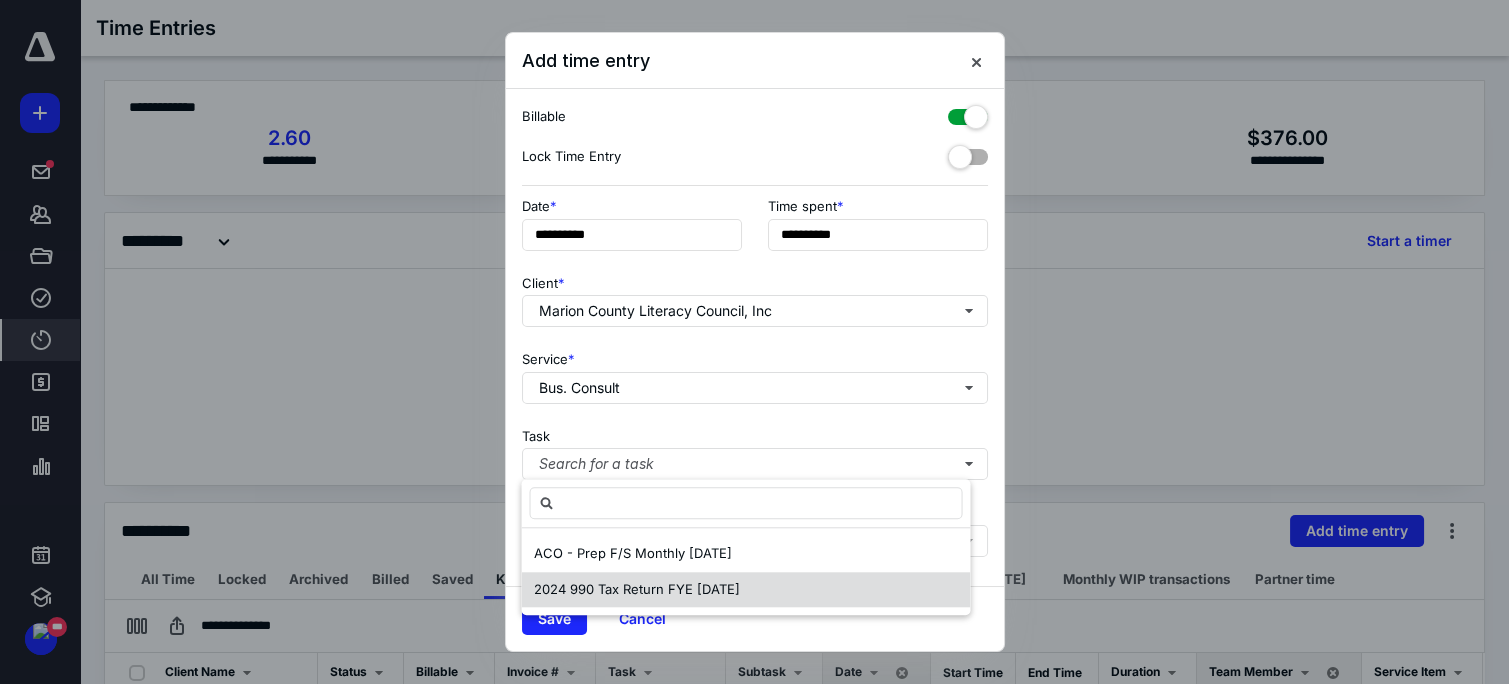 click on "2024 990 Tax Return FYE 06/30/25" at bounding box center (636, 589) 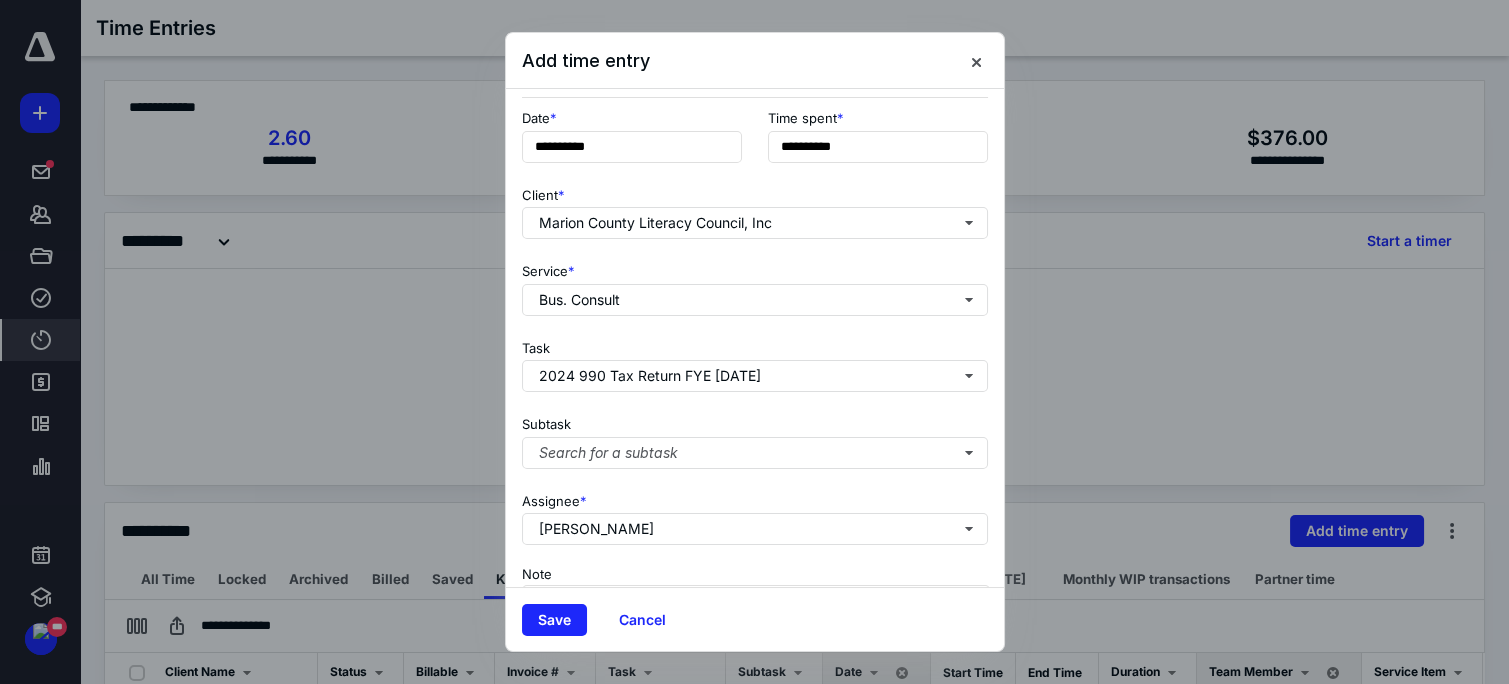 scroll, scrollTop: 217, scrollLeft: 0, axis: vertical 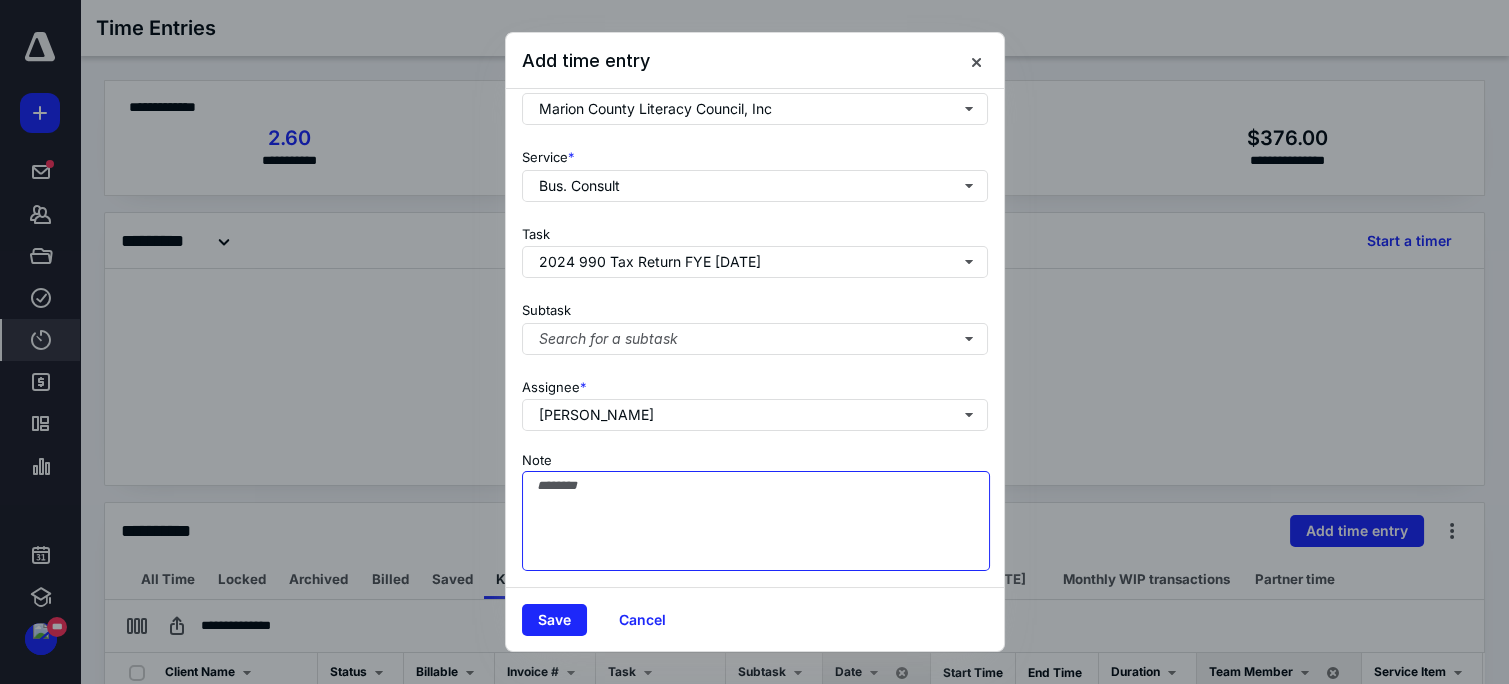 click on "Note" at bounding box center (756, 521) 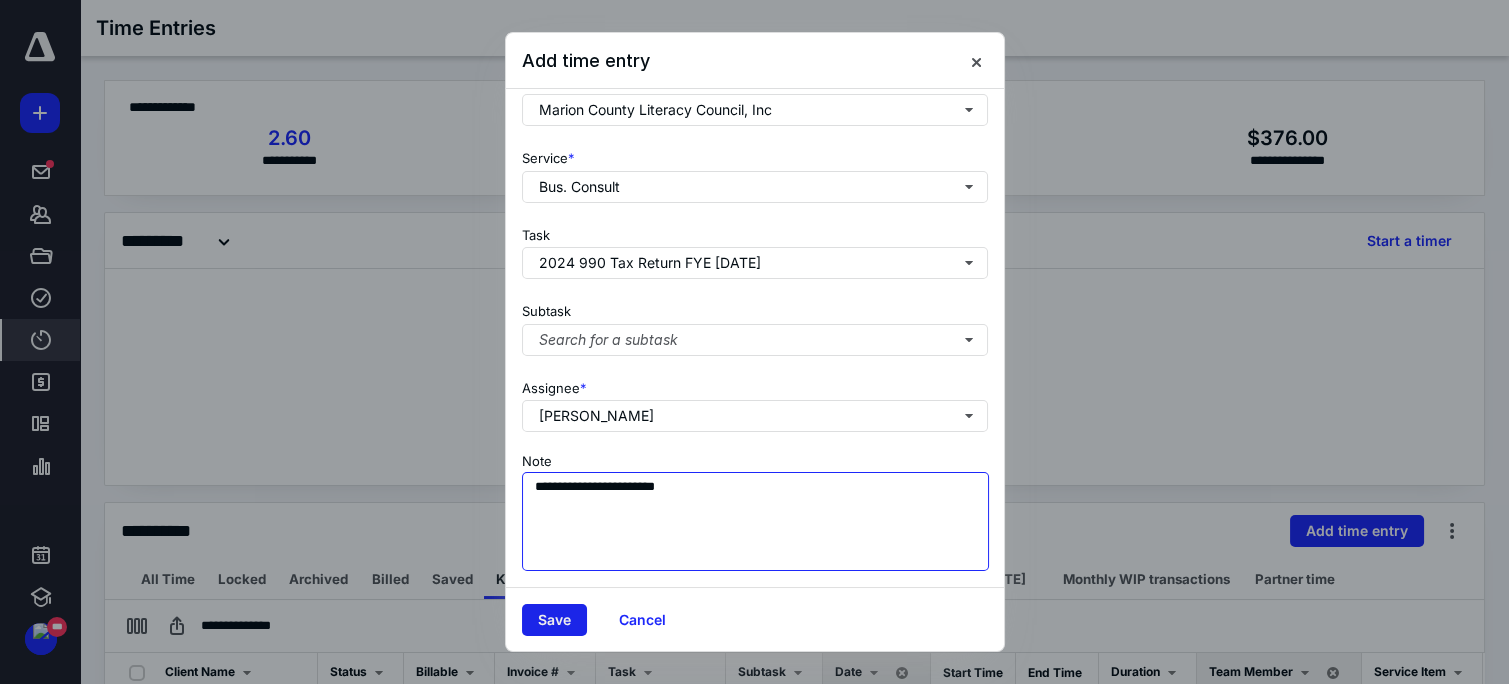 type on "**********" 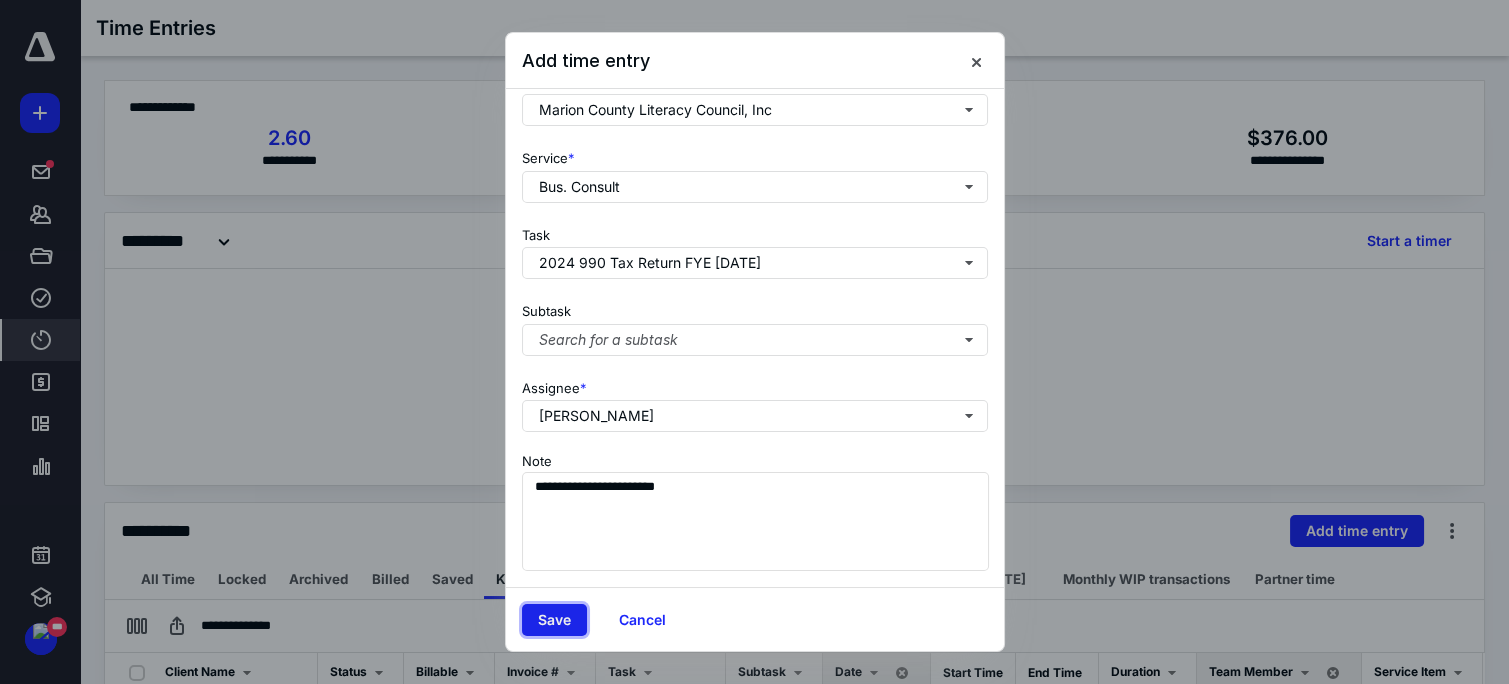 click on "Save" at bounding box center [554, 620] 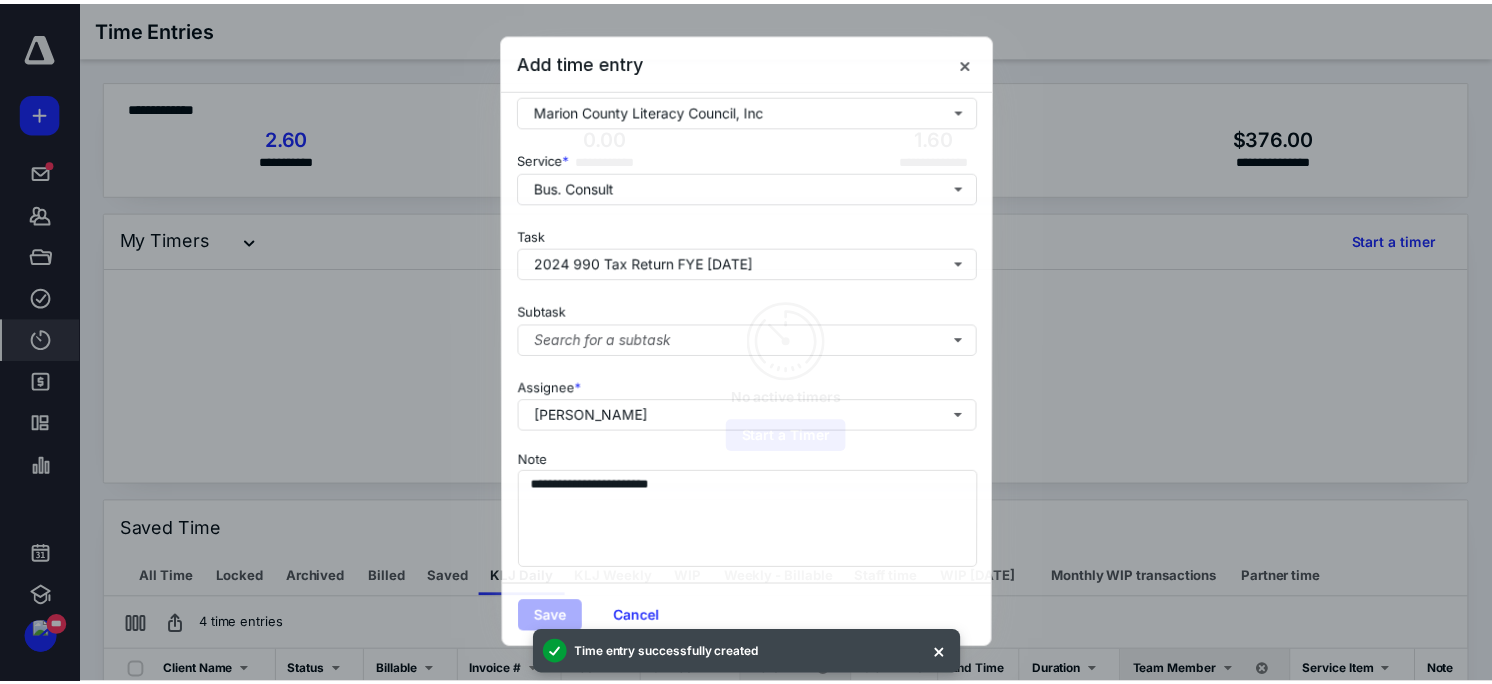 scroll, scrollTop: 0, scrollLeft: 0, axis: both 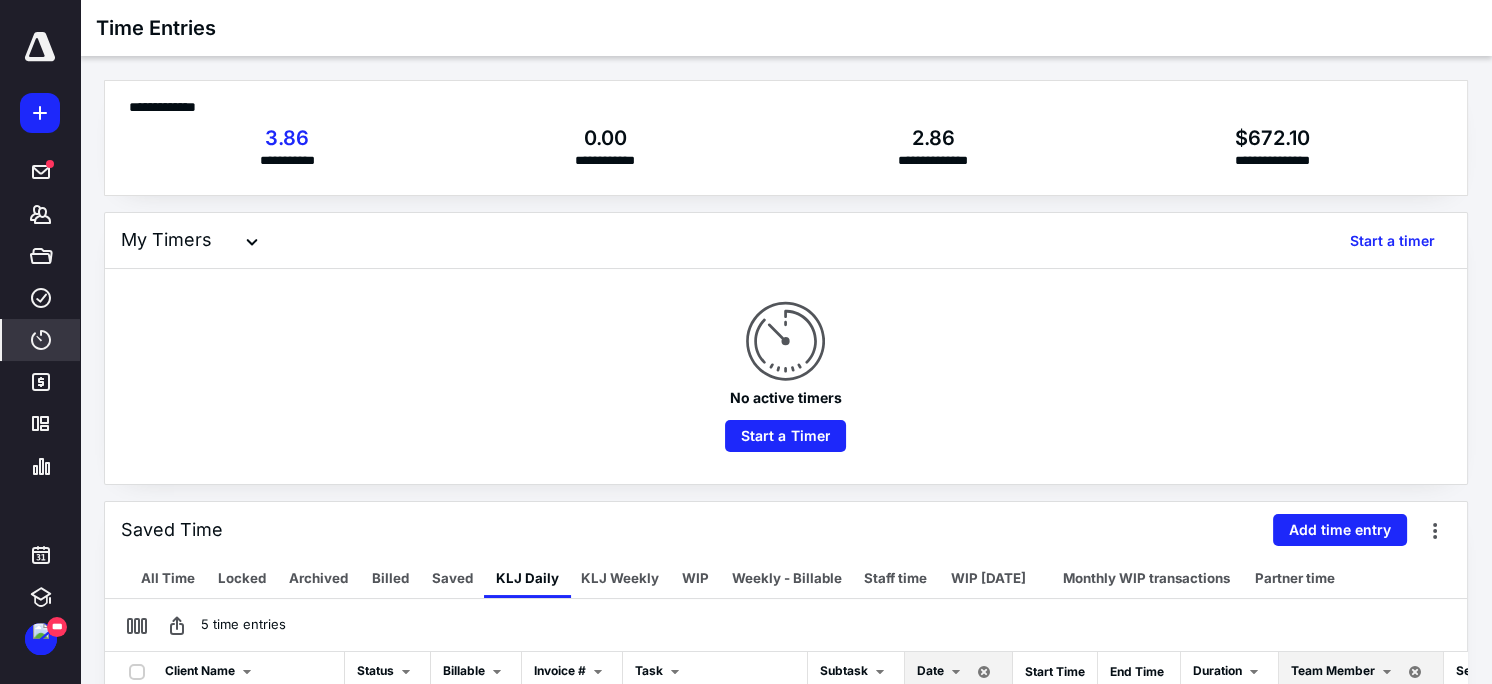 click on "No active timers Start a Timer" at bounding box center [786, 376] 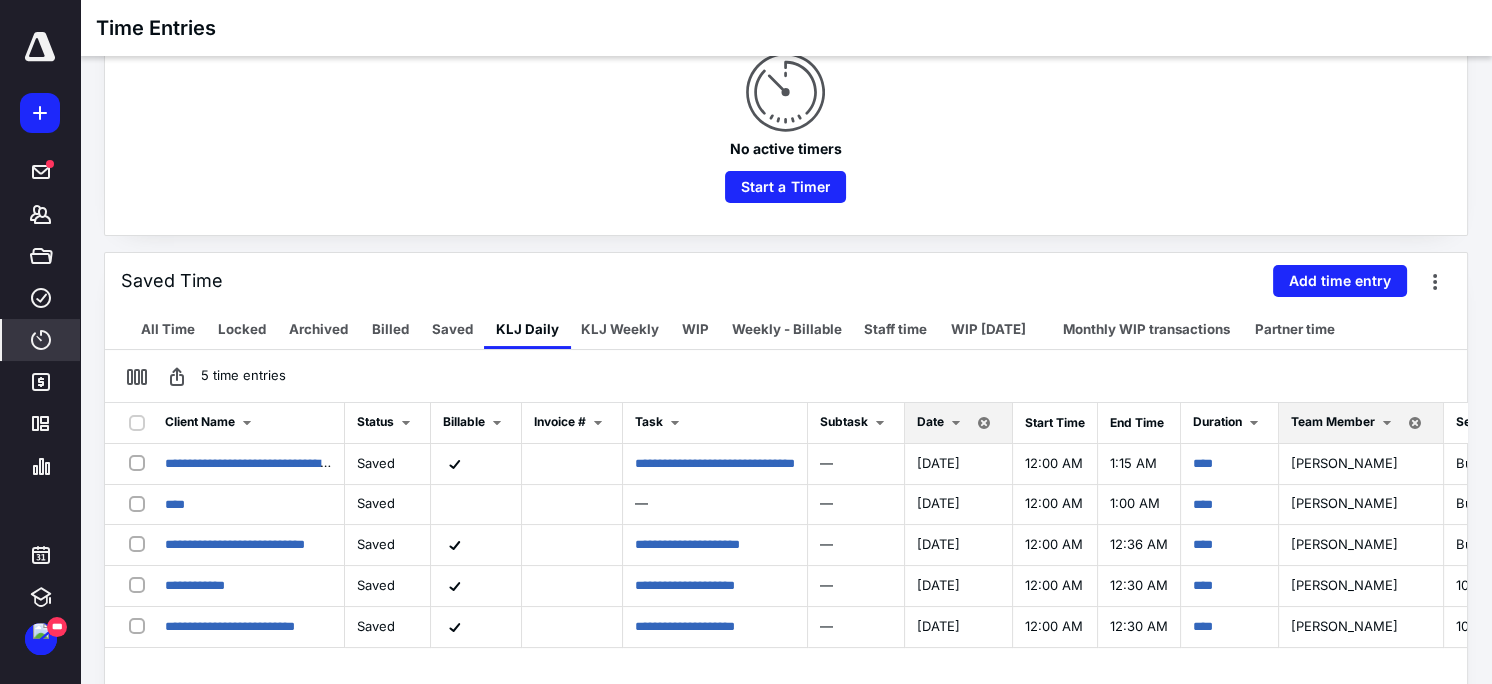 scroll, scrollTop: 261, scrollLeft: 0, axis: vertical 